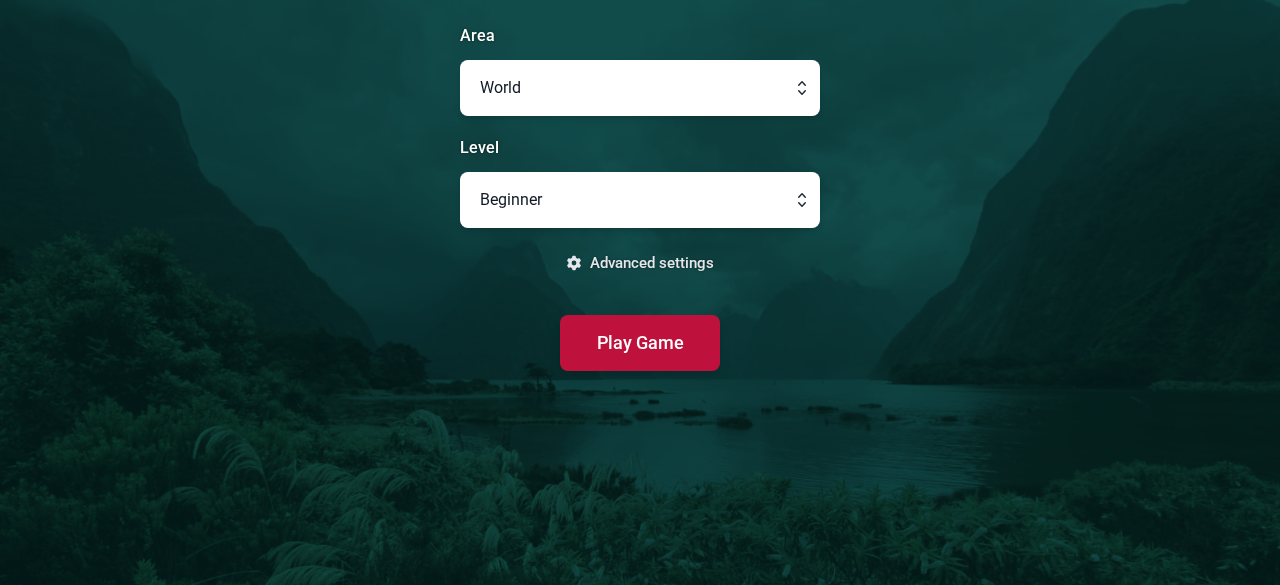scroll, scrollTop: 0, scrollLeft: 0, axis: both 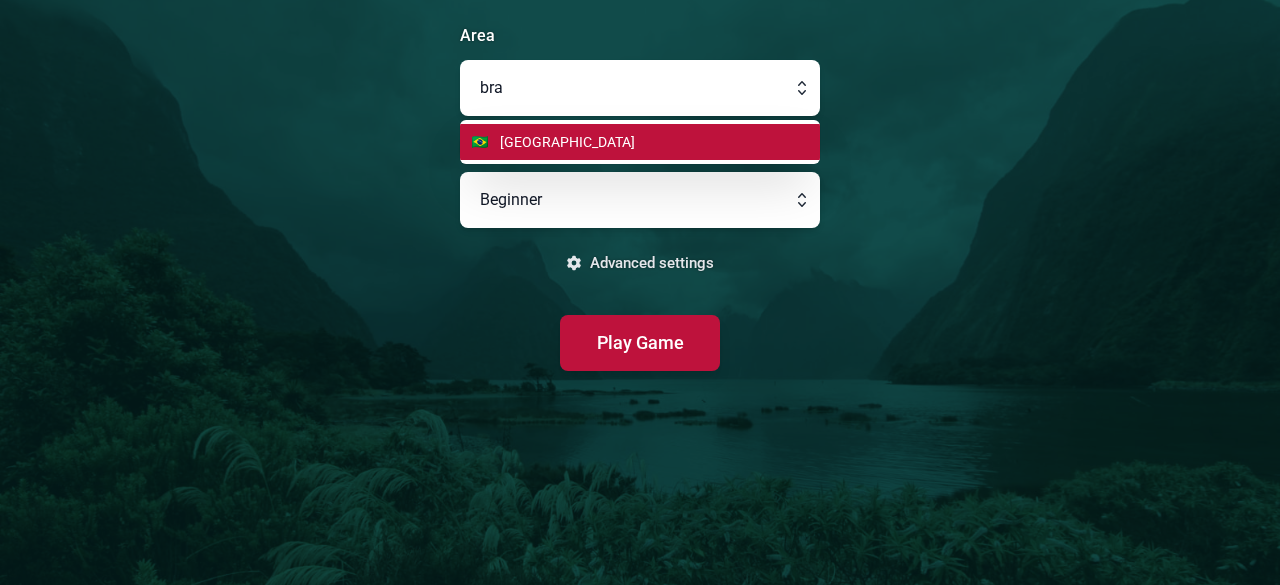 drag, startPoint x: 814, startPoint y: 246, endPoint x: 846, endPoint y: -87, distance: 334.534 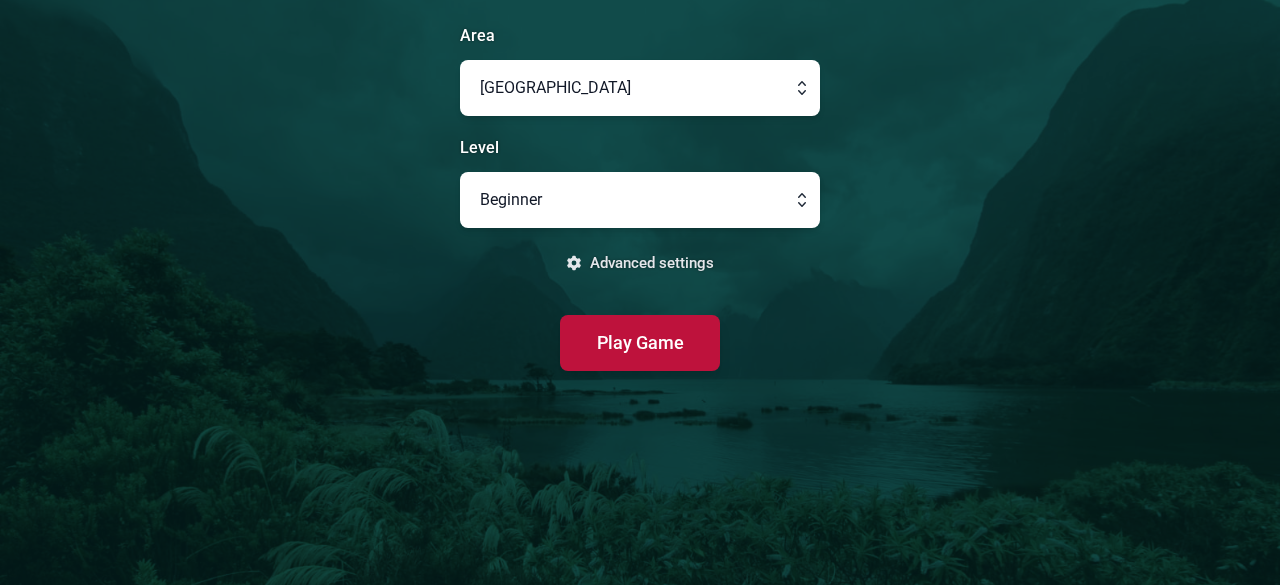 click at bounding box center (640, 200) 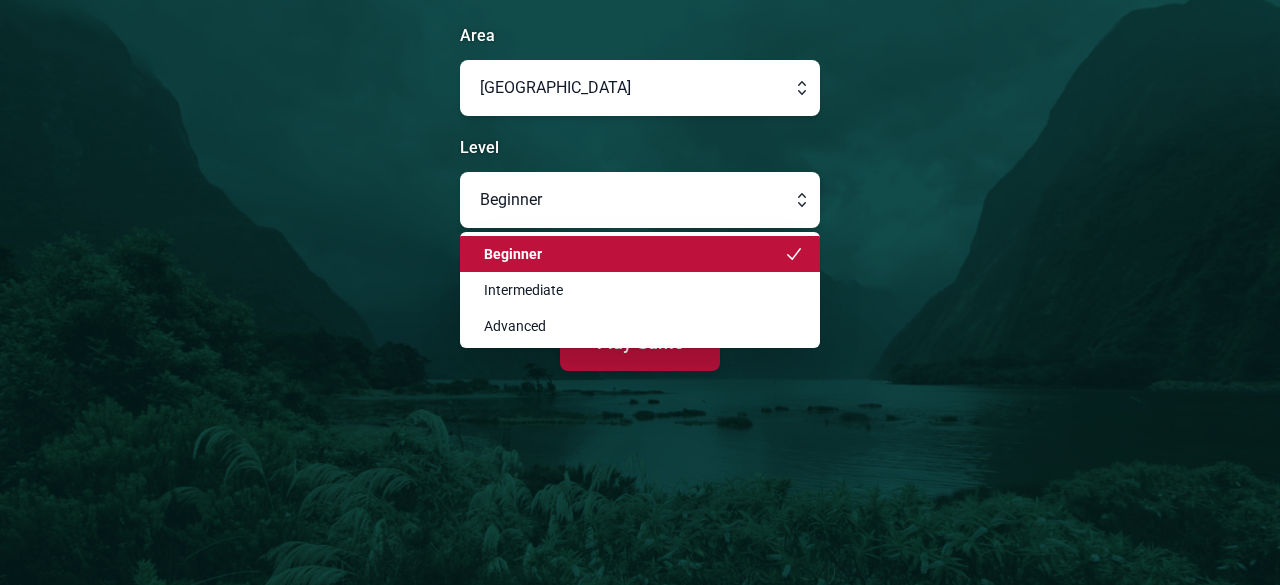 click at bounding box center (640, 200) 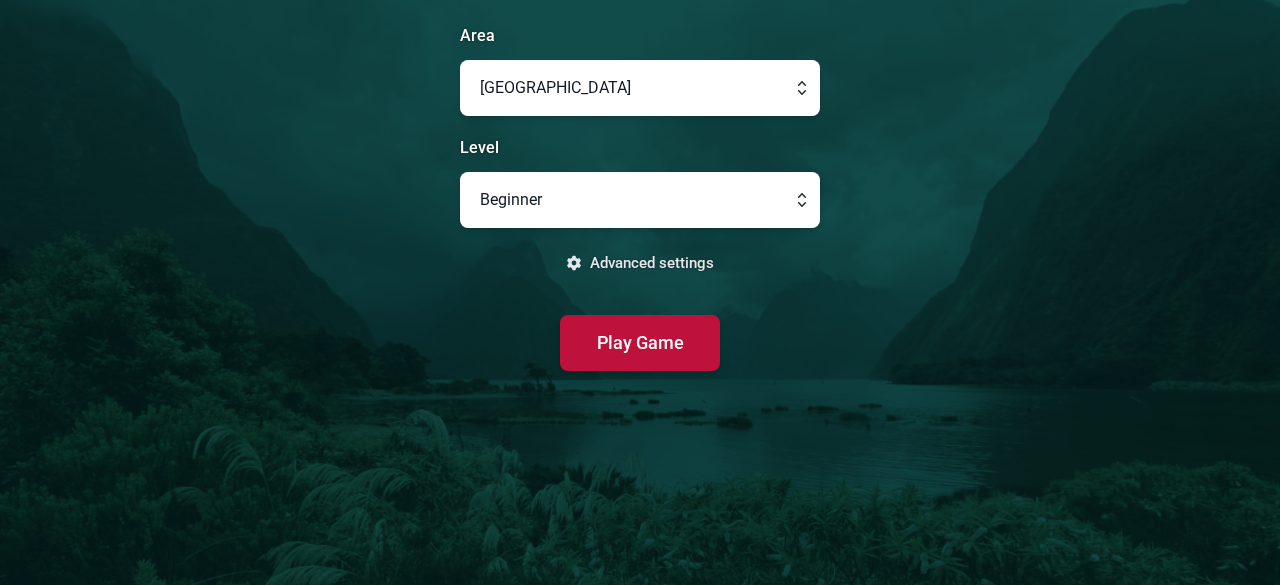 click on "Area [GEOGRAPHIC_DATA] Level Beginner  Advanced settings  Play Game" 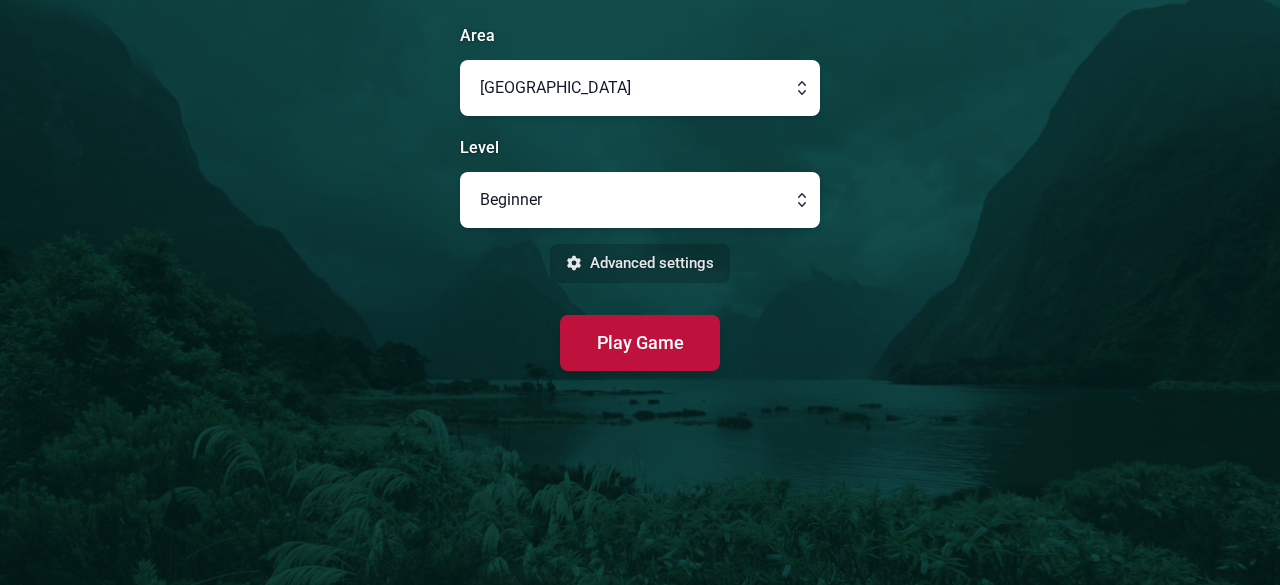 click on "Advanced settings" 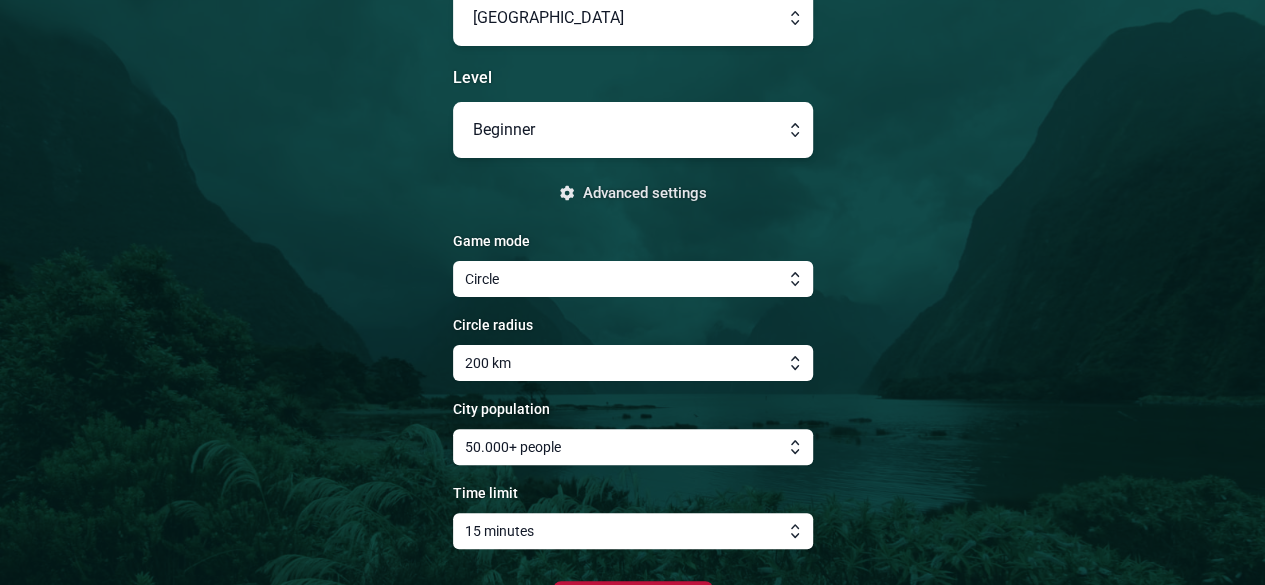 scroll, scrollTop: 100, scrollLeft: 0, axis: vertical 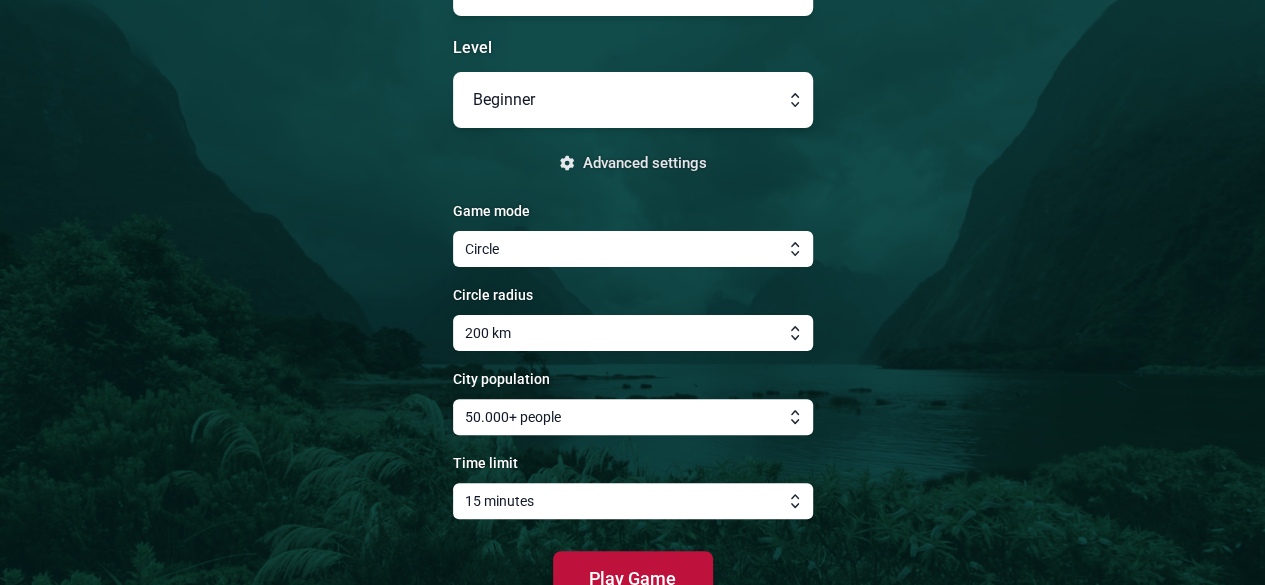 click at bounding box center (633, 417) 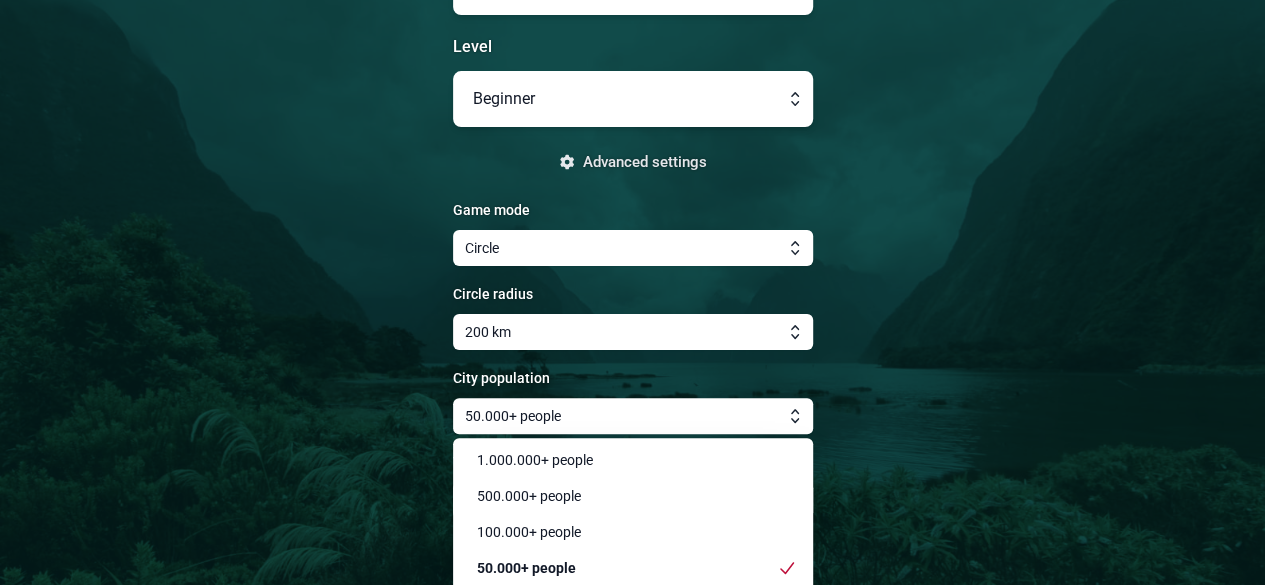 scroll, scrollTop: 171, scrollLeft: 0, axis: vertical 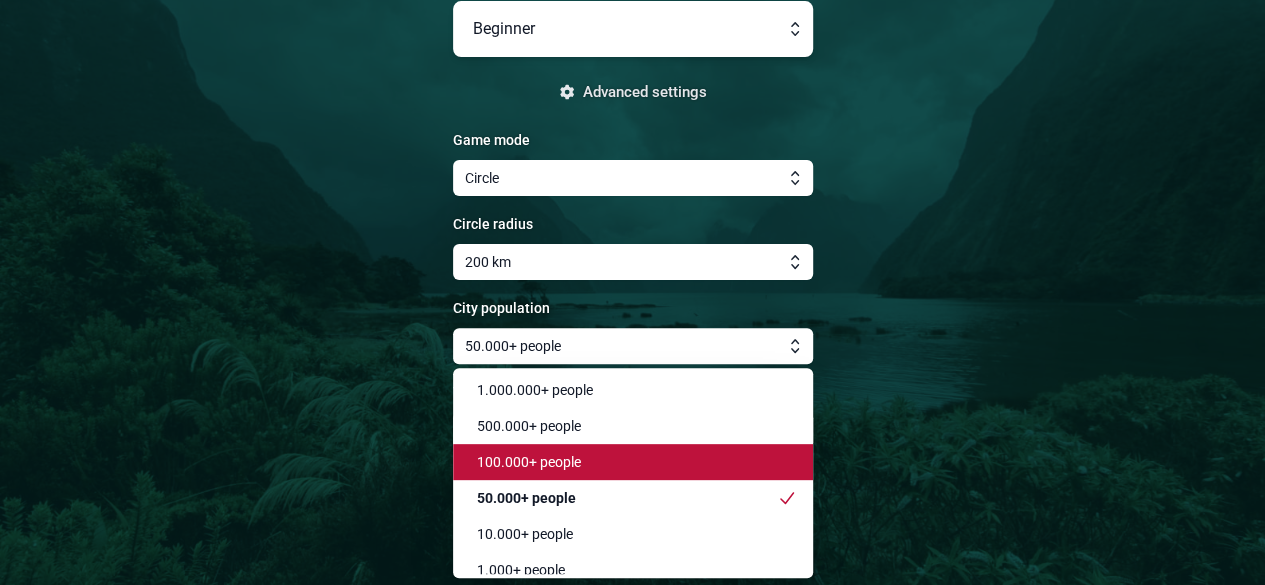 click on "100.000+ people" 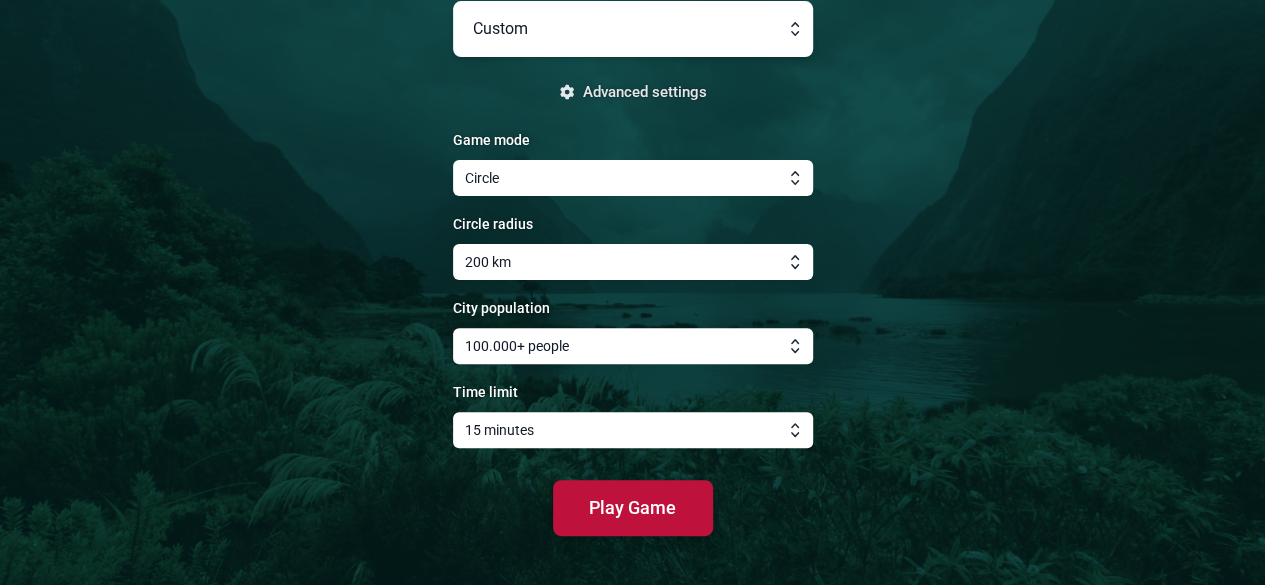click at bounding box center (633, 430) 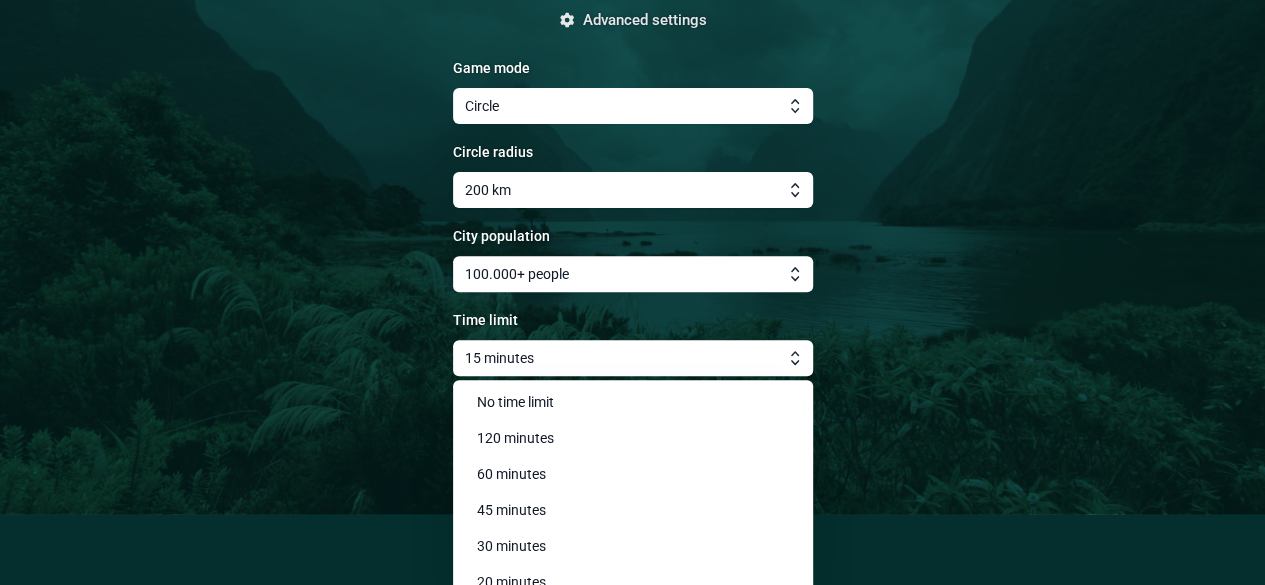 scroll, scrollTop: 50, scrollLeft: 0, axis: vertical 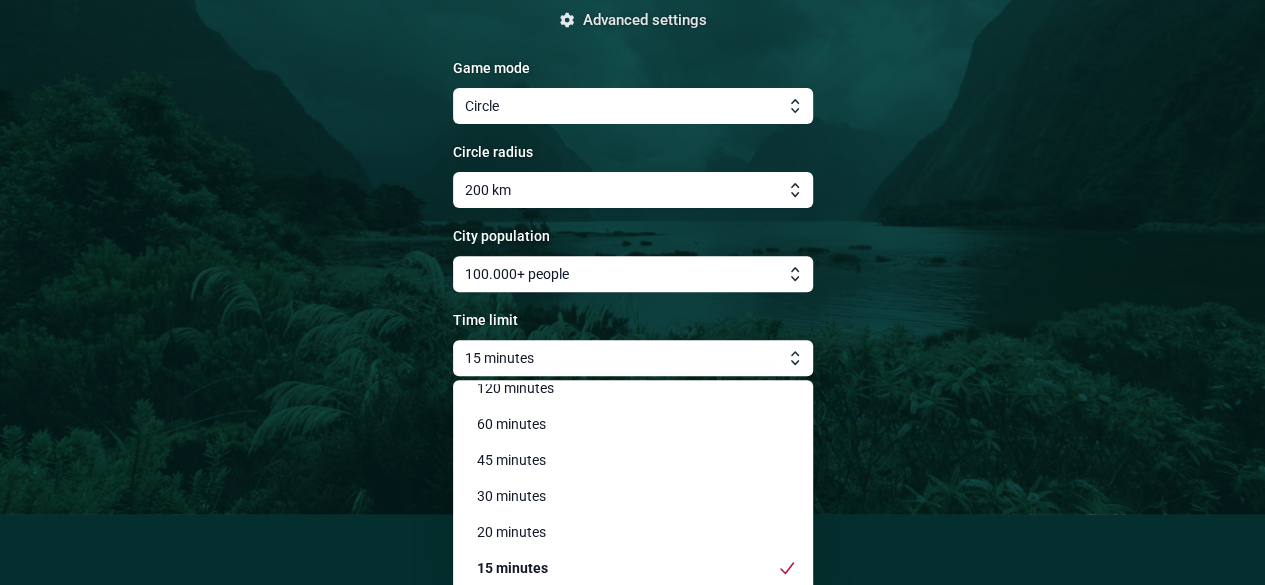 click on "Area [GEOGRAPHIC_DATA] Level Custom  Advanced settings  Game mode Circle Circle radius 200 km City population 100.000+ people Time limit 15 minutes No time limit 120 minutes 60 minutes 45 minutes 30 minutes 20 minutes 15 minutes 10 minutes 5 minutes Play Game" 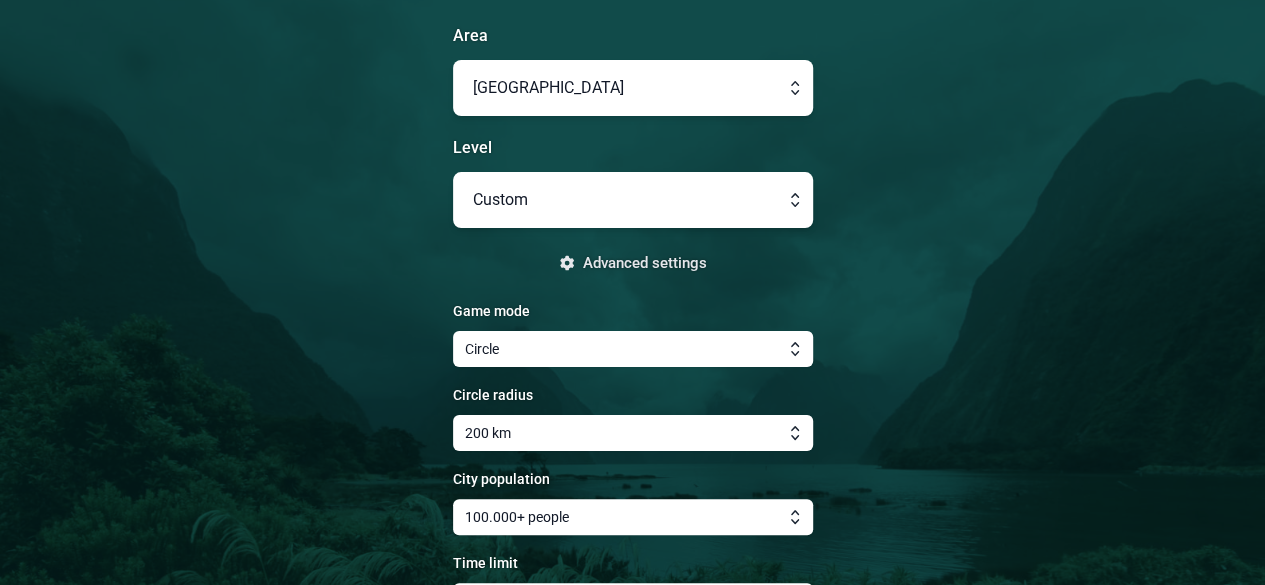 scroll, scrollTop: 100, scrollLeft: 0, axis: vertical 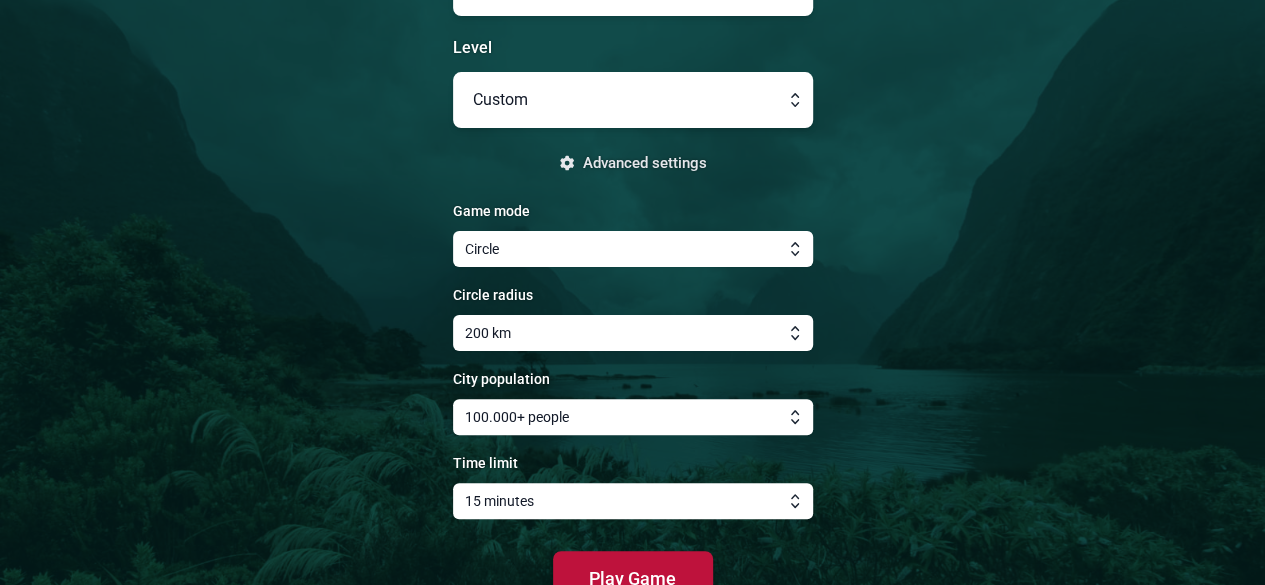 click at bounding box center (633, 249) 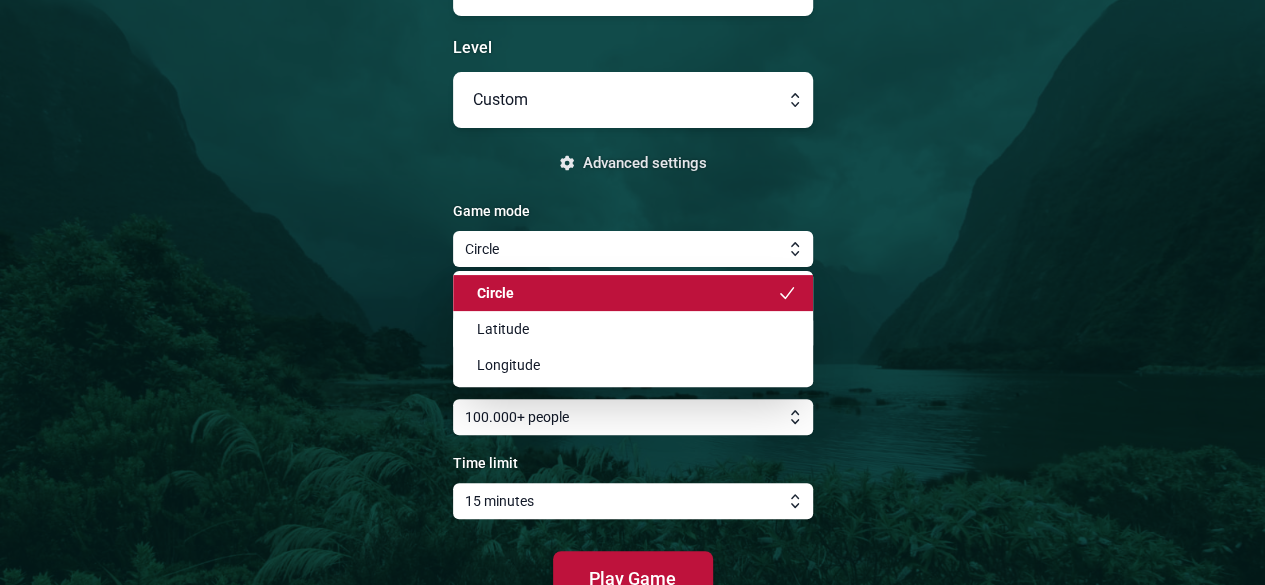 click at bounding box center (633, 249) 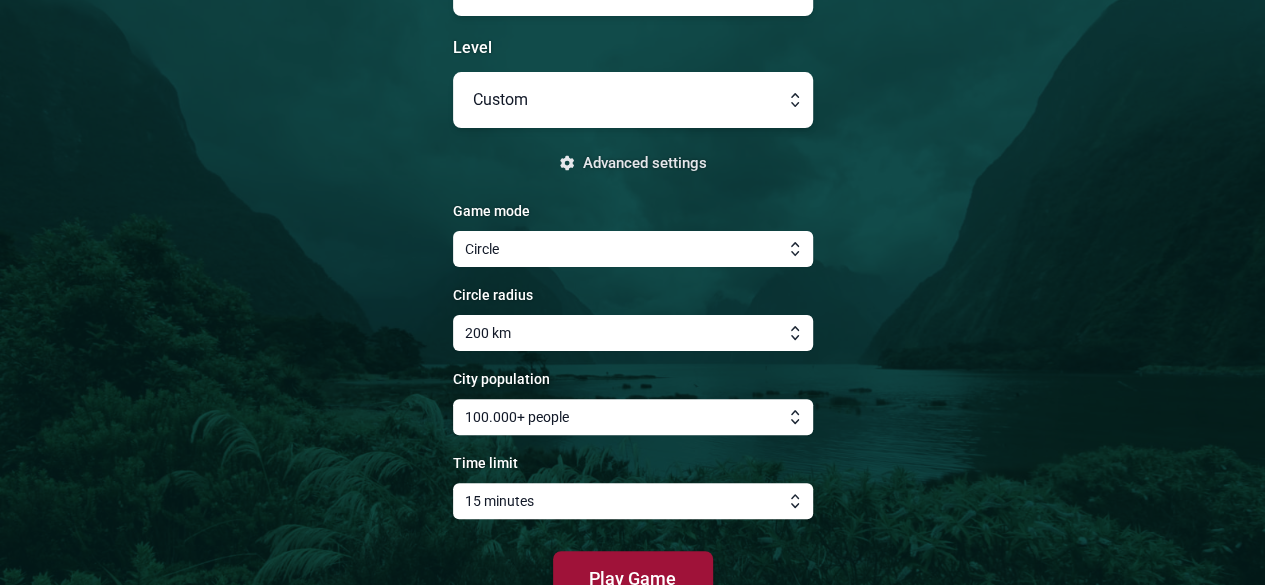click on "Play Game" at bounding box center [632, 578] 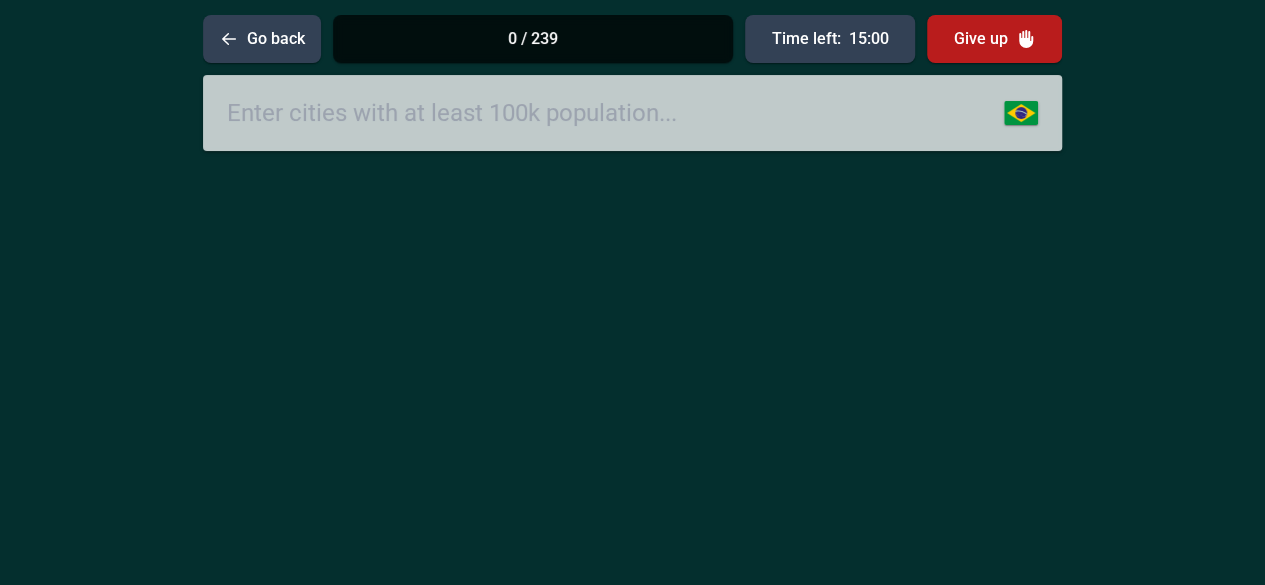 scroll, scrollTop: 0, scrollLeft: 0, axis: both 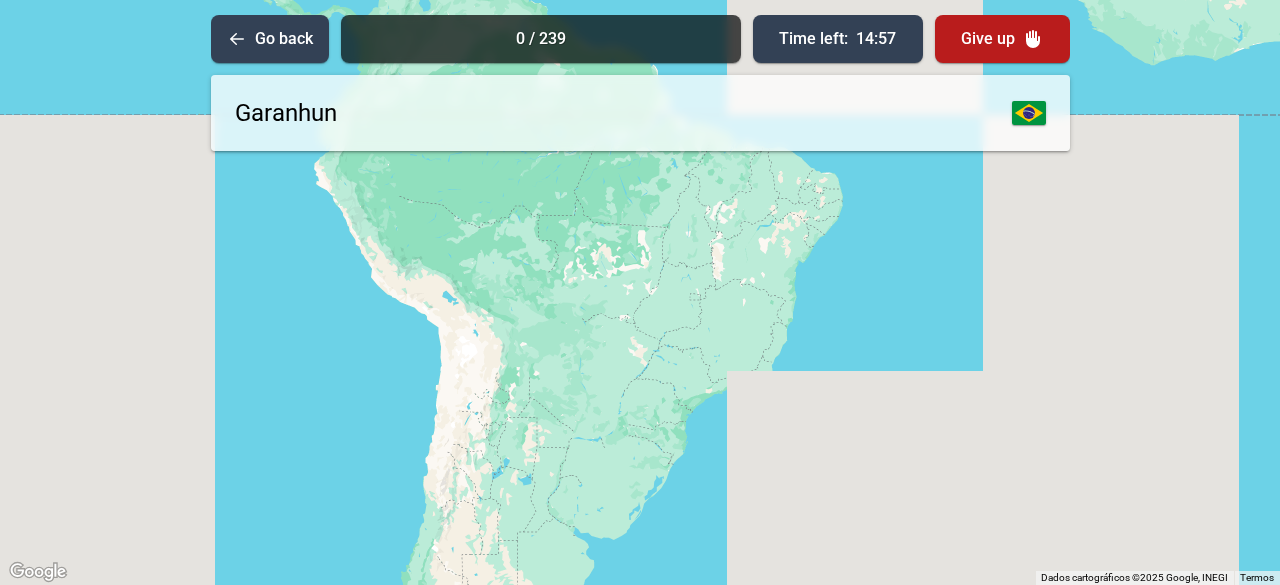type on "Garanhuns" 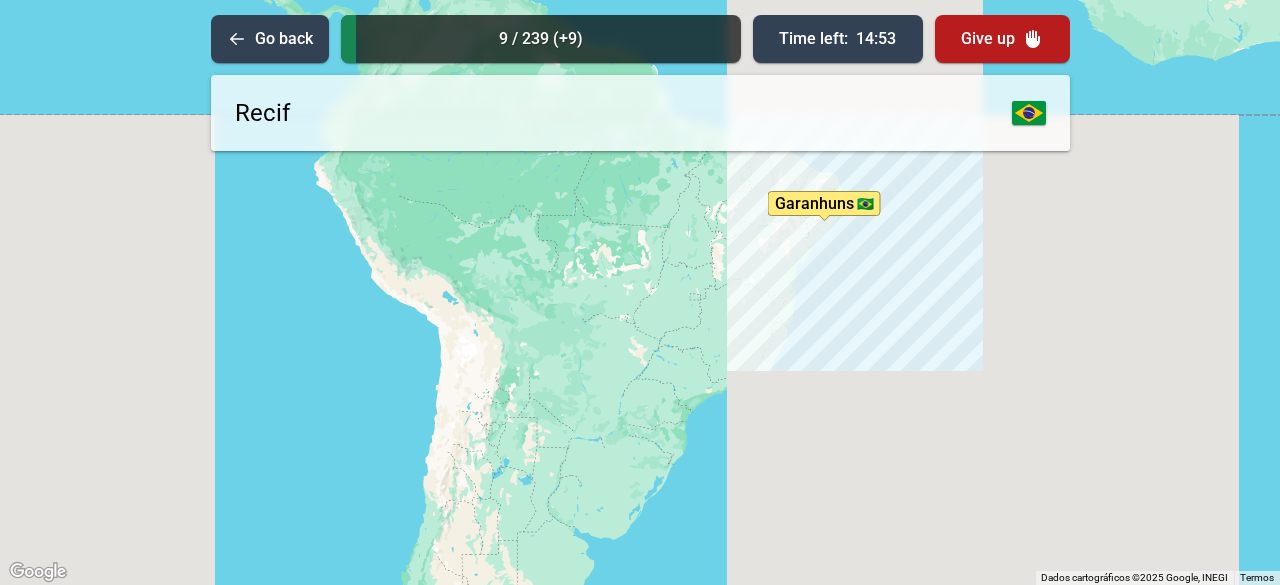 type on "[GEOGRAPHIC_DATA]" 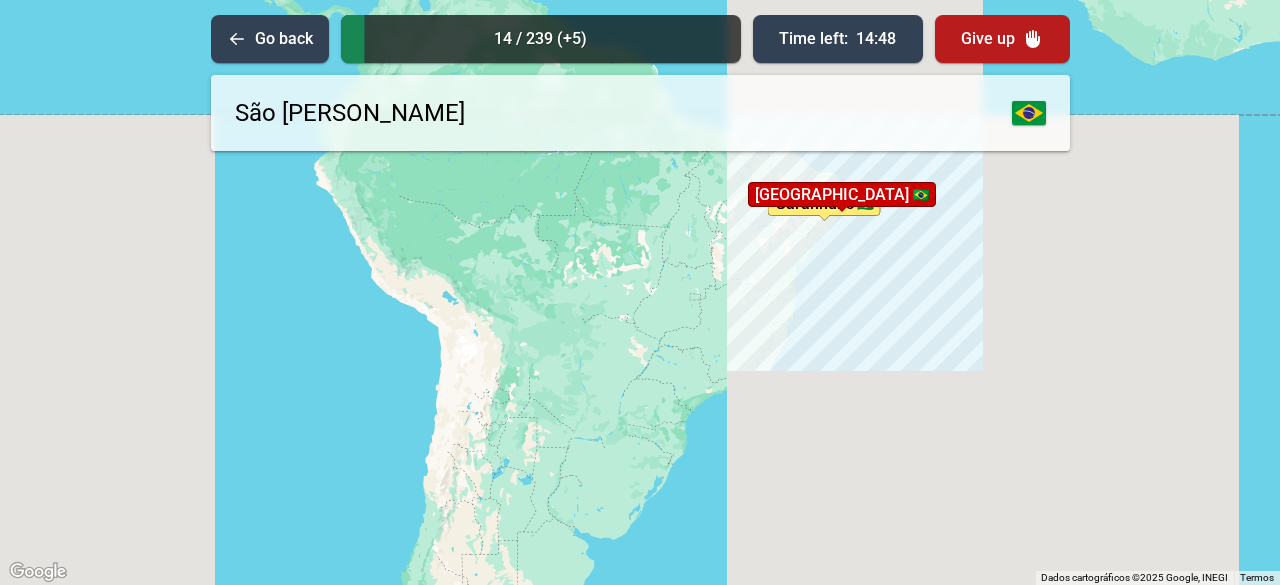 type on "[GEOGRAPHIC_DATA]" 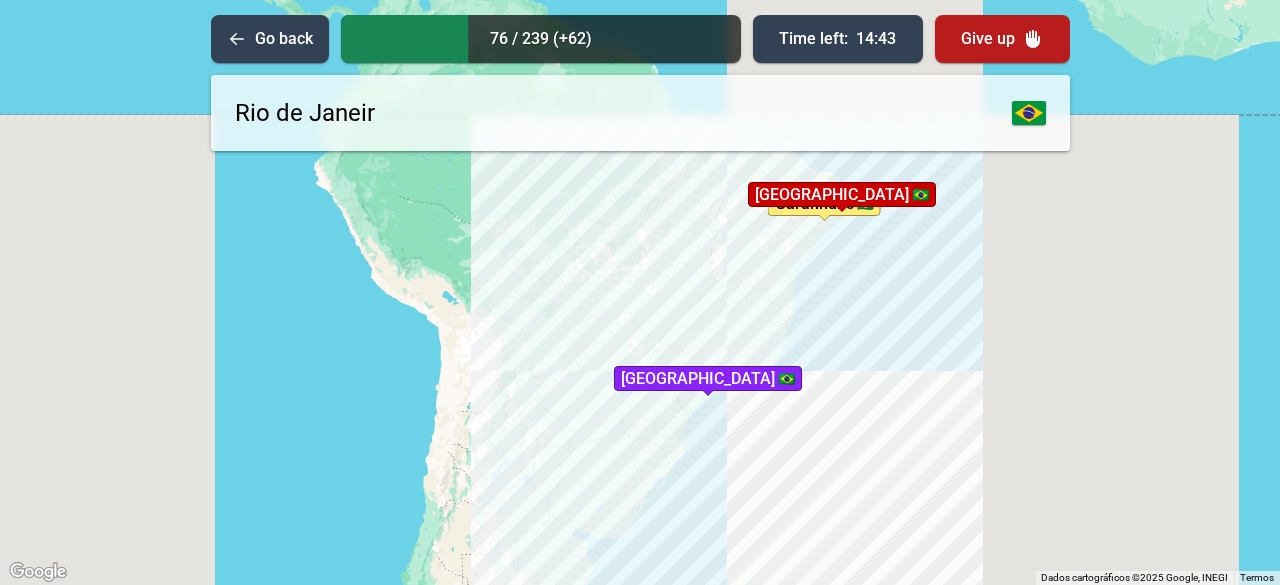 type on "[GEOGRAPHIC_DATA]" 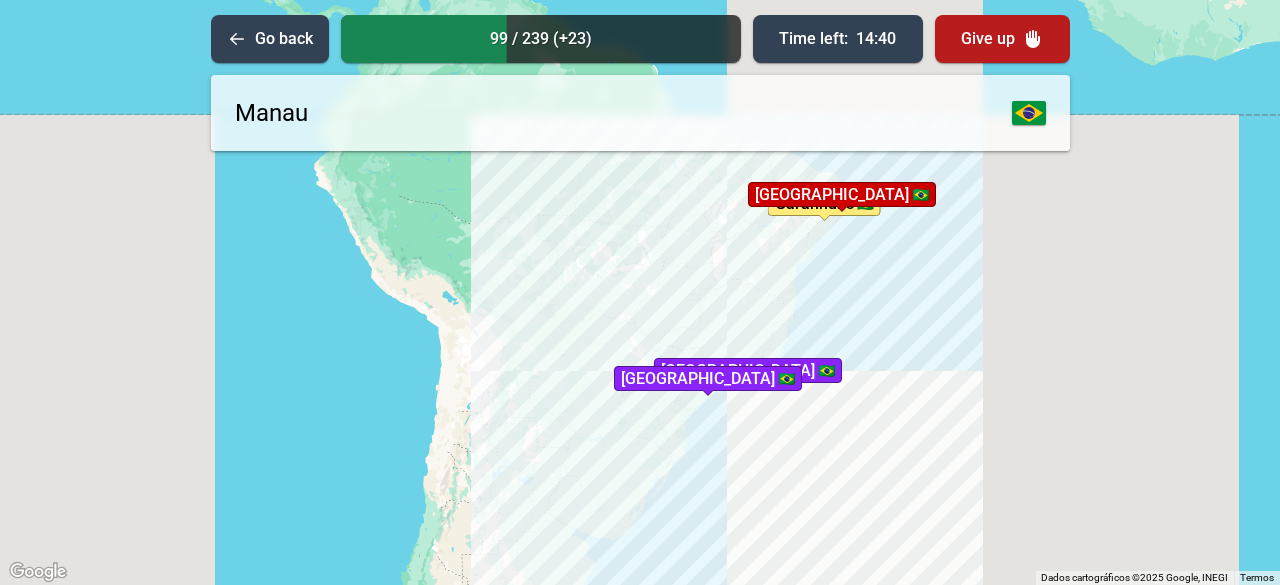 type on "Manaus" 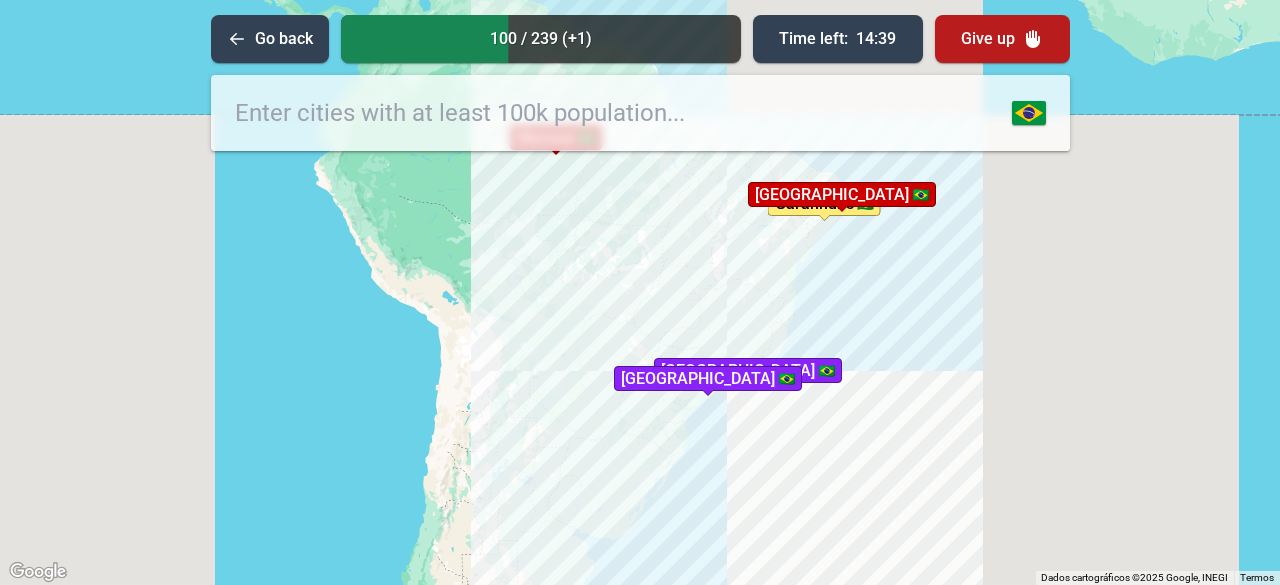 type on "X" 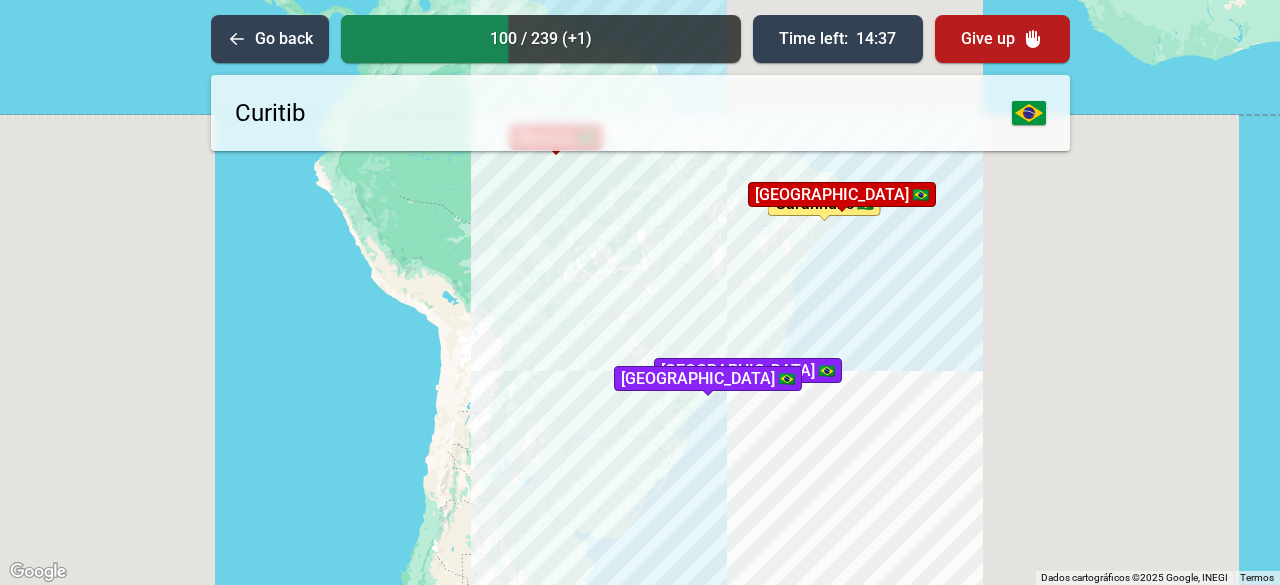 type on "[GEOGRAPHIC_DATA]" 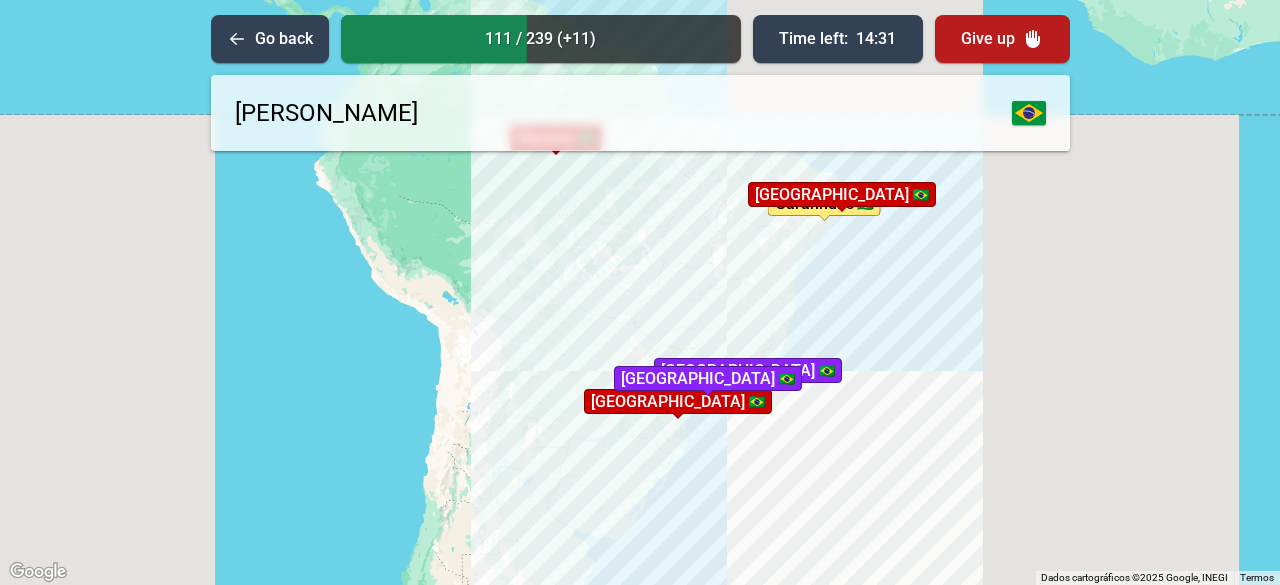 type on "X" 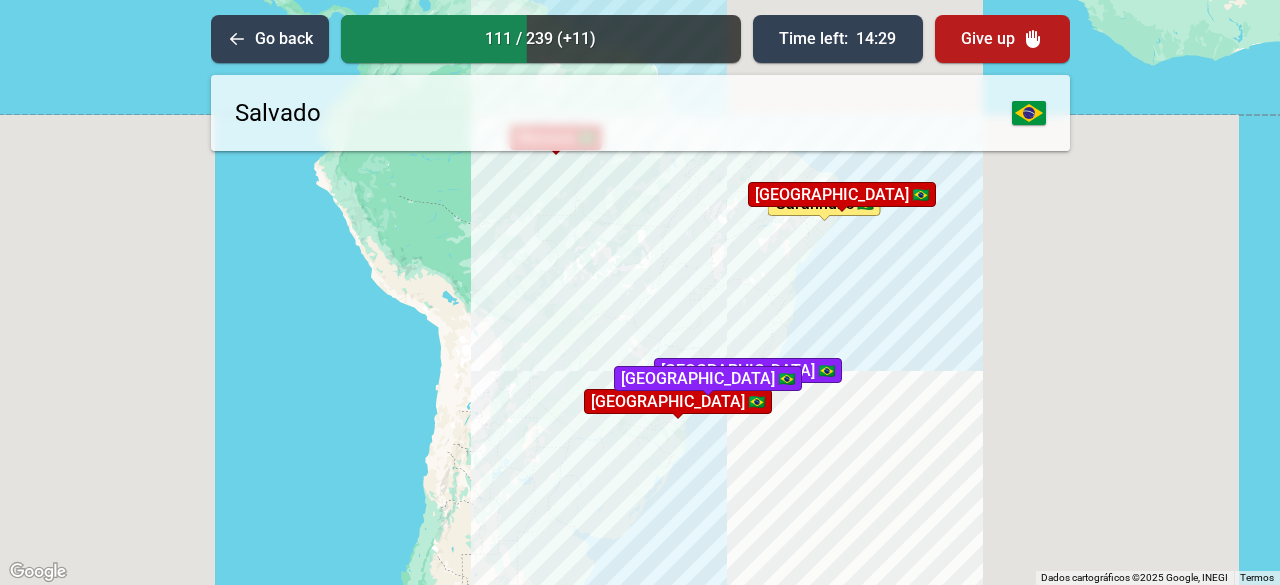 type on "Salvador" 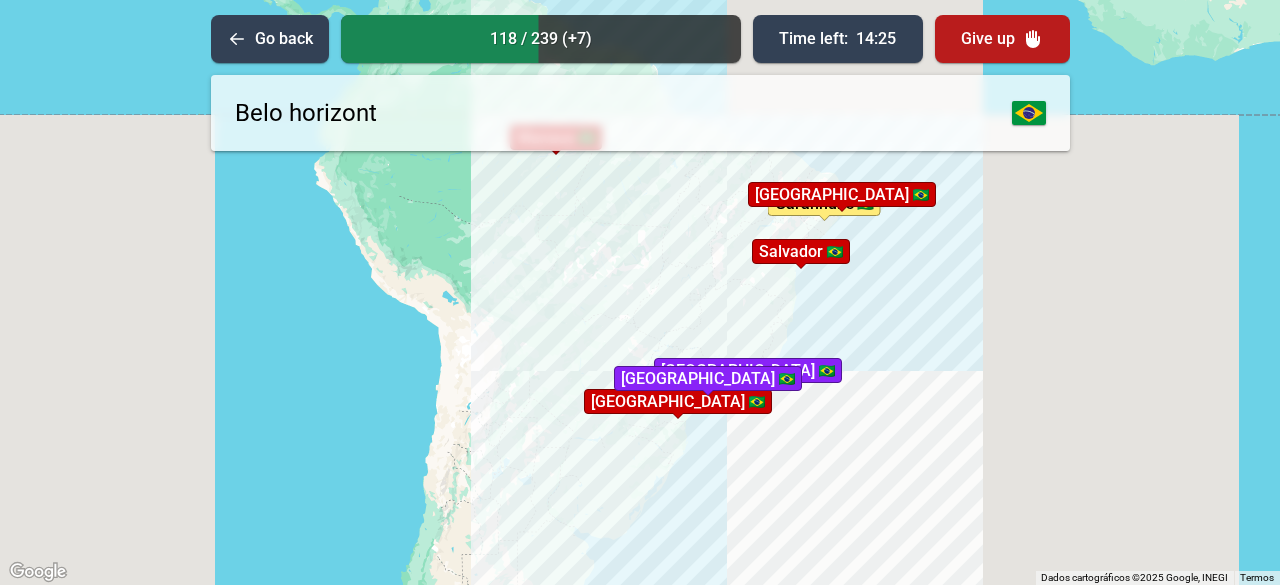 type on "[GEOGRAPHIC_DATA]" 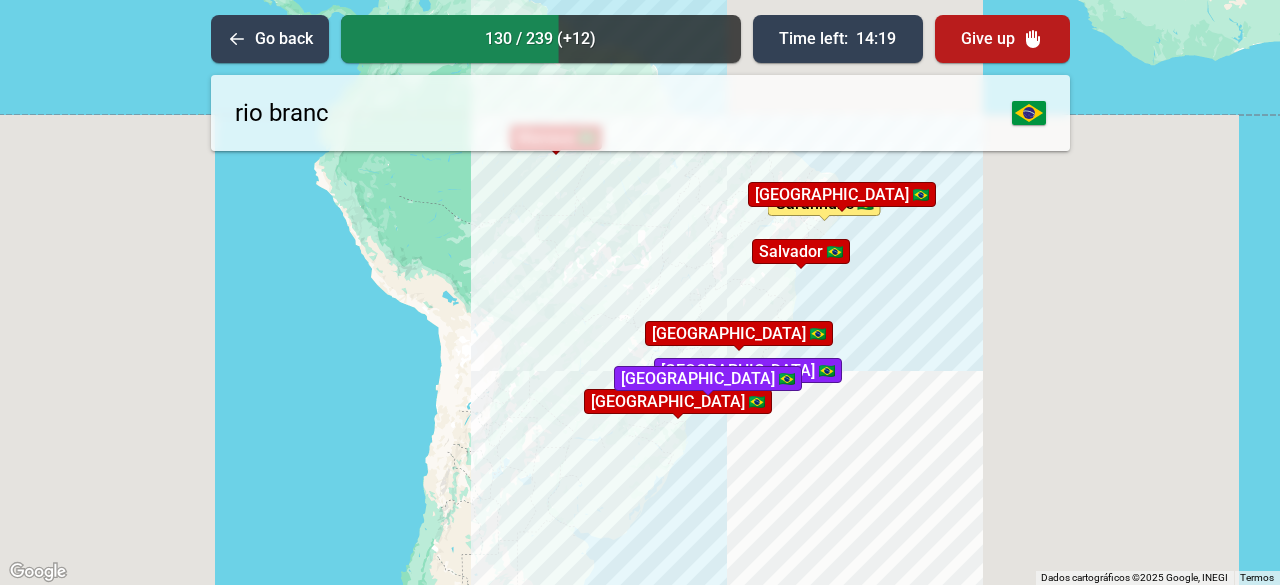 type on "rio [PERSON_NAME]" 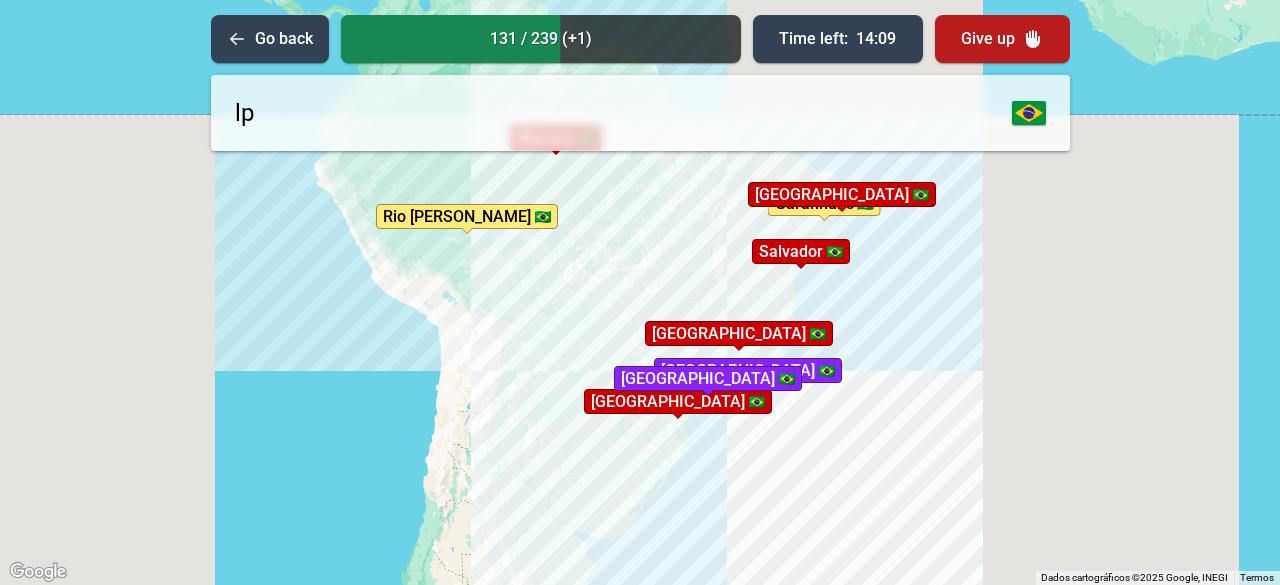 type on "l" 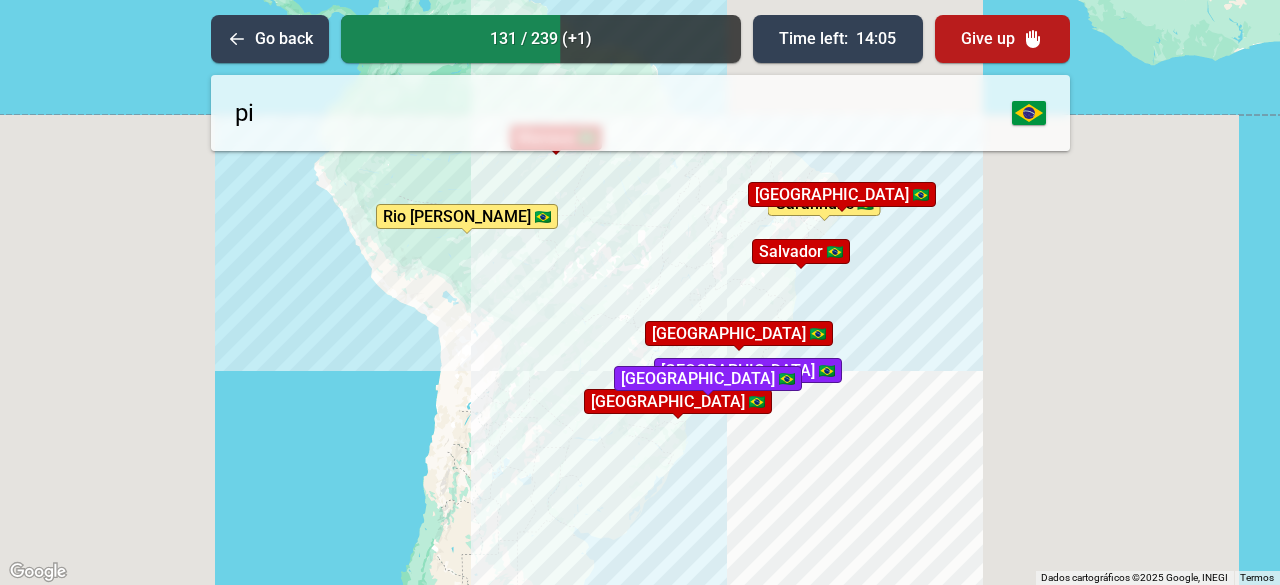 type on "p" 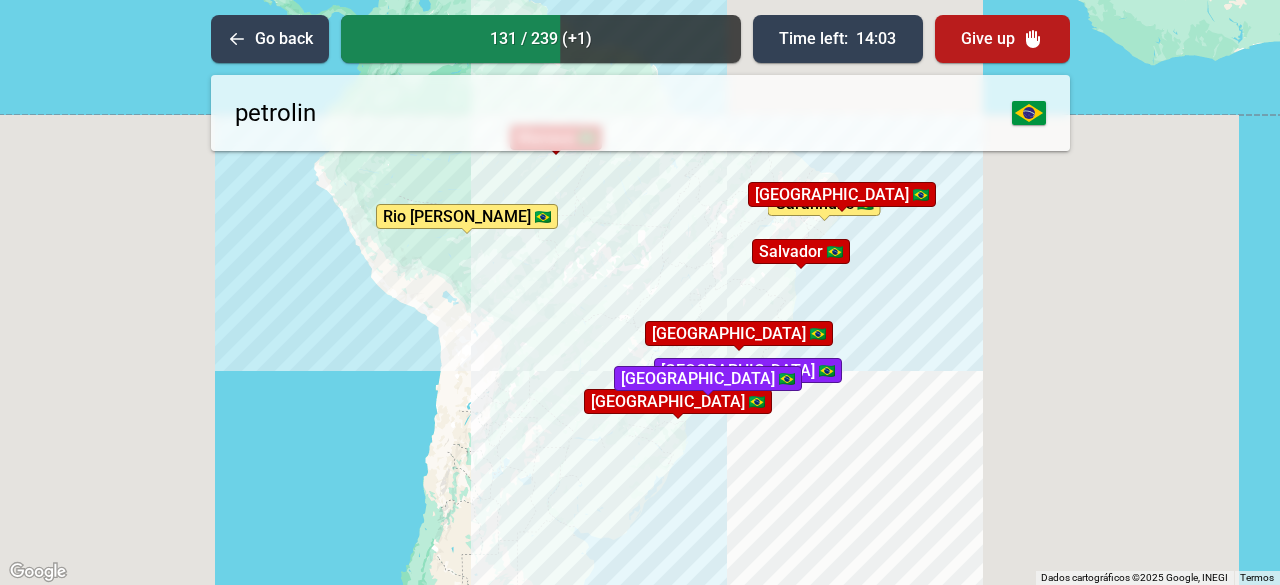type on "petrolina" 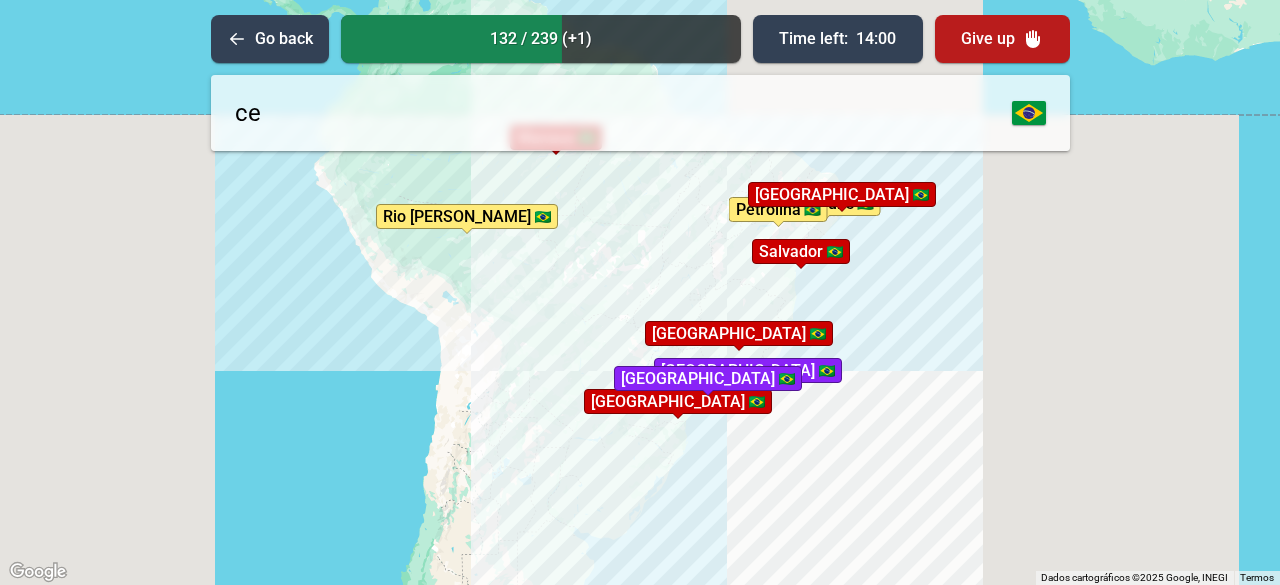 type on "c" 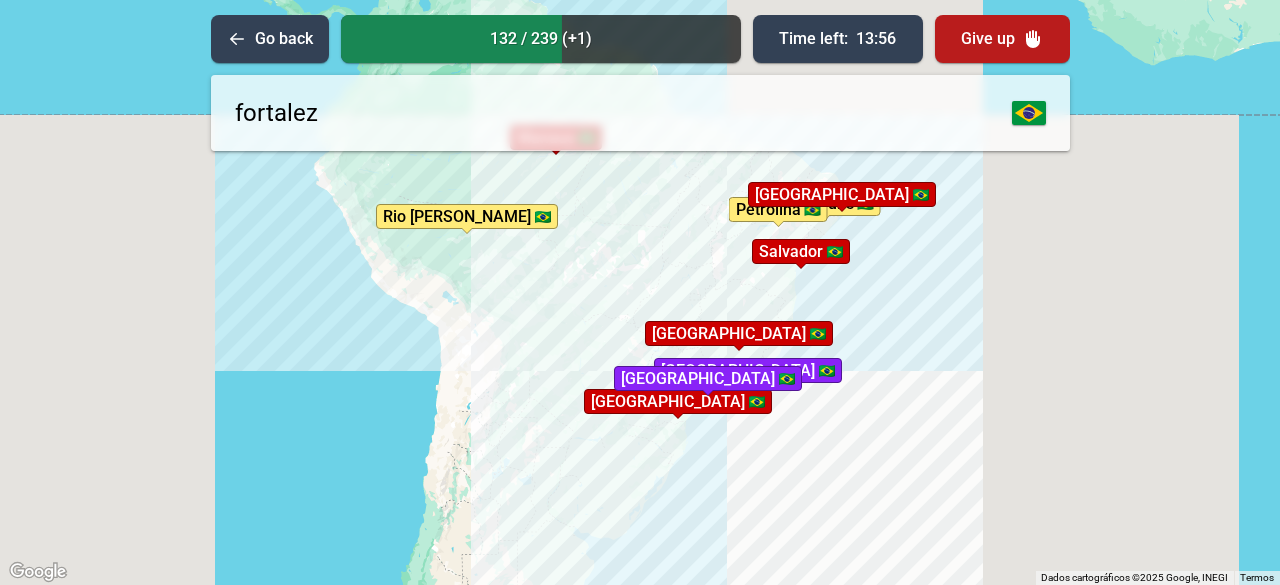 type on "fortaleza" 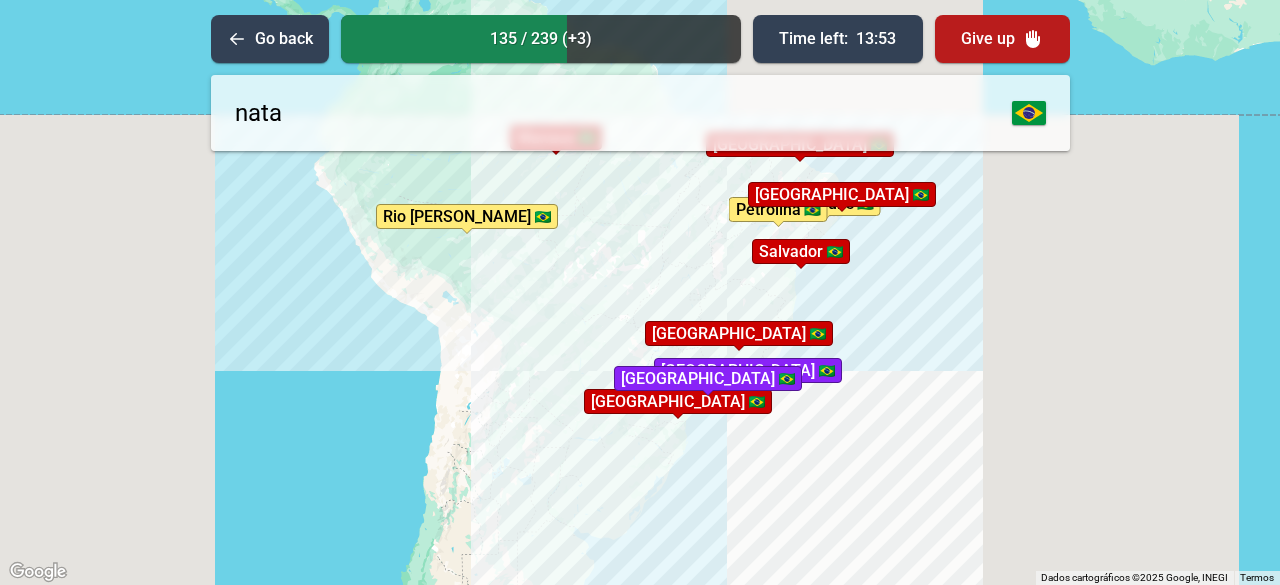type on "[DATE]" 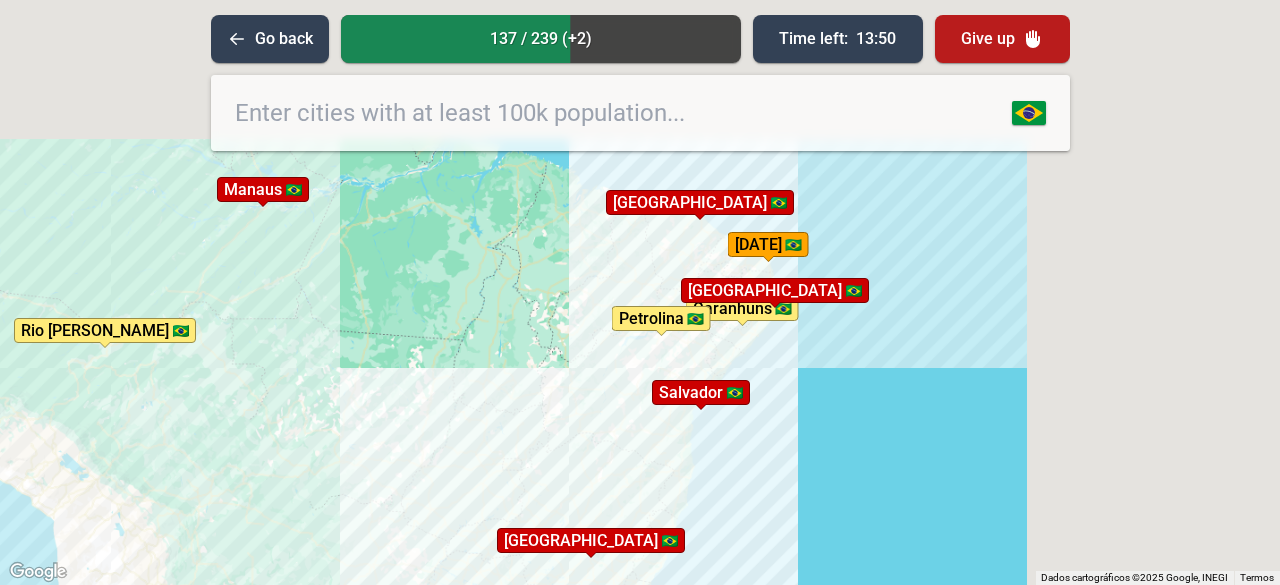 drag, startPoint x: 862, startPoint y: 305, endPoint x: 778, endPoint y: 379, distance: 111.94642 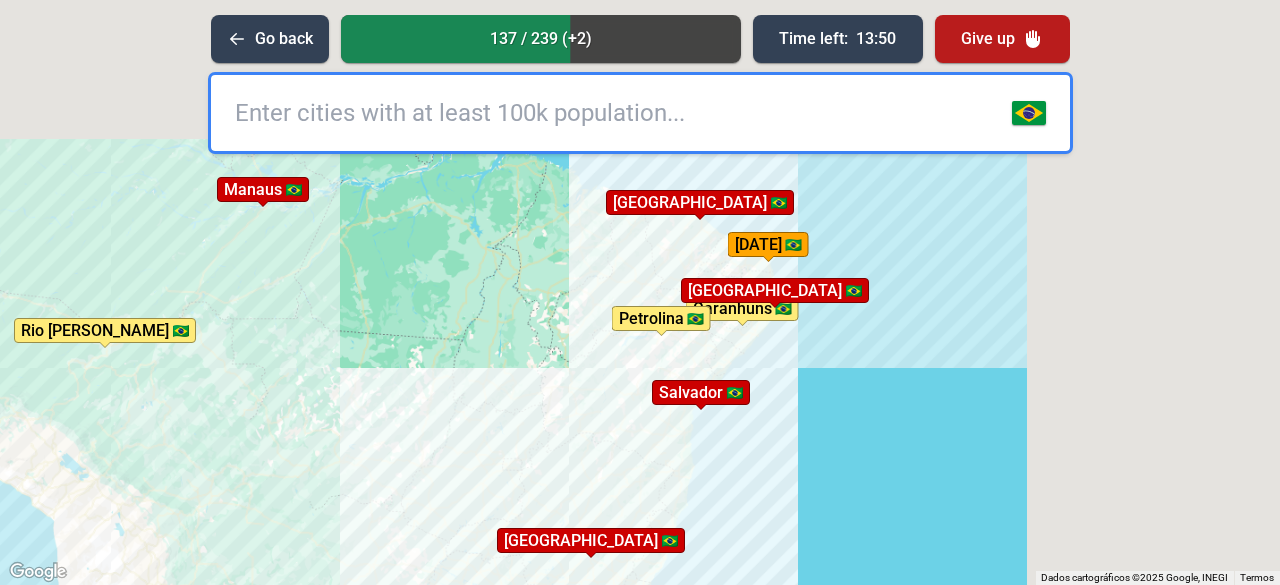 click on "Para iniciar o trajeto, pressione as teclas de seta. Pressione as teclas Alt + Enter para ativar o recurso de arrastar com o teclado. Depois disso, use as teclas de seta para mover o marcador. Pressione a tecla Enter quando quiser parar de arrastar. Para cancelar, pressione Esc. Garanhuns [GEOGRAPHIC_DATA] [GEOGRAPHIC_DATA] [GEOGRAPHIC_DATA] [GEOGRAPHIC_DATA] [GEOGRAPHIC_DATA] [GEOGRAPHIC_DATA][PERSON_NAME][GEOGRAPHIC_DATA] [GEOGRAPHIC_DATA][PERSON_NAME][GEOGRAPHIC_DATA] [GEOGRAPHIC_DATA] [GEOGRAPHIC_DATA]" at bounding box center (640, 292) 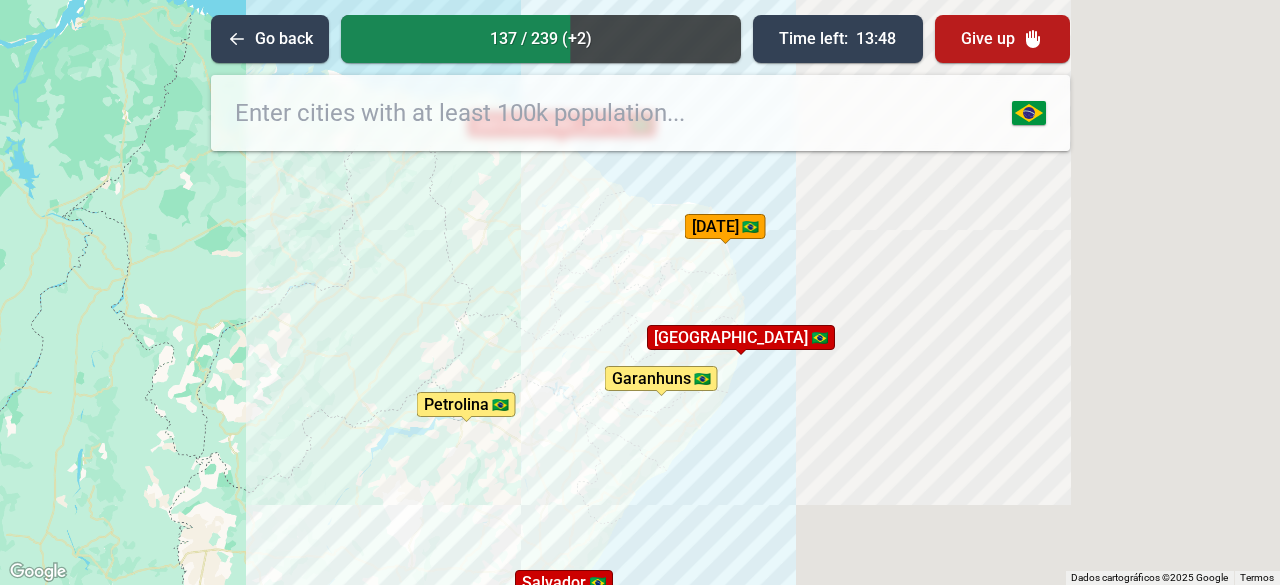 drag, startPoint x: 733, startPoint y: 409, endPoint x: 821, endPoint y: 341, distance: 111.21151 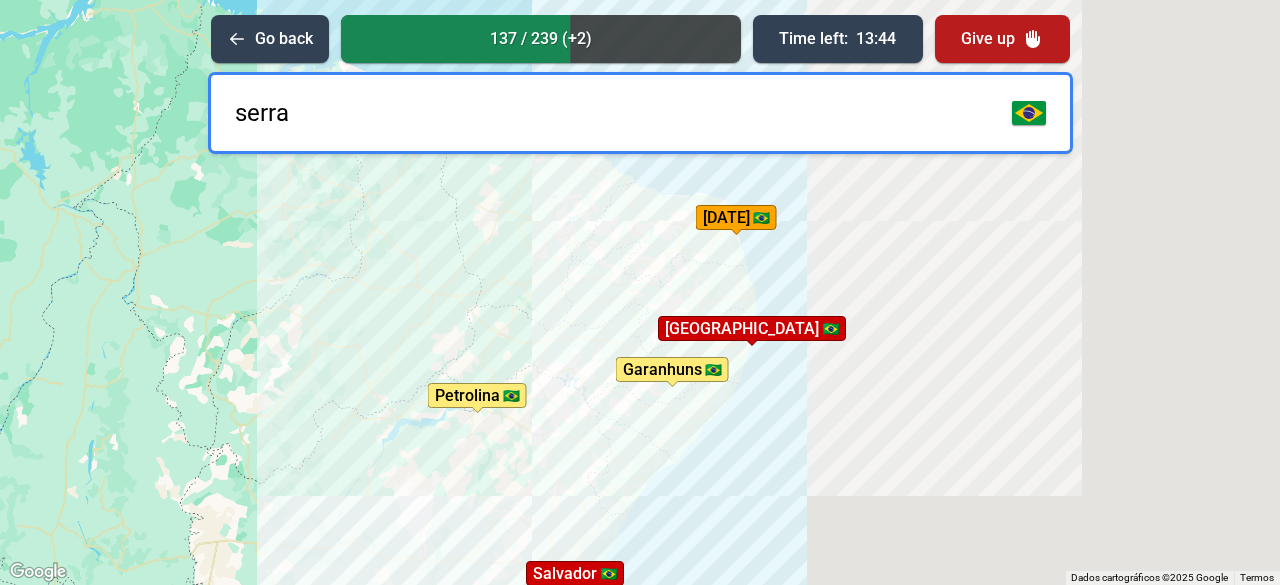 type on "serra" 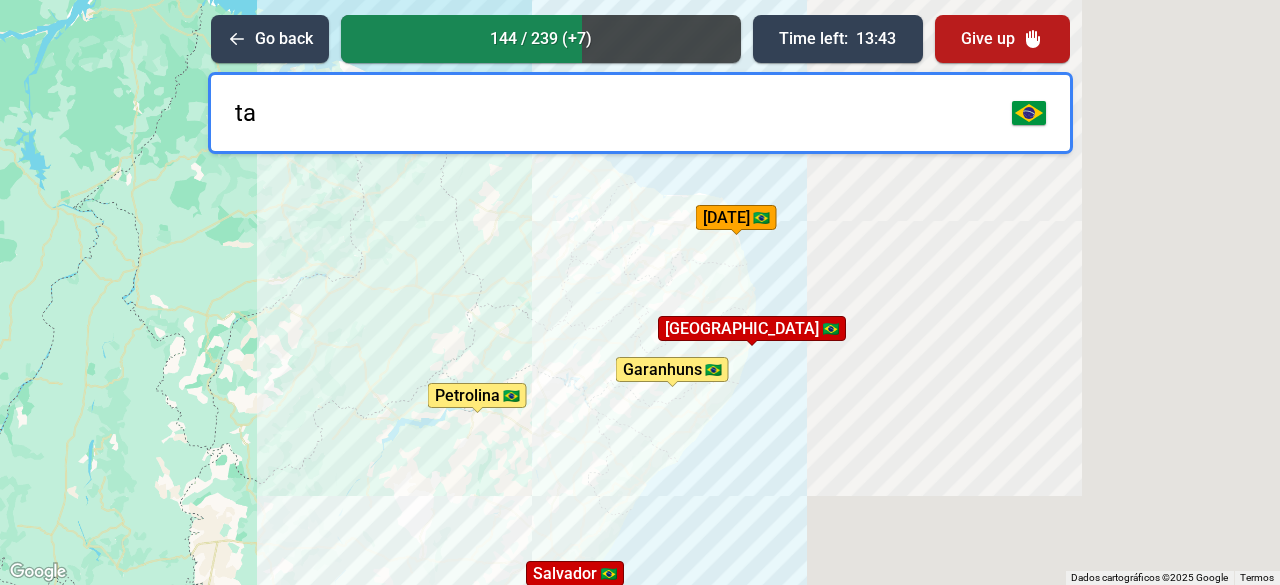 type on "t" 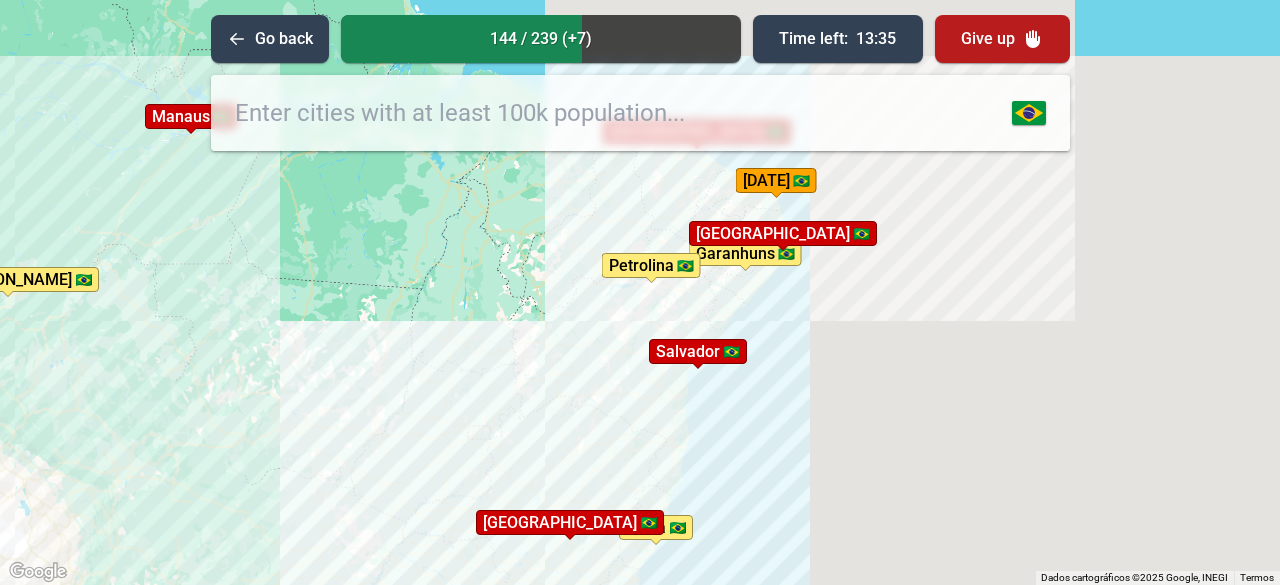 drag, startPoint x: 808, startPoint y: 409, endPoint x: 770, endPoint y: 501, distance: 99.53894 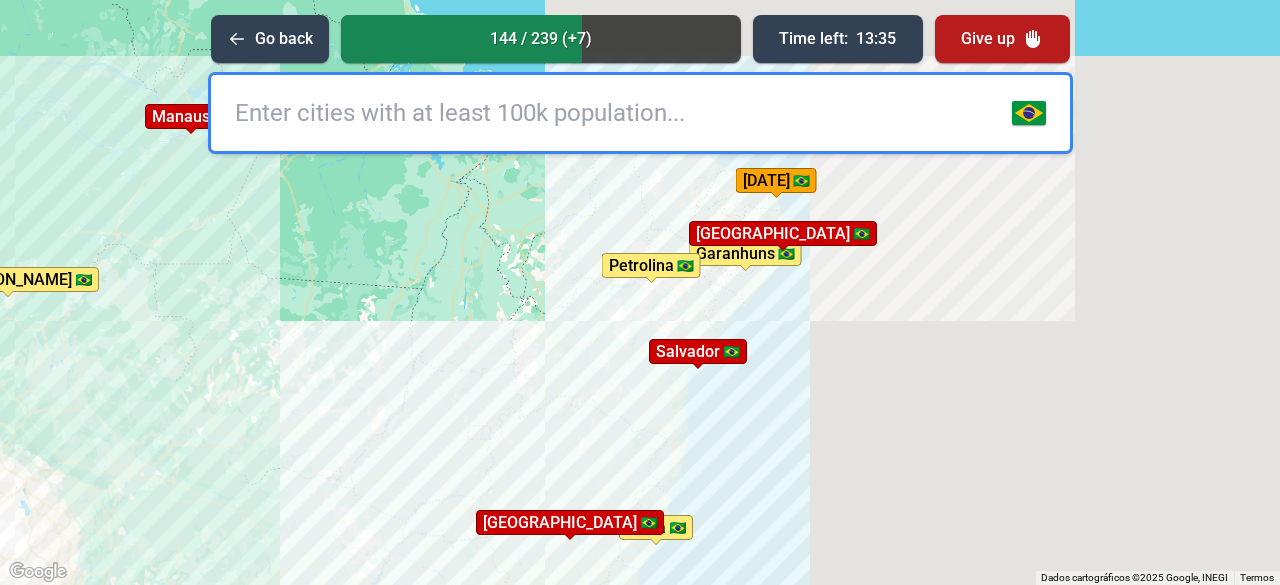 click on "Para iniciar o trajeto, pressione as teclas de seta. Pressione as teclas Alt + Enter para ativar o recurso de arrastar com o teclado. Depois disso, use as teclas de seta para mover o marcador. Pressione a tecla Enter quando quiser parar de arrastar. Para cancelar, pressione Esc. Garanhuns [GEOGRAPHIC_DATA] [GEOGRAPHIC_DATA][PERSON_NAME][GEOGRAPHIC_DATA] [GEOGRAPHIC_DATA][PERSON_NAME][GEOGRAPHIC_DATA] [GEOGRAPHIC_DATA] [GEOGRAPHIC_DATA] [GEOGRAPHIC_DATA] [GEOGRAPHIC_DATA] [GEOGRAPHIC_DATA] [GEOGRAPHIC_DATA] [GEOGRAPHIC_DATA][PERSON_NAME]" at bounding box center (640, 292) 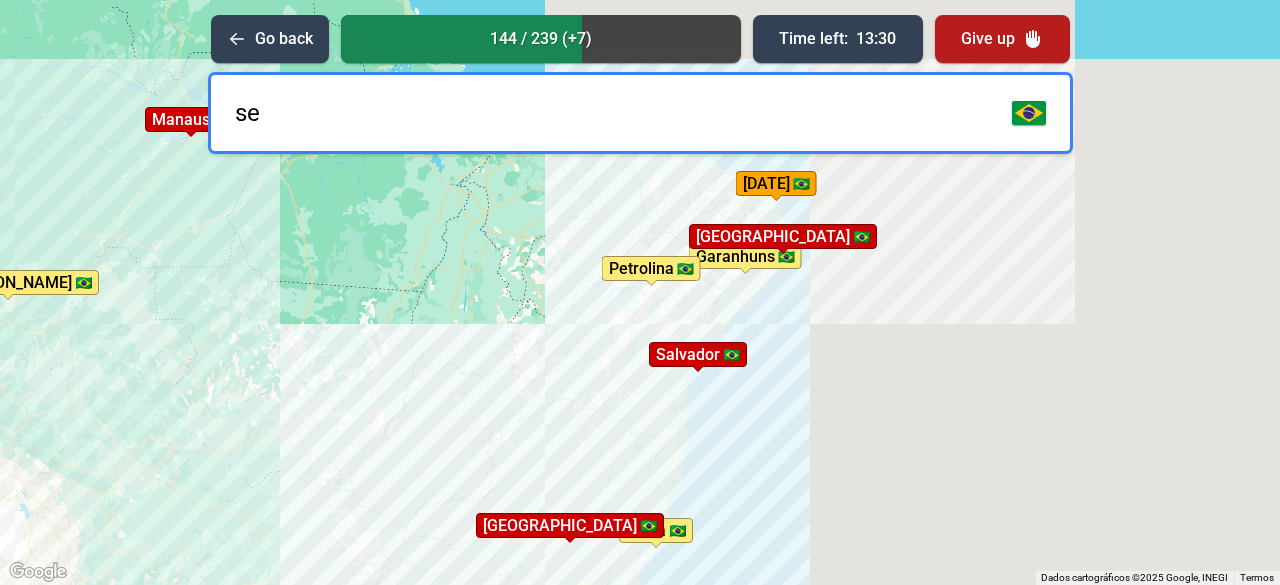type on "s" 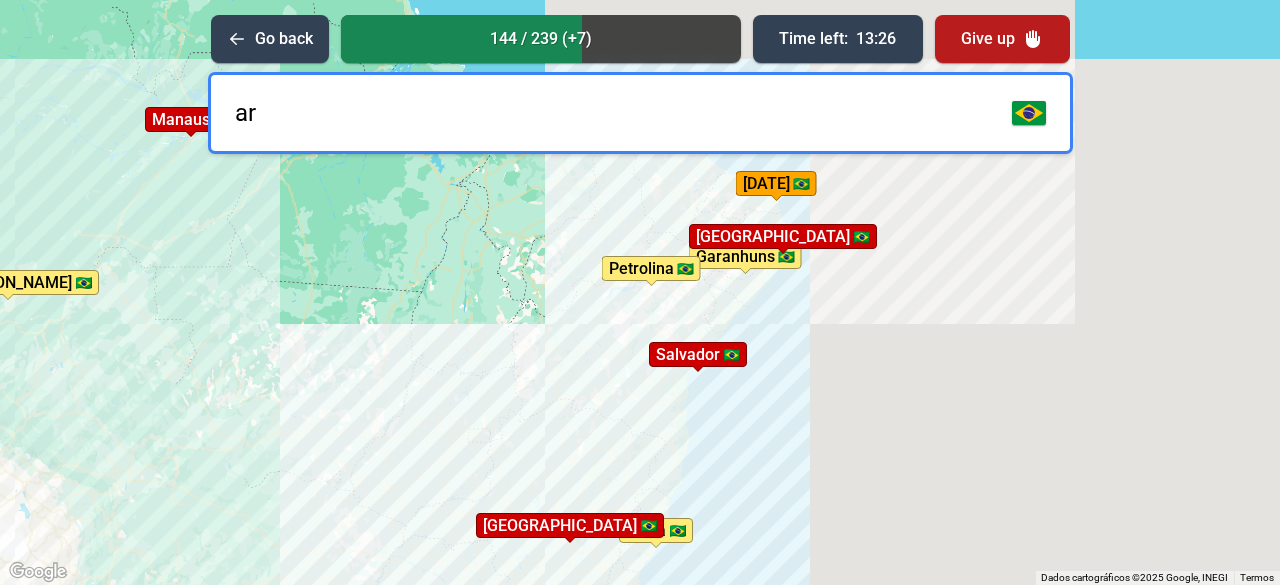 type on "a" 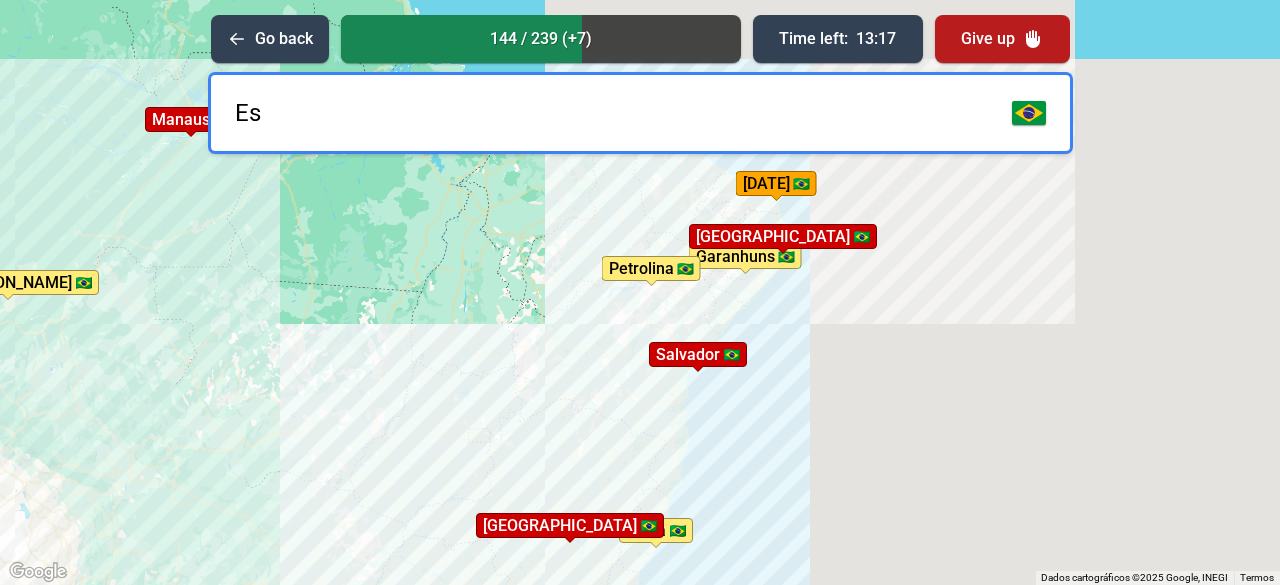 type on "E" 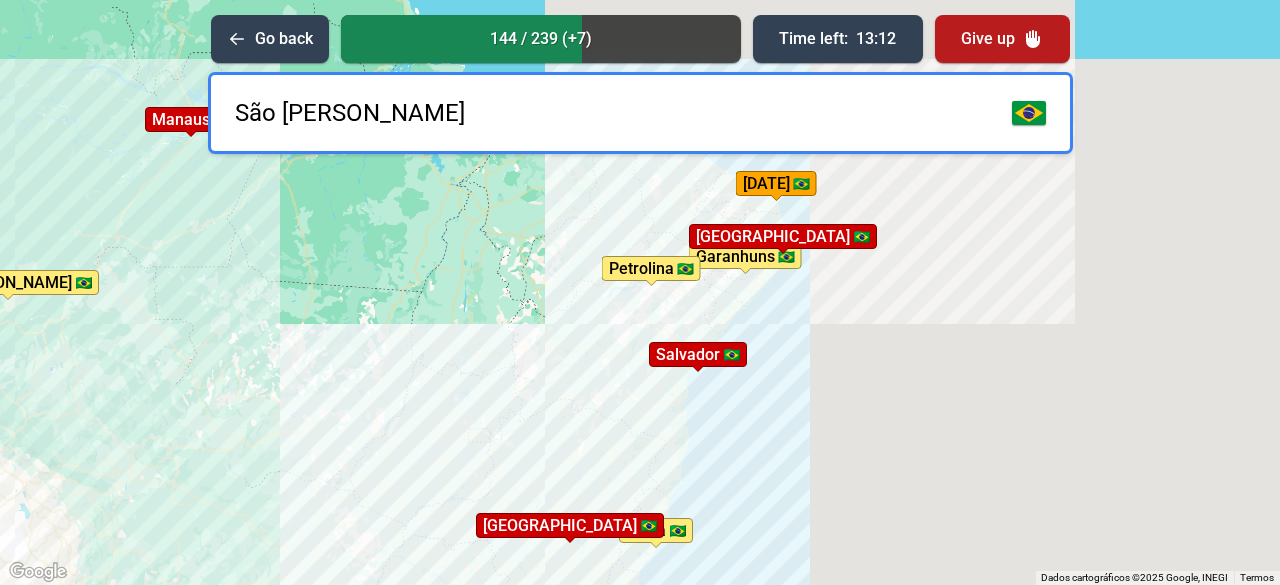 type on "São [PERSON_NAME]" 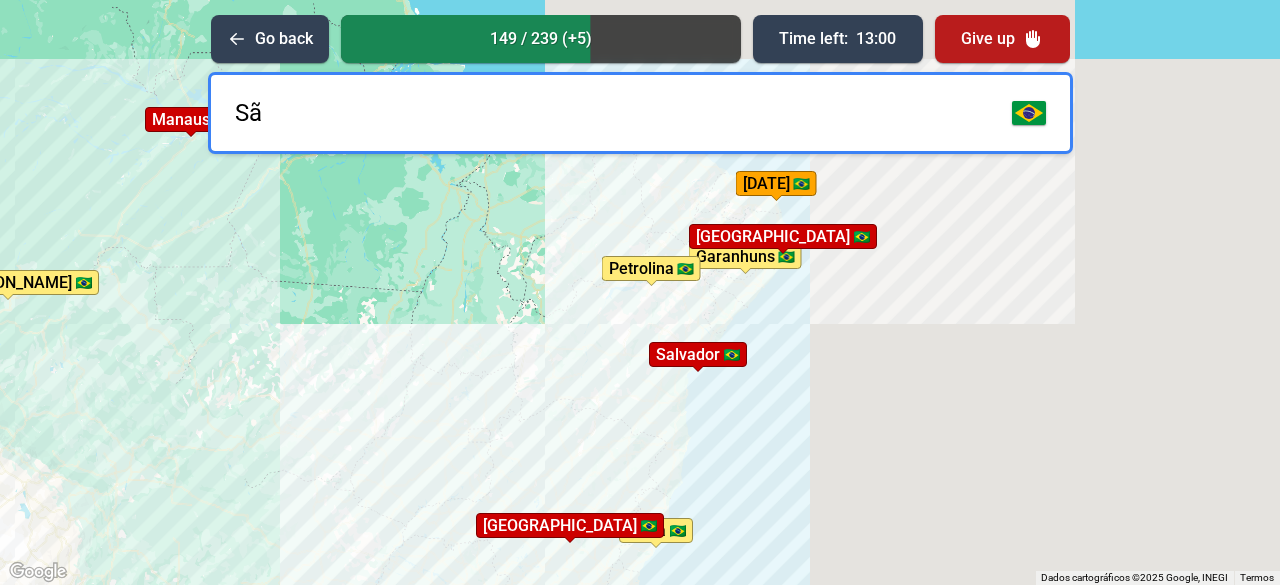 type on "S" 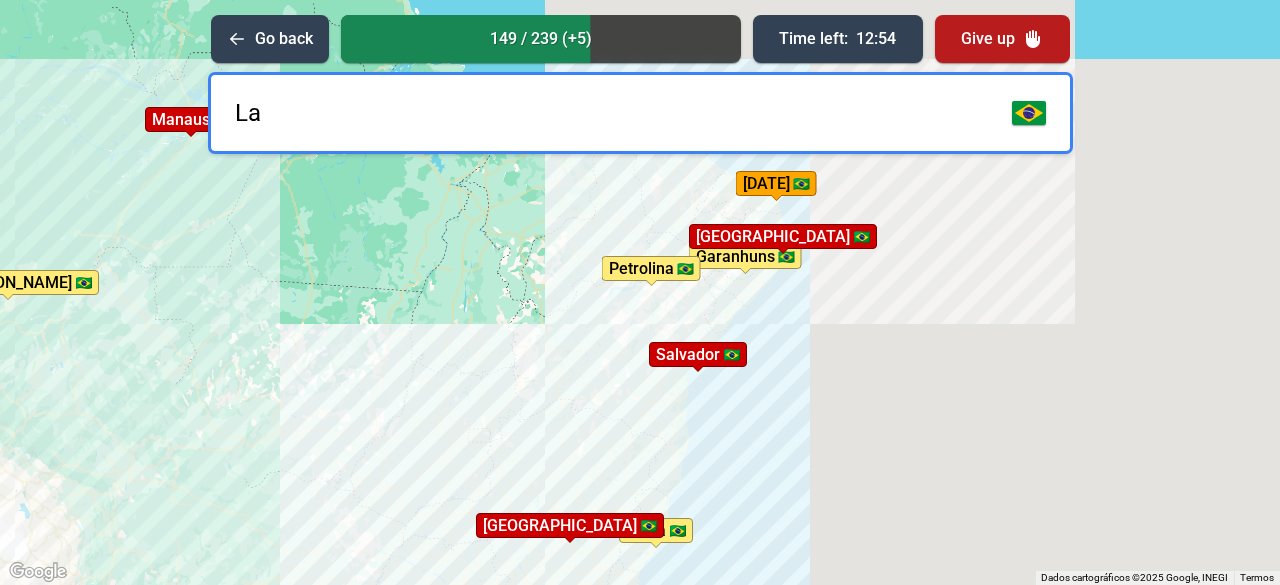 type on "L" 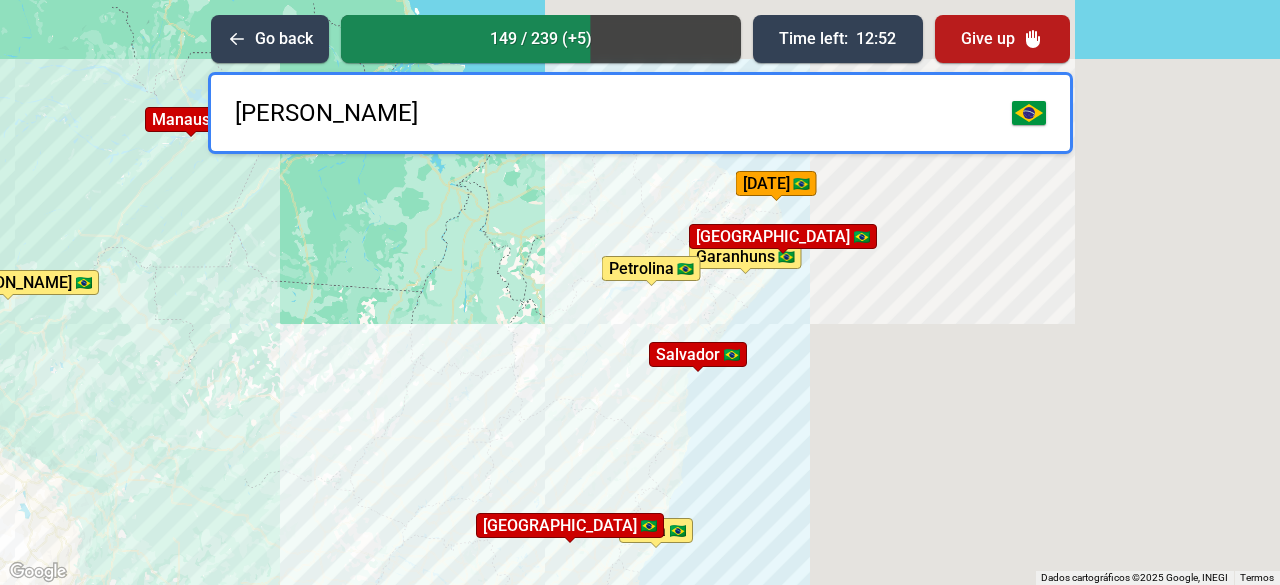 type on "mossoró" 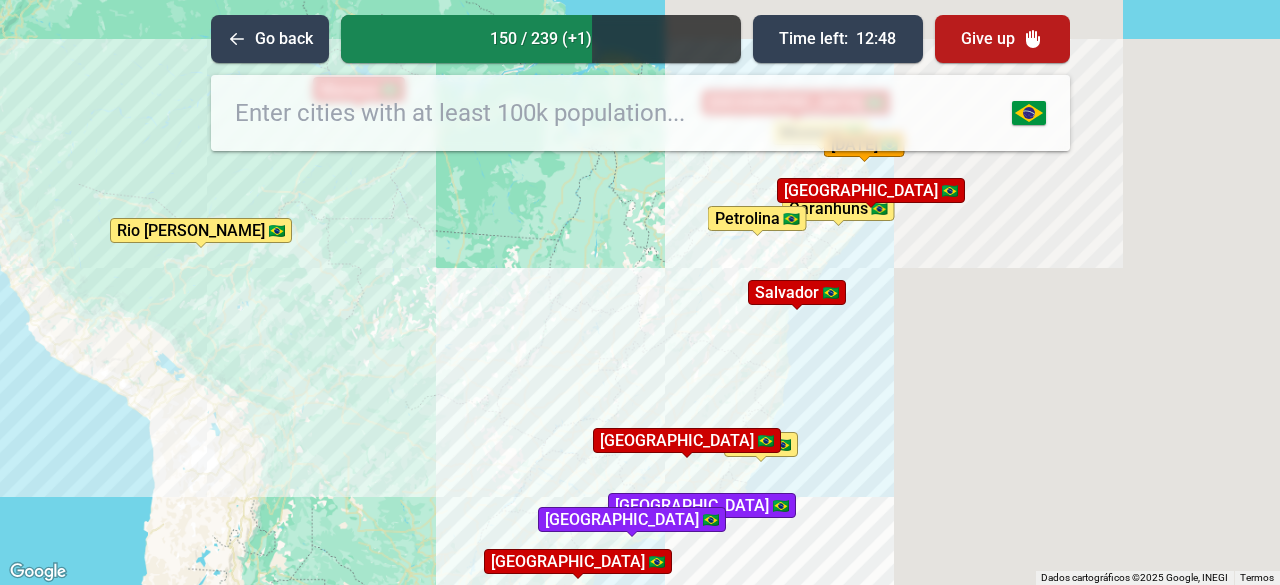 drag, startPoint x: 560, startPoint y: 403, endPoint x: 688, endPoint y: 324, distance: 150.41609 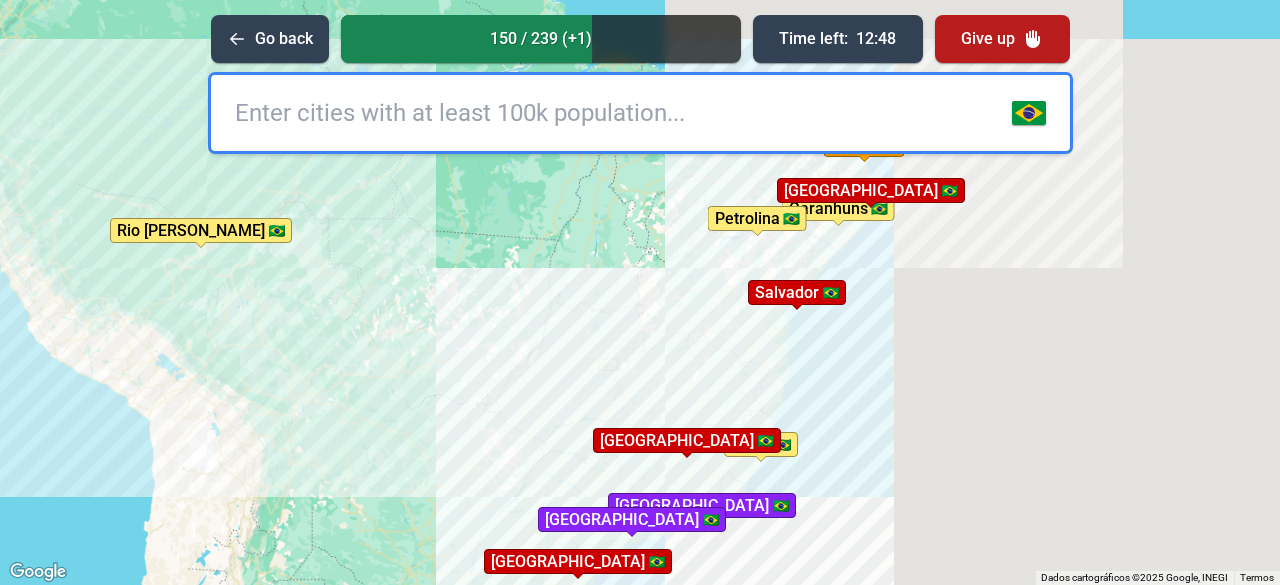 click on "Para iniciar o trajeto, pressione as teclas de seta. Pressione as teclas Alt + Enter para ativar o recurso de arrastar com o teclado. Depois disso, use as teclas de seta para mover o marcador. Pressione a tecla Enter quando quiser parar de arrastar. Para cancelar, pressione Esc. Garanhuns [GEOGRAPHIC_DATA] [GEOGRAPHIC_DATA][PERSON_NAME][GEOGRAPHIC_DATA] [GEOGRAPHIC_DATA][PERSON_NAME][GEOGRAPHIC_DATA] [GEOGRAPHIC_DATA] [GEOGRAPHIC_DATA] [GEOGRAPHIC_DATA] [GEOGRAPHIC_DATA] [GEOGRAPHIC_DATA] [GEOGRAPHIC_DATA] [GEOGRAPHIC_DATA][PERSON_NAME] [GEOGRAPHIC_DATA][PERSON_NAME]" at bounding box center [640, 292] 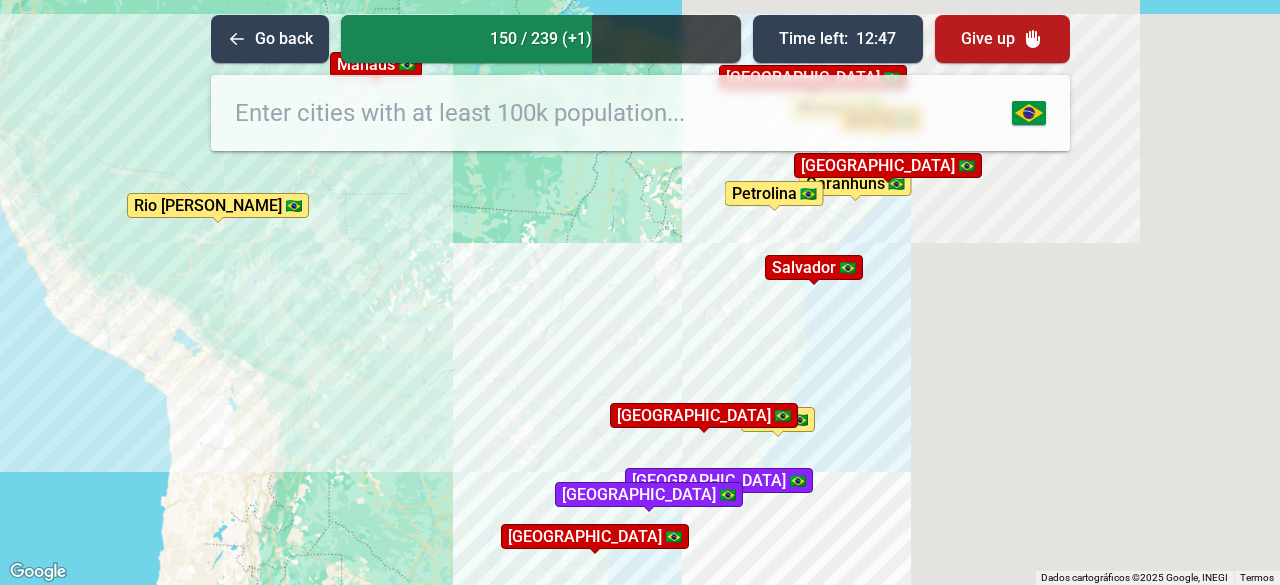 drag, startPoint x: 640, startPoint y: 379, endPoint x: 668, endPoint y: 330, distance: 56.435802 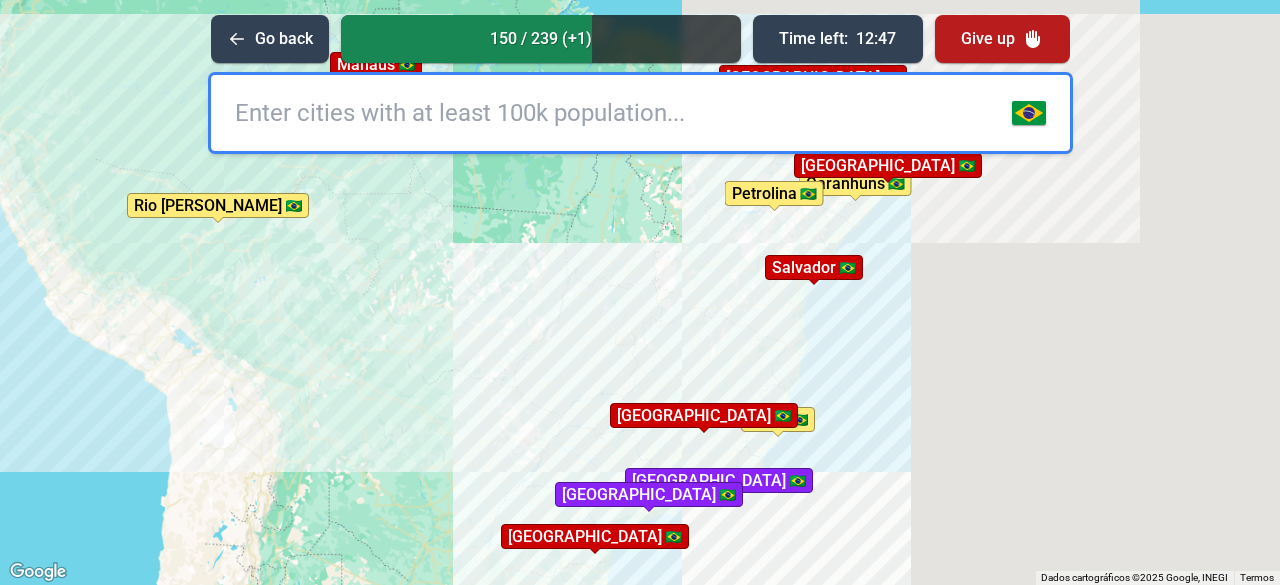 click on "Para iniciar o trajeto, pressione as teclas de seta. Pressione as teclas Alt + Enter para ativar o recurso de arrastar com o teclado. Depois disso, use as teclas de seta para mover o marcador. Pressione a tecla Enter quando quiser parar de arrastar. Para cancelar, pressione Esc. Garanhuns [GEOGRAPHIC_DATA] [GEOGRAPHIC_DATA][PERSON_NAME][GEOGRAPHIC_DATA] [GEOGRAPHIC_DATA][PERSON_NAME][GEOGRAPHIC_DATA] [GEOGRAPHIC_DATA] [GEOGRAPHIC_DATA] [GEOGRAPHIC_DATA] [GEOGRAPHIC_DATA] [GEOGRAPHIC_DATA] [GEOGRAPHIC_DATA] [GEOGRAPHIC_DATA][PERSON_NAME] [GEOGRAPHIC_DATA][PERSON_NAME]" at bounding box center [640, 292] 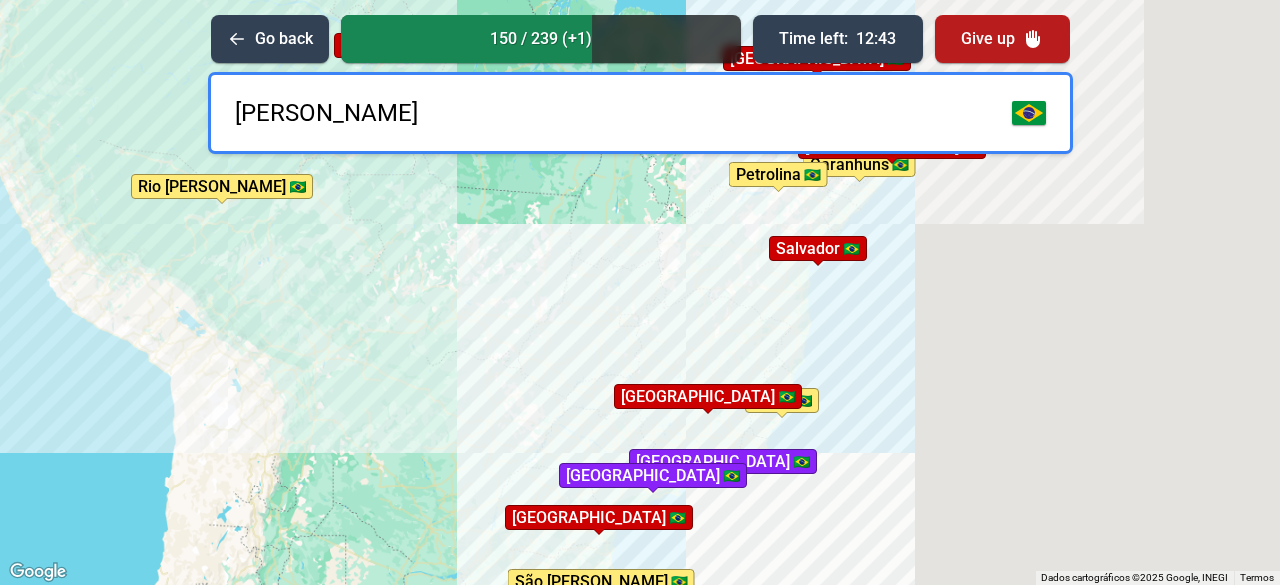 type on "[GEOGRAPHIC_DATA]" 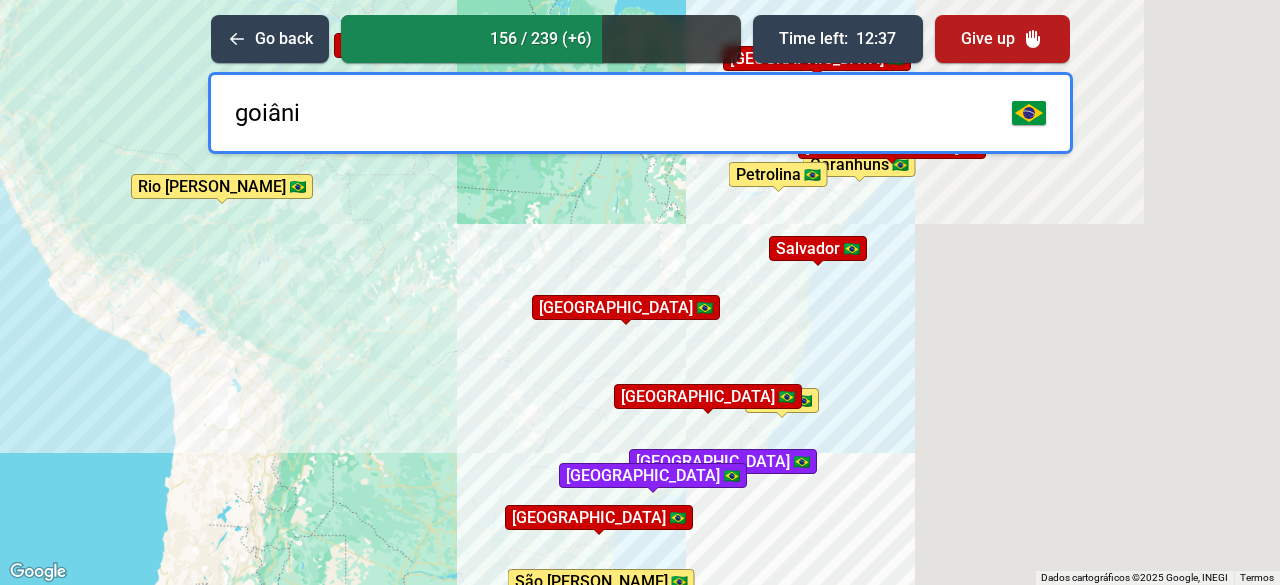 type on "[GEOGRAPHIC_DATA]" 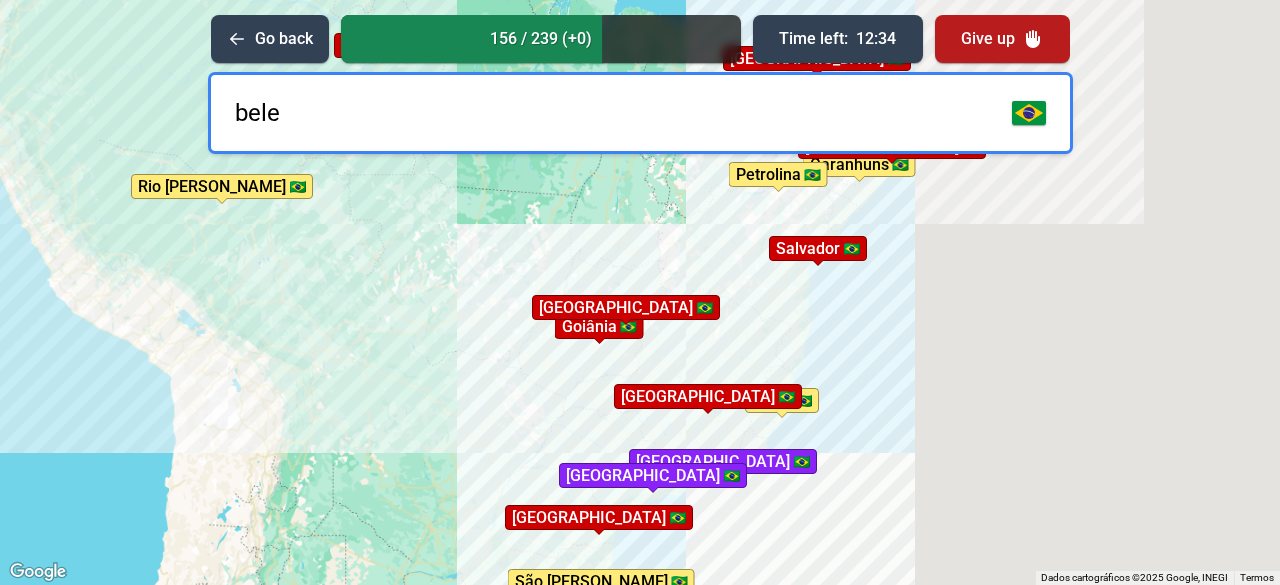 type on "belem" 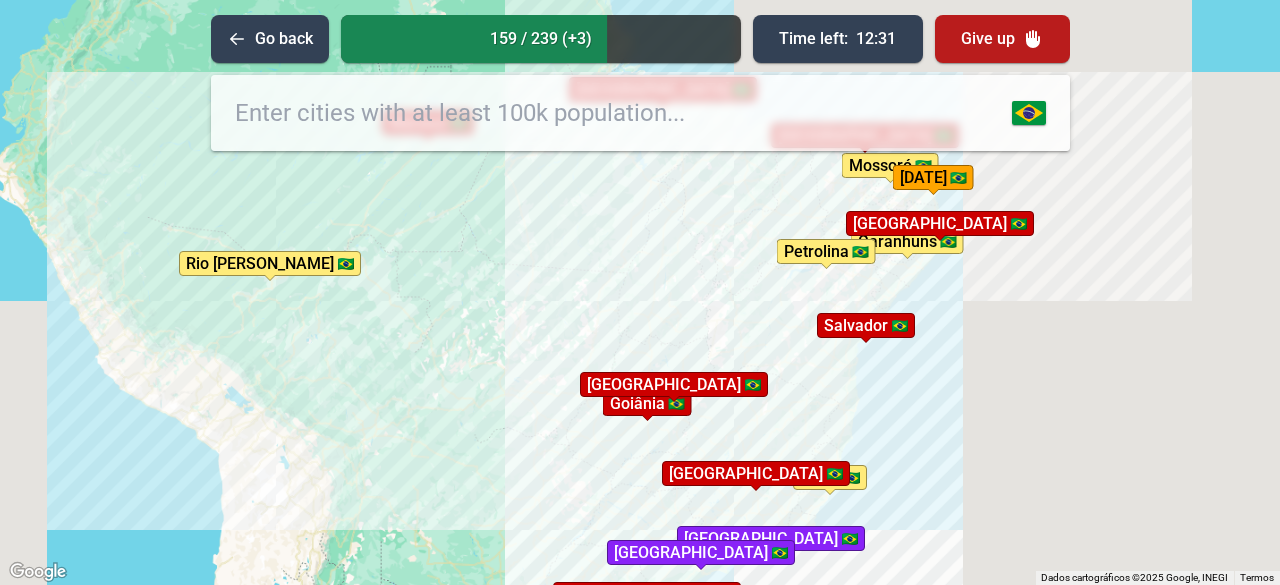 drag, startPoint x: 510, startPoint y: 261, endPoint x: 590, endPoint y: 418, distance: 176.20726 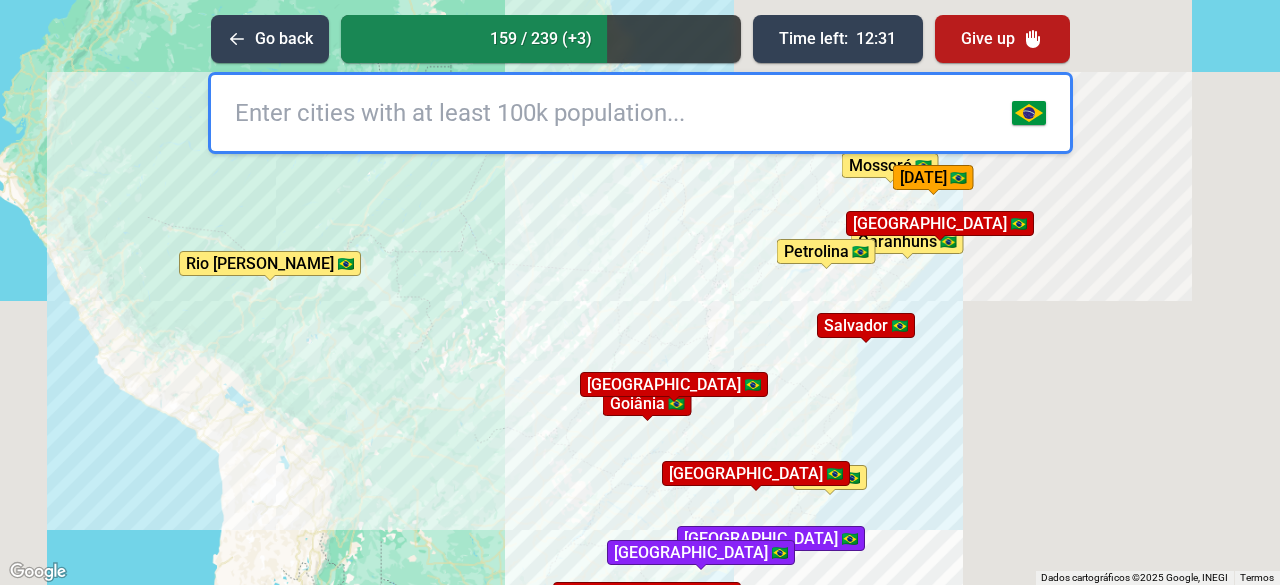 click on "Para iniciar o trajeto, pressione as teclas de seta. Pressione as teclas Alt + Enter para ativar o recurso de arrastar com o teclado. Depois disso, use as teclas de seta para mover o marcador. Pressione a tecla Enter quando quiser parar de arrastar. Para cancelar, pressione Esc. Garanhuns [GEOGRAPHIC_DATA] [GEOGRAPHIC_DATA][PERSON_NAME][GEOGRAPHIC_DATA] [GEOGRAPHIC_DATA][PERSON_NAME][GEOGRAPHIC_DATA] [GEOGRAPHIC_DATA] [GEOGRAPHIC_DATA] [GEOGRAPHIC_DATA] [GEOGRAPHIC_DATA] [GEOGRAPHIC_DATA] [GEOGRAPHIC_DATA] [GEOGRAPHIC_DATA][PERSON_NAME] [GEOGRAPHIC_DATA][PERSON_NAME] [GEOGRAPHIC_DATA] [GEOGRAPHIC_DATA] [GEOGRAPHIC_DATA] [GEOGRAPHIC_DATA]" at bounding box center [640, 292] 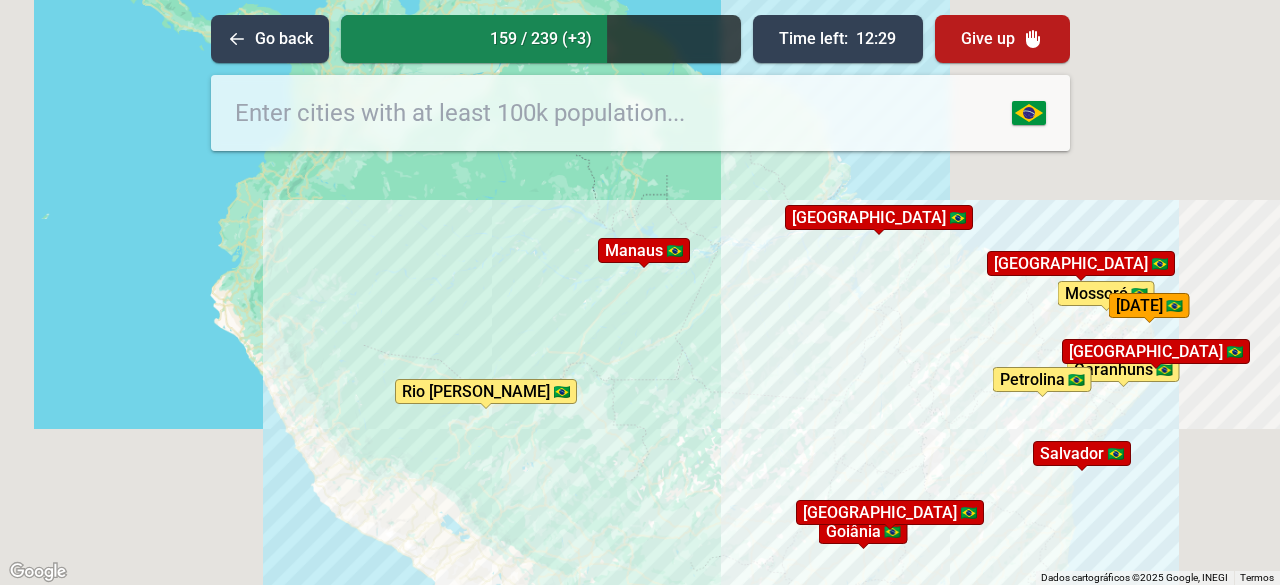 drag, startPoint x: 602, startPoint y: 329, endPoint x: 778, endPoint y: 359, distance: 178.53851 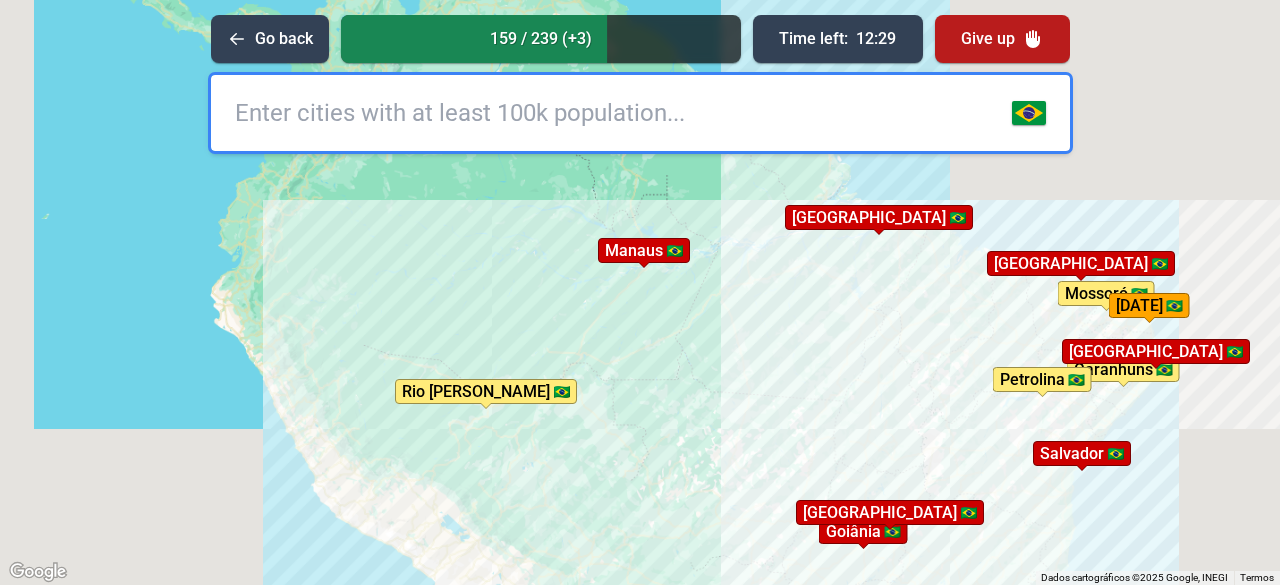 click on "Para iniciar o trajeto, pressione as teclas de seta. Pressione as teclas Alt + Enter para ativar o recurso de arrastar com o teclado. Depois disso, use as teclas de seta para mover o marcador. Pressione a tecla Enter quando quiser parar de arrastar. Para cancelar, pressione Esc. Garanhuns [GEOGRAPHIC_DATA] [GEOGRAPHIC_DATA][PERSON_NAME][GEOGRAPHIC_DATA] [GEOGRAPHIC_DATA][PERSON_NAME][GEOGRAPHIC_DATA] [GEOGRAPHIC_DATA] [GEOGRAPHIC_DATA] [GEOGRAPHIC_DATA] [GEOGRAPHIC_DATA] [GEOGRAPHIC_DATA] [GEOGRAPHIC_DATA] [GEOGRAPHIC_DATA][PERSON_NAME] [GEOGRAPHIC_DATA][PERSON_NAME] [GEOGRAPHIC_DATA] [GEOGRAPHIC_DATA] [GEOGRAPHIC_DATA] [GEOGRAPHIC_DATA]" at bounding box center (640, 292) 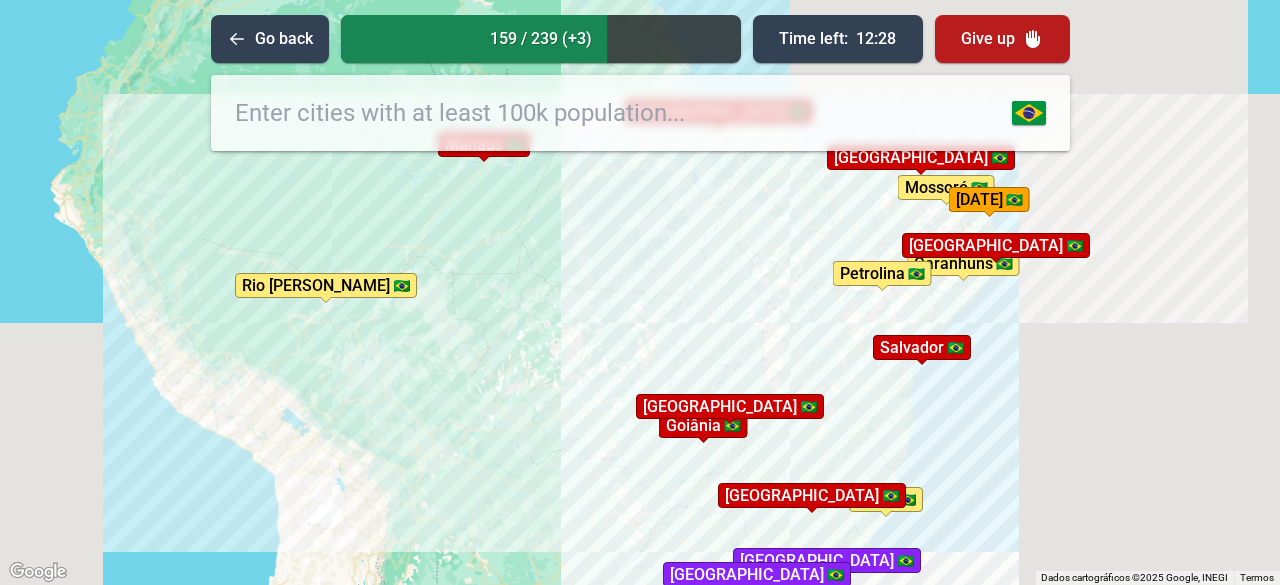 drag, startPoint x: 768, startPoint y: 391, endPoint x: 606, endPoint y: 285, distance: 193.59752 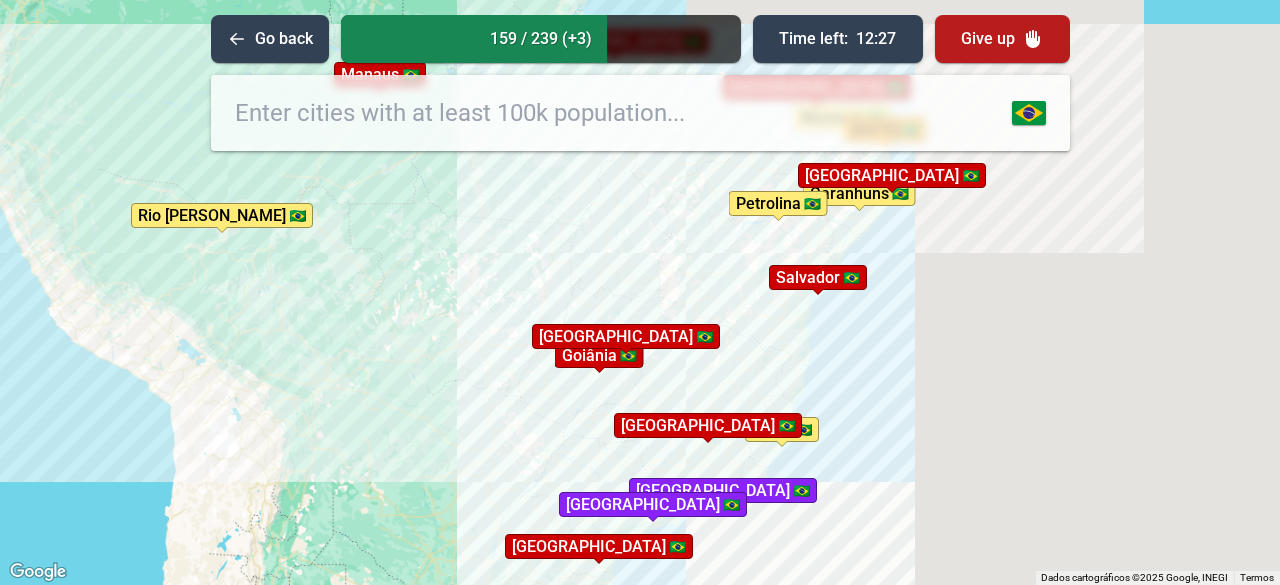 drag, startPoint x: 678, startPoint y: 362, endPoint x: 644, endPoint y: 329, distance: 47.38143 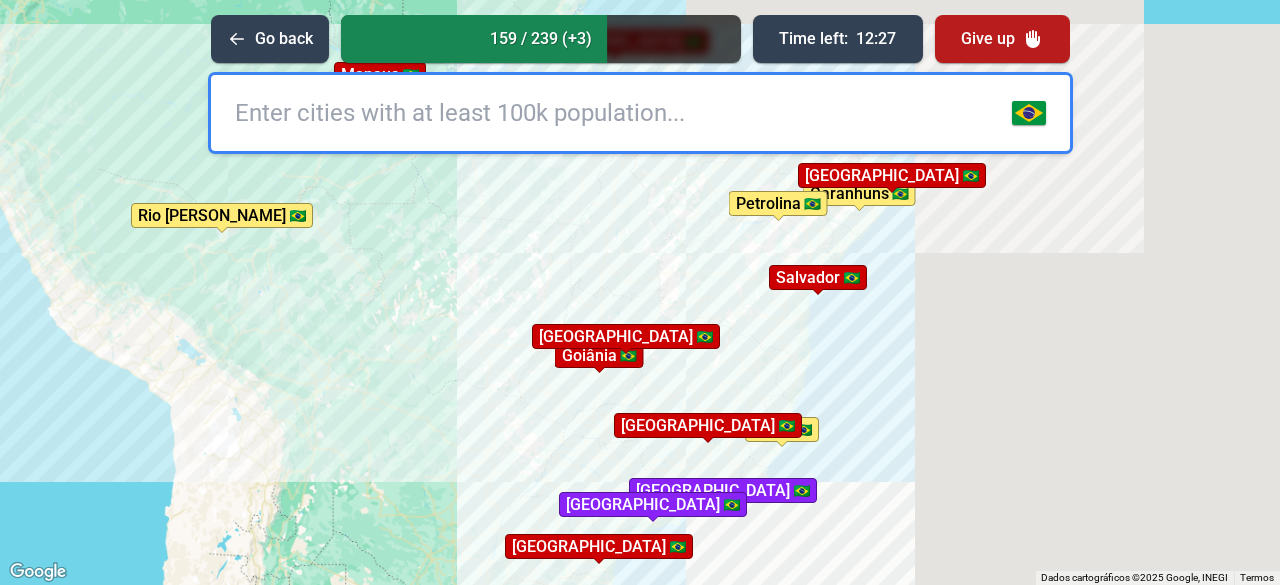 click on "[GEOGRAPHIC_DATA]" at bounding box center [626, 336] 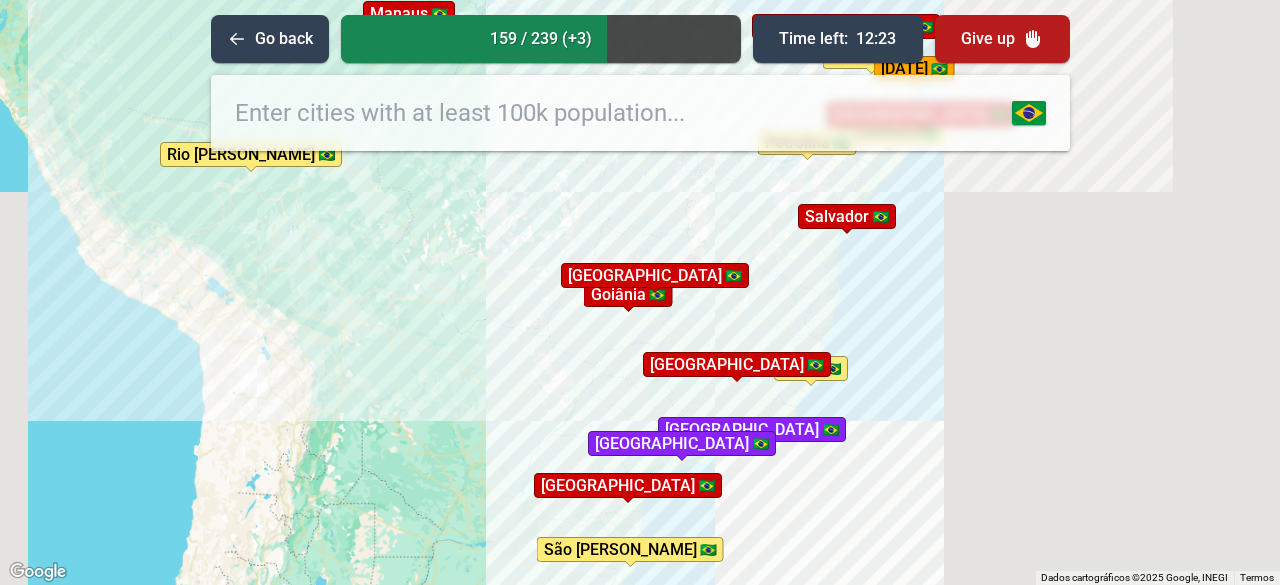 drag, startPoint x: 790, startPoint y: 518, endPoint x: 826, endPoint y: 438, distance: 87.72685 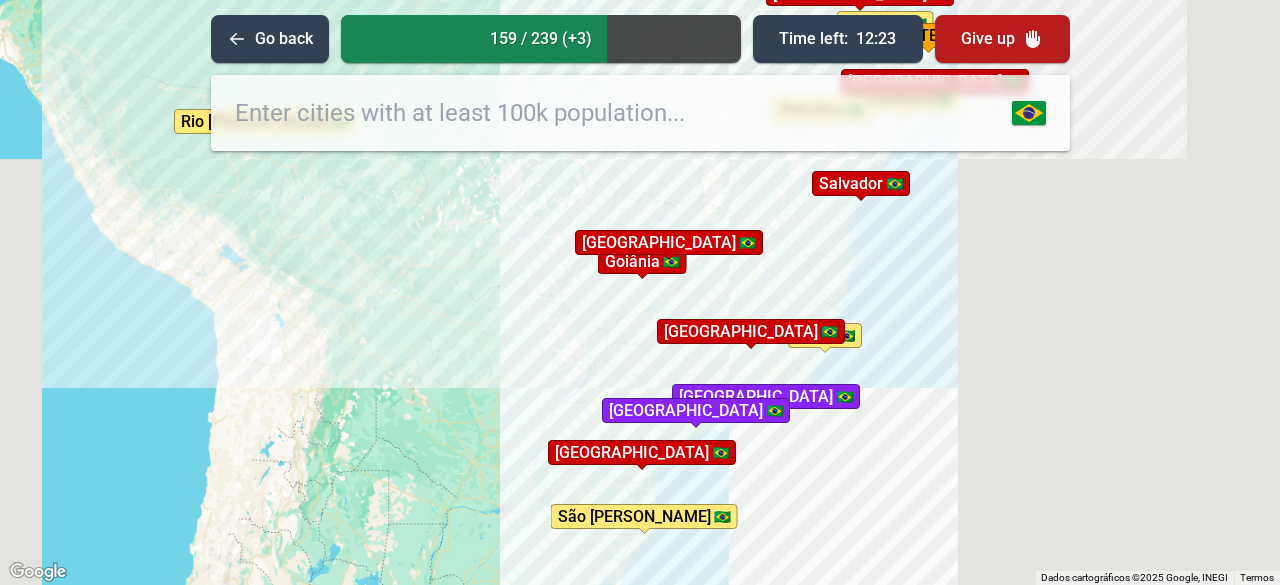 drag, startPoint x: 858, startPoint y: 391, endPoint x: 867, endPoint y: 368, distance: 24.698177 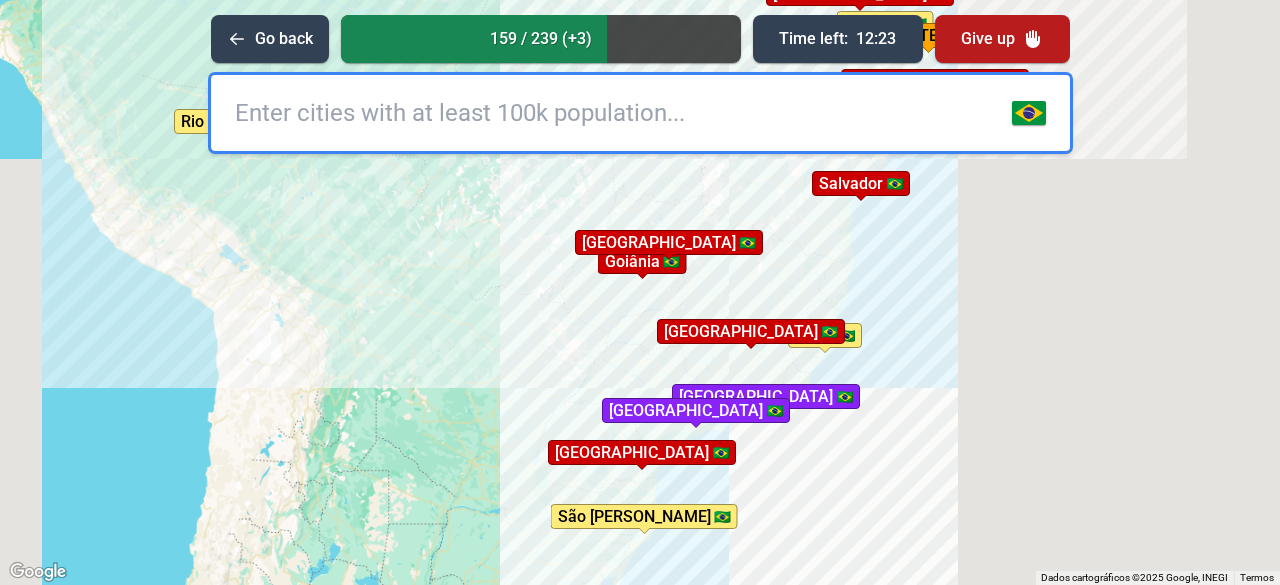 click on "Para iniciar o trajeto, pressione as teclas de seta. Pressione as teclas Alt + Enter para ativar o recurso de arrastar com o teclado. Depois disso, use as teclas de seta para mover o marcador. Pressione a tecla Enter quando quiser parar de arrastar. Para cancelar, pressione Esc. Garanhuns [GEOGRAPHIC_DATA] [GEOGRAPHIC_DATA][PERSON_NAME][GEOGRAPHIC_DATA] [GEOGRAPHIC_DATA][PERSON_NAME][GEOGRAPHIC_DATA] [GEOGRAPHIC_DATA] [GEOGRAPHIC_DATA] [GEOGRAPHIC_DATA] [GEOGRAPHIC_DATA] [GEOGRAPHIC_DATA] [GEOGRAPHIC_DATA] [GEOGRAPHIC_DATA][PERSON_NAME] [GEOGRAPHIC_DATA][PERSON_NAME] [GEOGRAPHIC_DATA] [GEOGRAPHIC_DATA] [GEOGRAPHIC_DATA] [GEOGRAPHIC_DATA]" at bounding box center (640, 292) 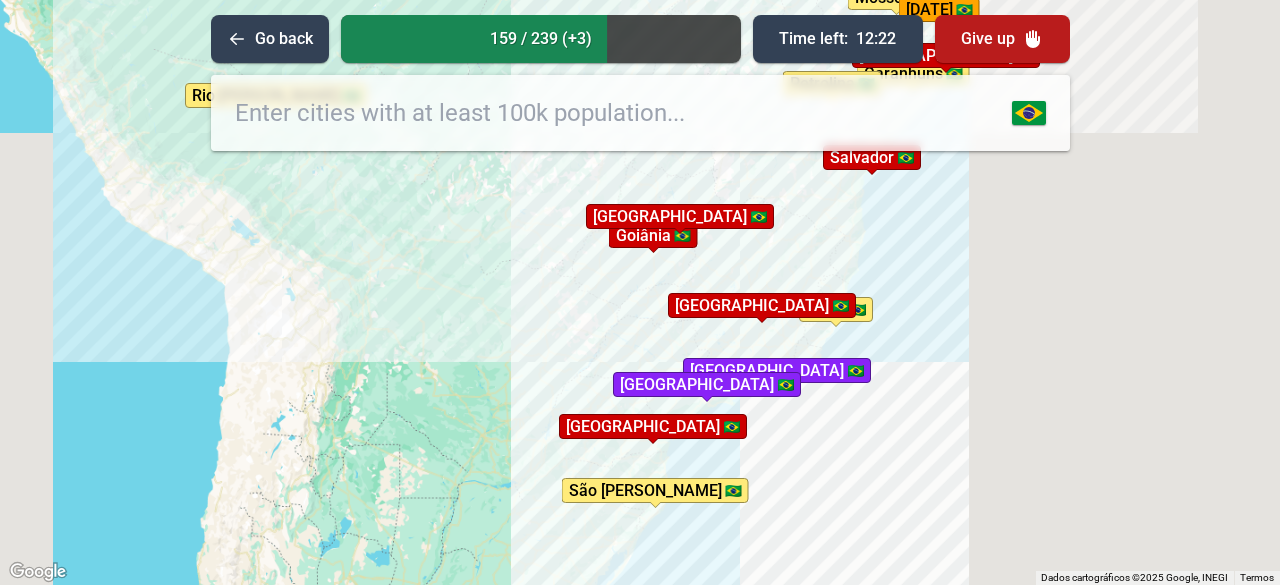 drag, startPoint x: 839, startPoint y: 462, endPoint x: 866, endPoint y: 397, distance: 70.38466 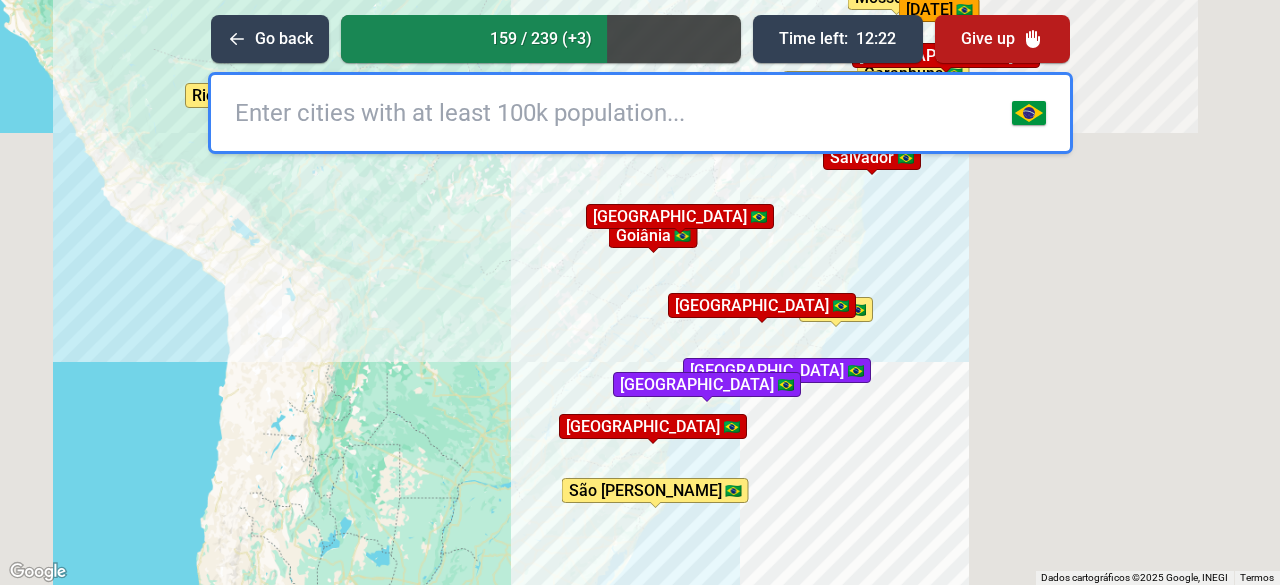 click on "Para iniciar o trajeto, pressione as teclas de seta. Pressione as teclas Alt + Enter para ativar o recurso de arrastar com o teclado. Depois disso, use as teclas de seta para mover o marcador. Pressione a tecla Enter quando quiser parar de arrastar. Para cancelar, pressione Esc. Garanhuns [GEOGRAPHIC_DATA] [GEOGRAPHIC_DATA][PERSON_NAME][GEOGRAPHIC_DATA] [GEOGRAPHIC_DATA][PERSON_NAME][GEOGRAPHIC_DATA] [GEOGRAPHIC_DATA] [GEOGRAPHIC_DATA] [GEOGRAPHIC_DATA] [GEOGRAPHIC_DATA] [GEOGRAPHIC_DATA] [GEOGRAPHIC_DATA] [GEOGRAPHIC_DATA][PERSON_NAME] [GEOGRAPHIC_DATA][PERSON_NAME] [GEOGRAPHIC_DATA] [GEOGRAPHIC_DATA] [GEOGRAPHIC_DATA] [GEOGRAPHIC_DATA]" at bounding box center (640, 292) 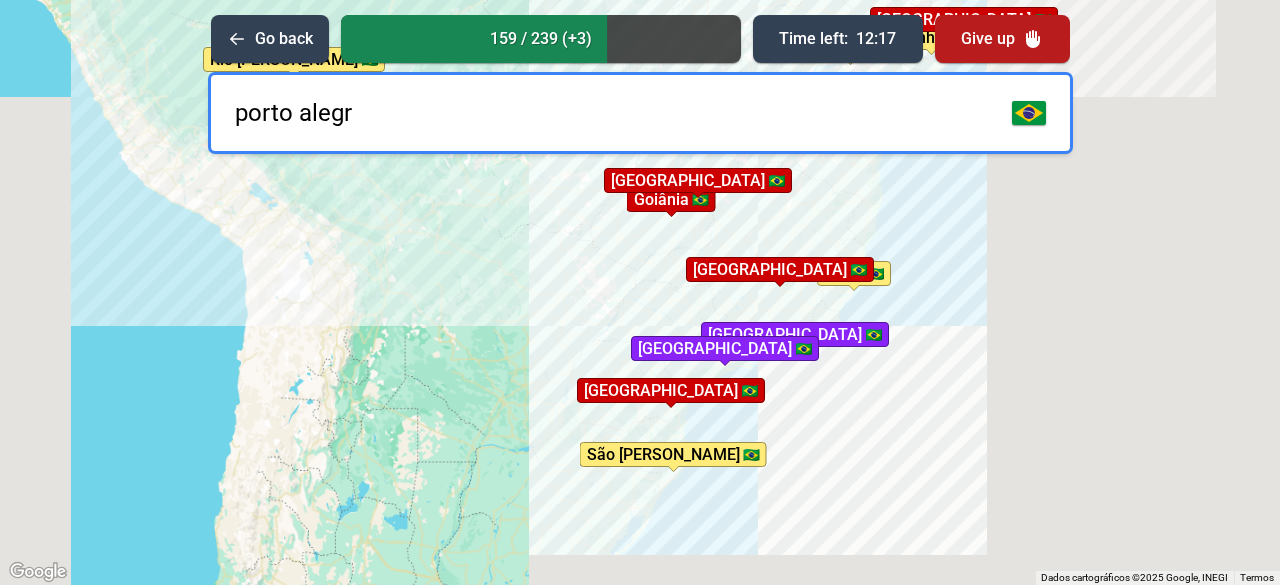 type on "[GEOGRAPHIC_DATA]" 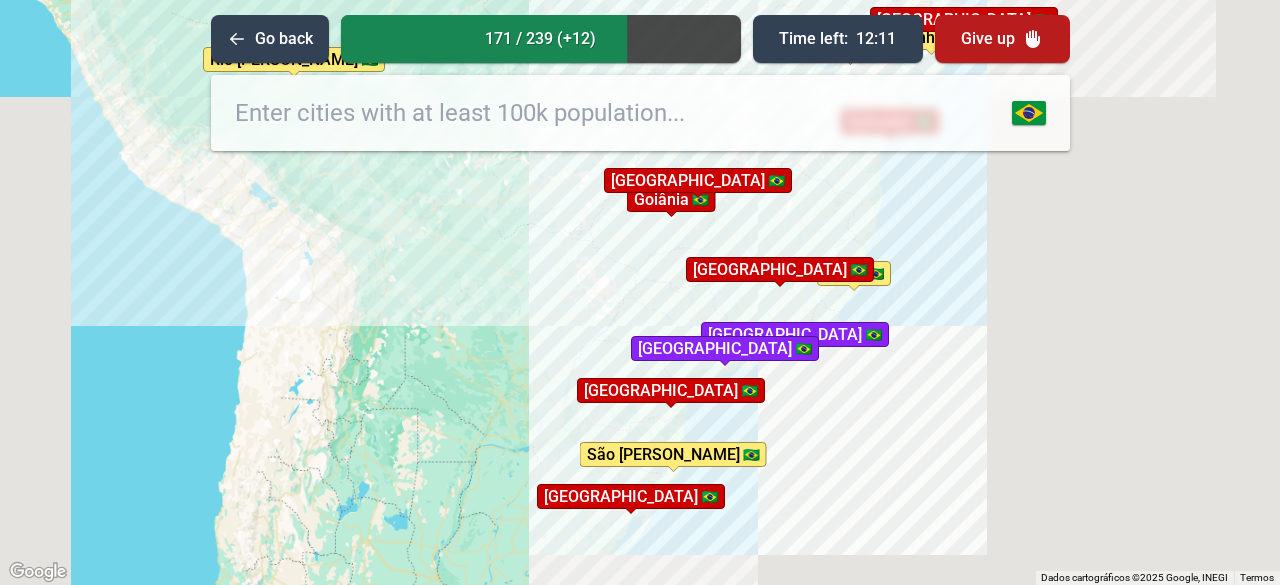 drag, startPoint x: 898, startPoint y: 343, endPoint x: 792, endPoint y: 458, distance: 156.40013 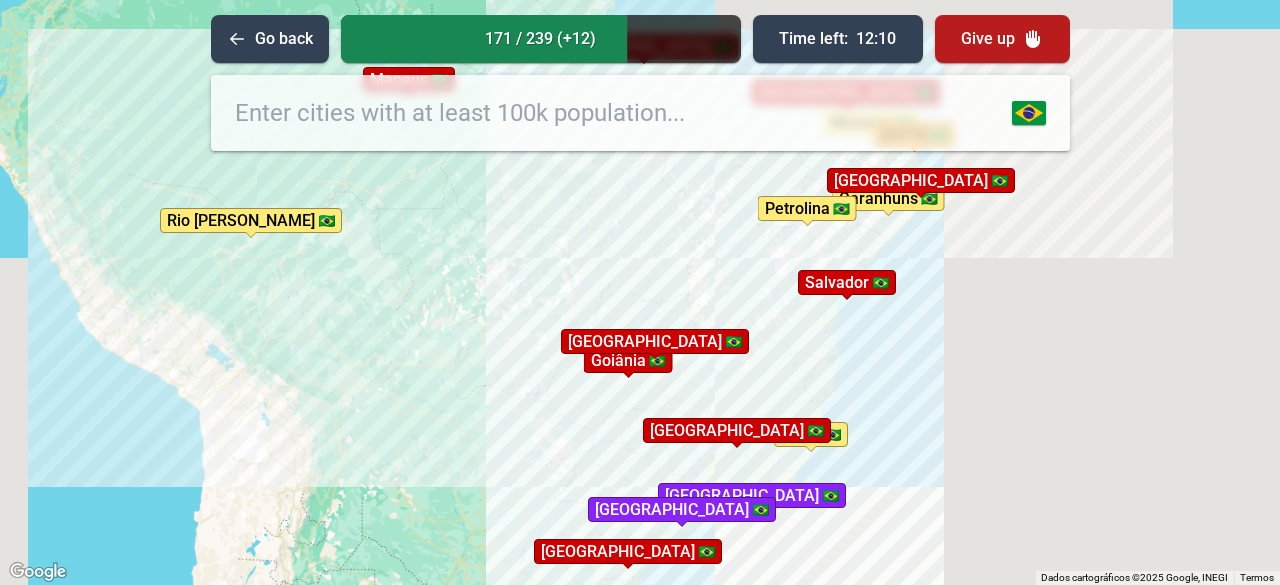 drag, startPoint x: 869, startPoint y: 328, endPoint x: 935, endPoint y: 349, distance: 69.260376 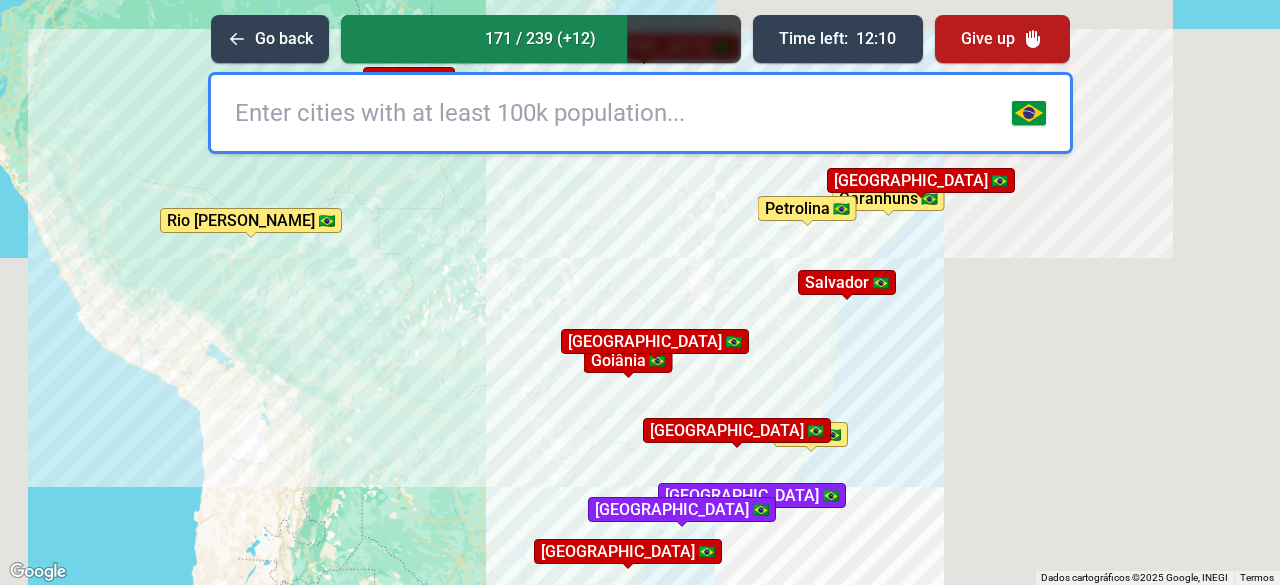 click on "Para iniciar o trajeto, pressione as teclas de seta. Pressione as teclas Alt + Enter para ativar o recurso de arrastar com o teclado. Depois disso, use as teclas de seta para mover o marcador. Pressione a tecla Enter quando quiser parar de arrastar. Para cancelar, pressione Esc. Garanhuns [GEOGRAPHIC_DATA] [GEOGRAPHIC_DATA][PERSON_NAME][GEOGRAPHIC_DATA] [GEOGRAPHIC_DATA][PERSON_NAME][GEOGRAPHIC_DATA] [GEOGRAPHIC_DATA] [GEOGRAPHIC_DATA] [GEOGRAPHIC_DATA] [GEOGRAPHIC_DATA] [GEOGRAPHIC_DATA] [GEOGRAPHIC_DATA] [GEOGRAPHIC_DATA][PERSON_NAME] [GEOGRAPHIC_DATA][PERSON_NAME] [GEOGRAPHIC_DATA] [GEOGRAPHIC_DATA] [GEOGRAPHIC_DATA] [GEOGRAPHIC_DATA][PERSON_NAME][GEOGRAPHIC_DATA]" at bounding box center (640, 292) 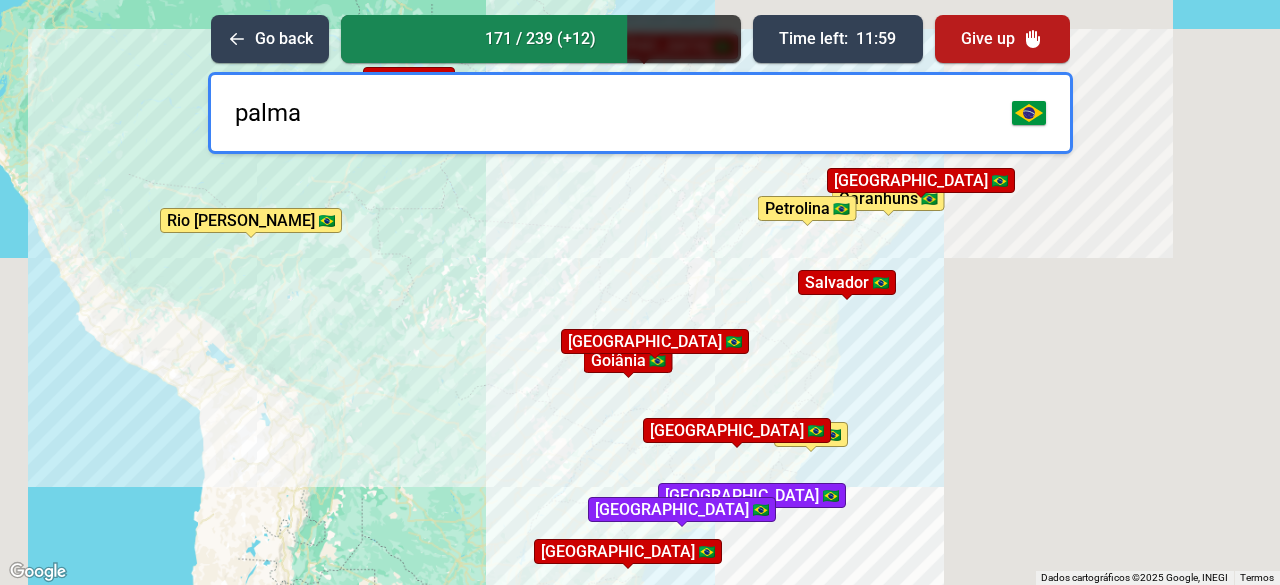 type on "palmas" 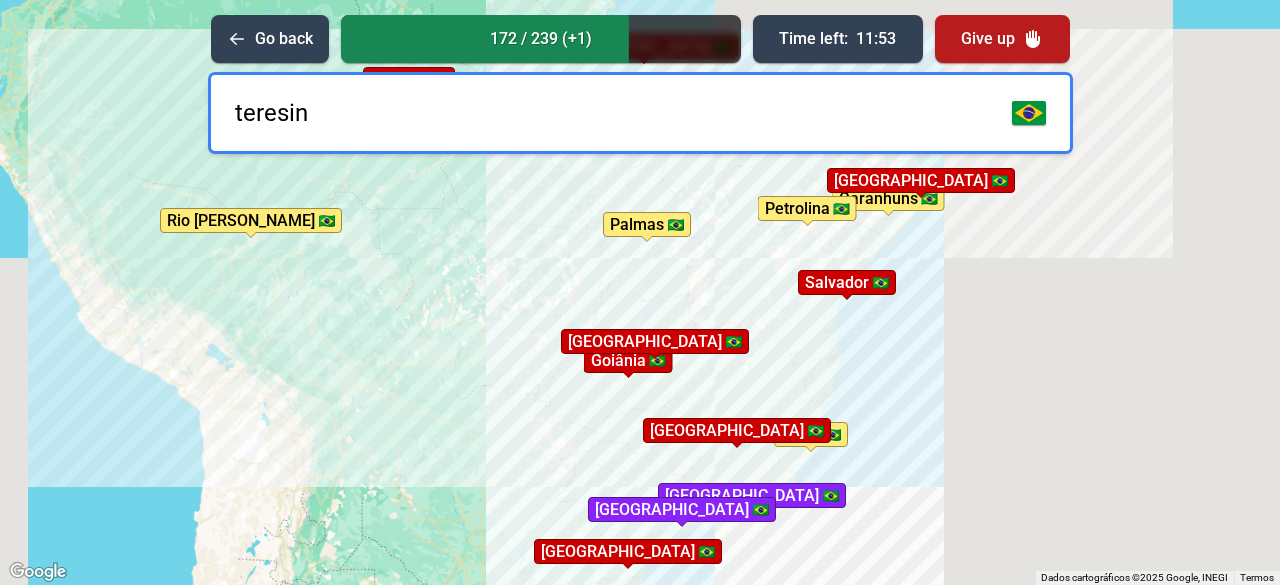 type on "teresina" 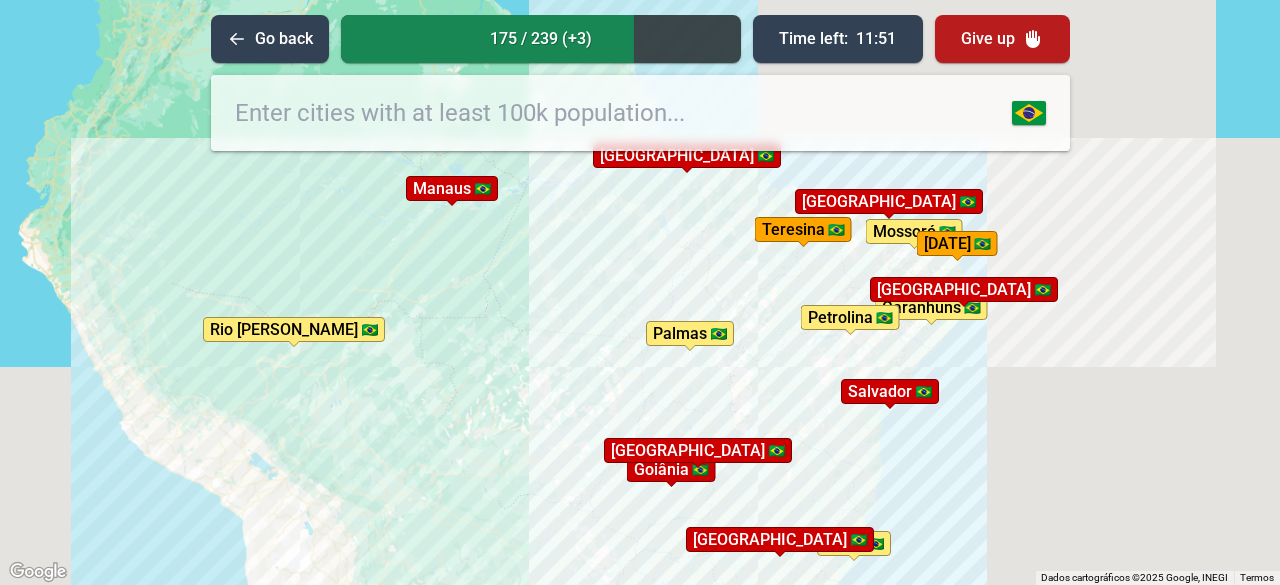 drag, startPoint x: 946, startPoint y: 337, endPoint x: 989, endPoint y: 453, distance: 123.71338 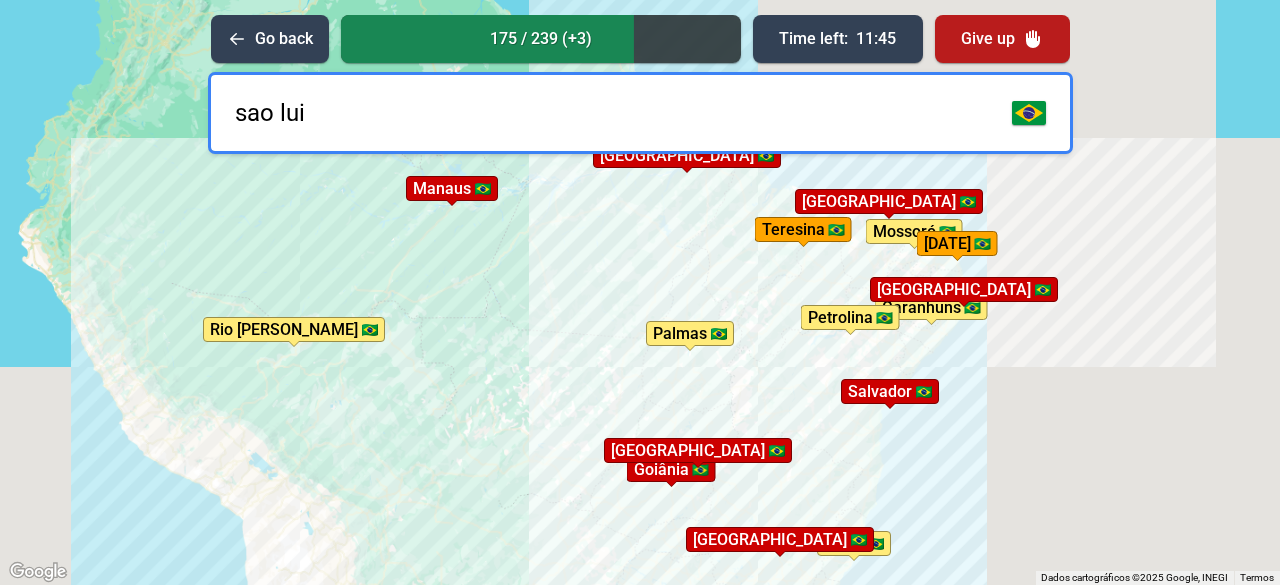 type on "sao [PERSON_NAME]" 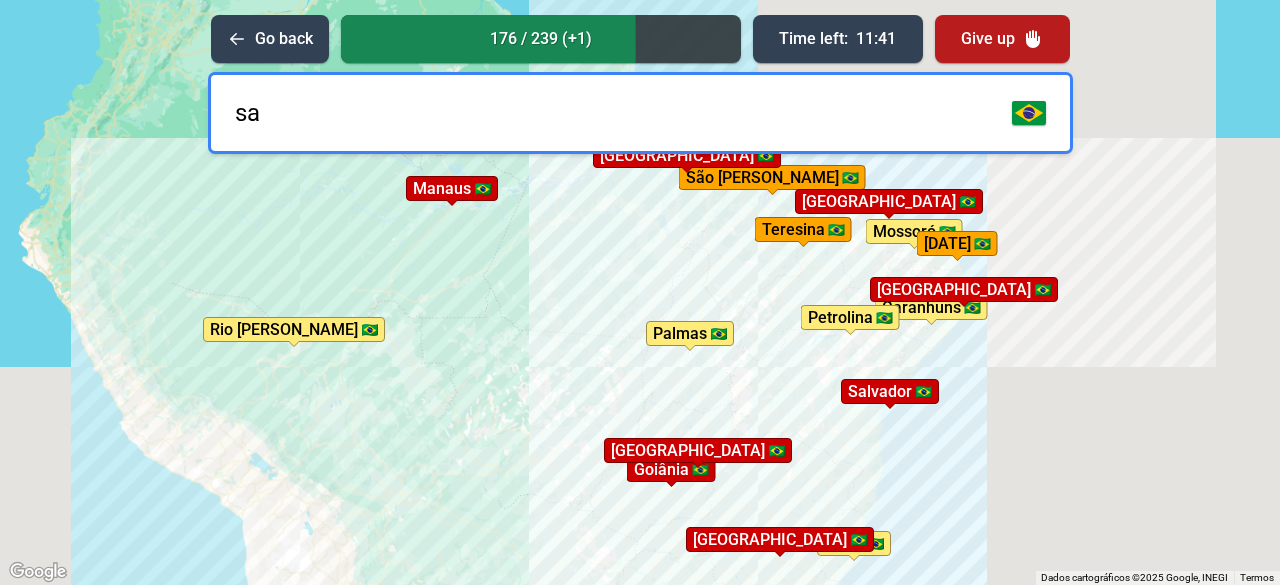 type on "s" 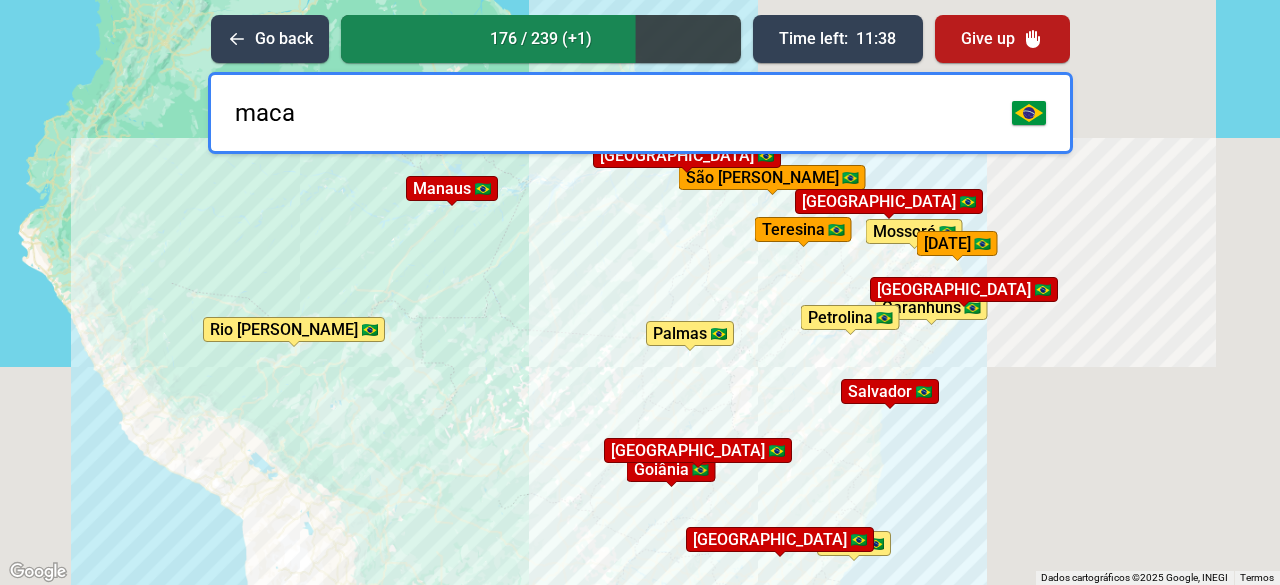 type on "macae" 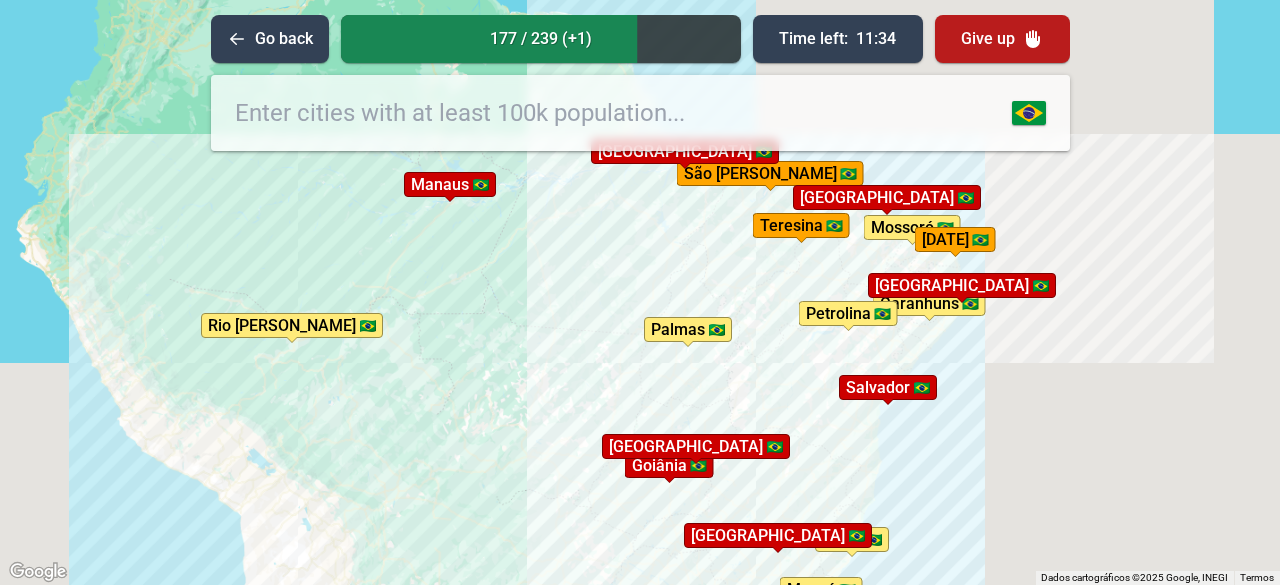 click on "Para iniciar o trajeto, pressione as teclas de seta. Pressione as teclas Alt + Enter para ativar o recurso de arrastar com o teclado. Depois disso, use as teclas de seta para mover o marcador. Pressione a tecla Enter quando quiser parar de arrastar. Para cancelar, pressione Esc. Garanhuns [GEOGRAPHIC_DATA] [GEOGRAPHIC_DATA][PERSON_NAME][GEOGRAPHIC_DATA] [GEOGRAPHIC_DATA][PERSON_NAME][GEOGRAPHIC_DATA] [GEOGRAPHIC_DATA] [GEOGRAPHIC_DATA] [GEOGRAPHIC_DATA] [GEOGRAPHIC_DATA] [GEOGRAPHIC_DATA] [GEOGRAPHIC_DATA] [GEOGRAPHIC_DATA][PERSON_NAME] [GEOGRAPHIC_DATA][PERSON_NAME] [GEOGRAPHIC_DATA] [GEOGRAPHIC_DATA] [GEOGRAPHIC_DATA] [GEOGRAPHIC_DATA][PERSON_NAME][GEOGRAPHIC_DATA] [GEOGRAPHIC_DATA] [GEOGRAPHIC_DATA] [GEOGRAPHIC_DATA][PERSON_NAME]" at bounding box center [640, 292] 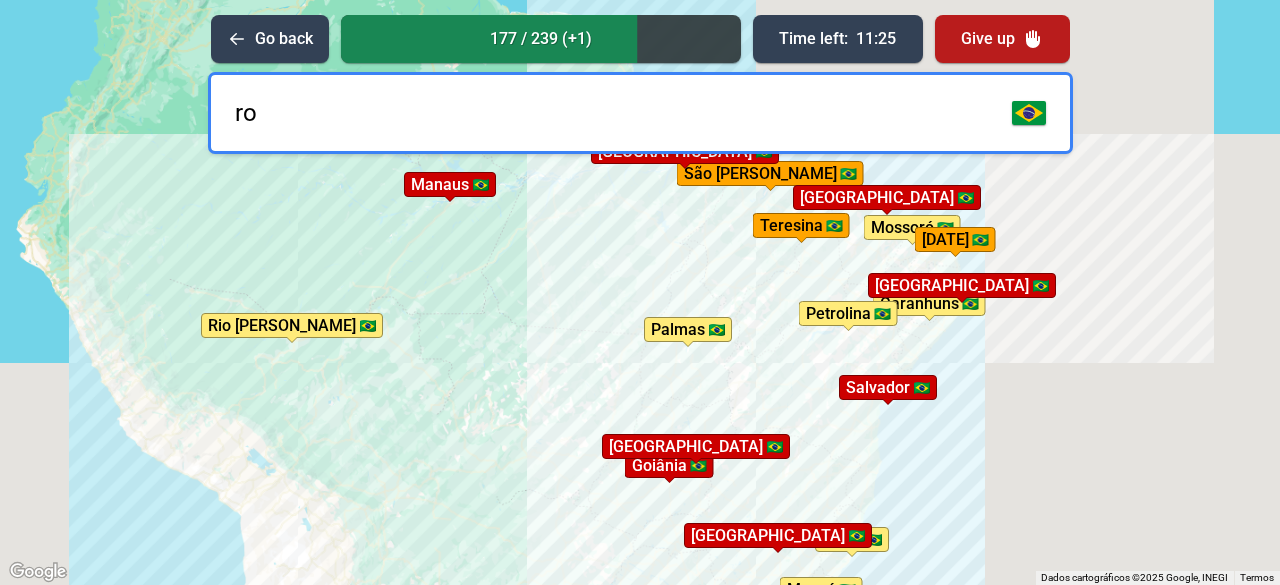 type on "r" 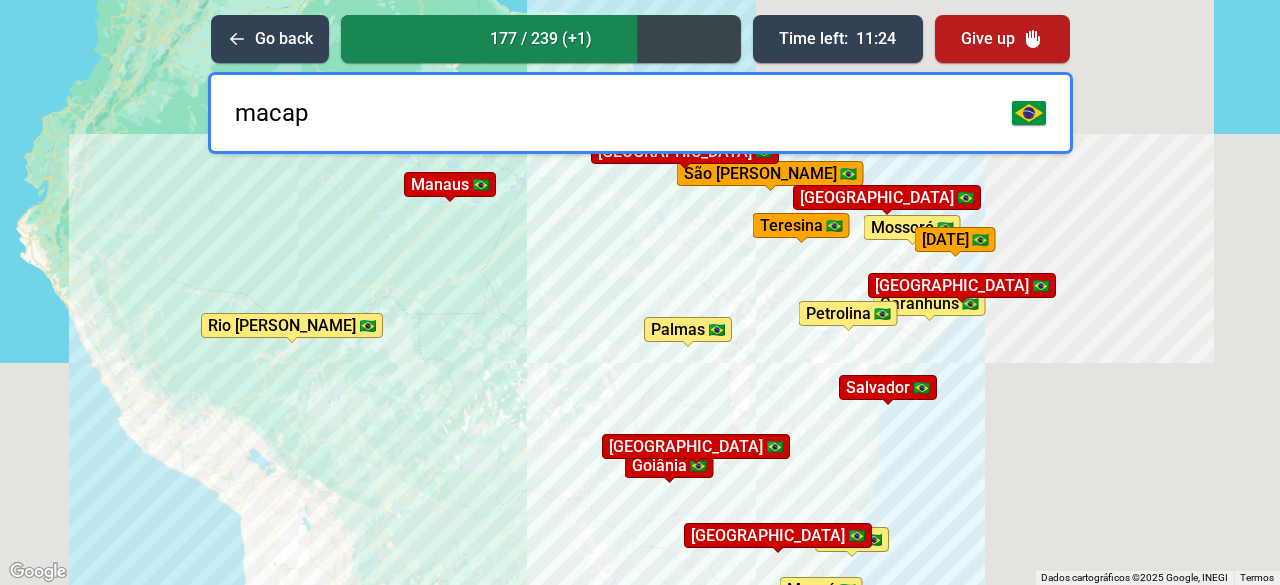 type on "macapa" 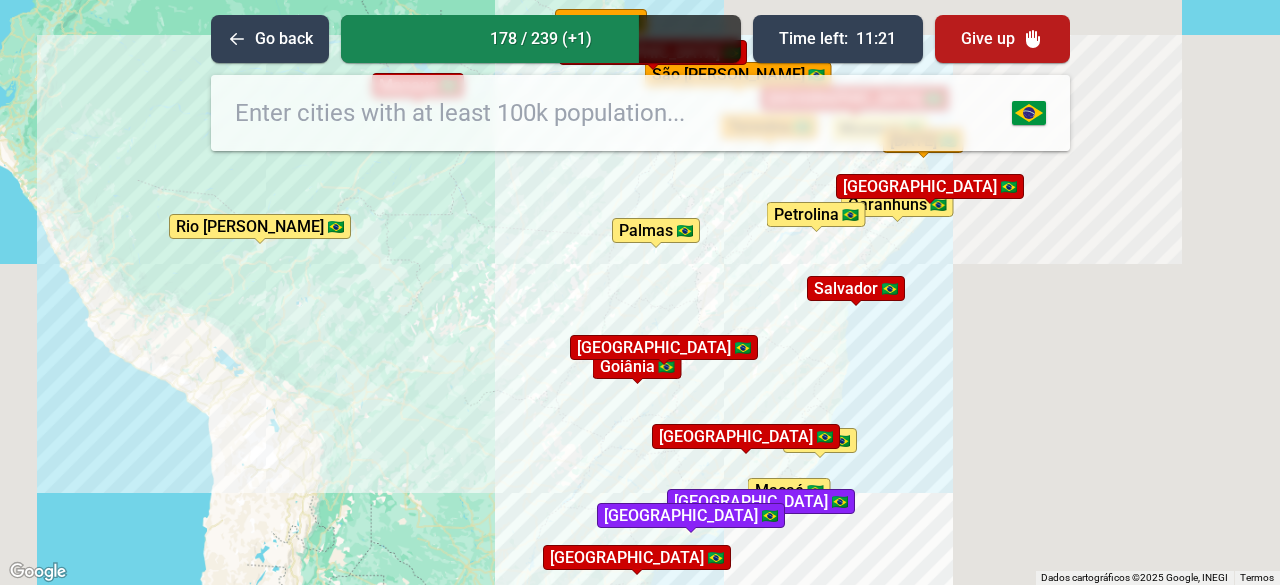 drag, startPoint x: 1094, startPoint y: 512, endPoint x: 1067, endPoint y: 396, distance: 119.1008 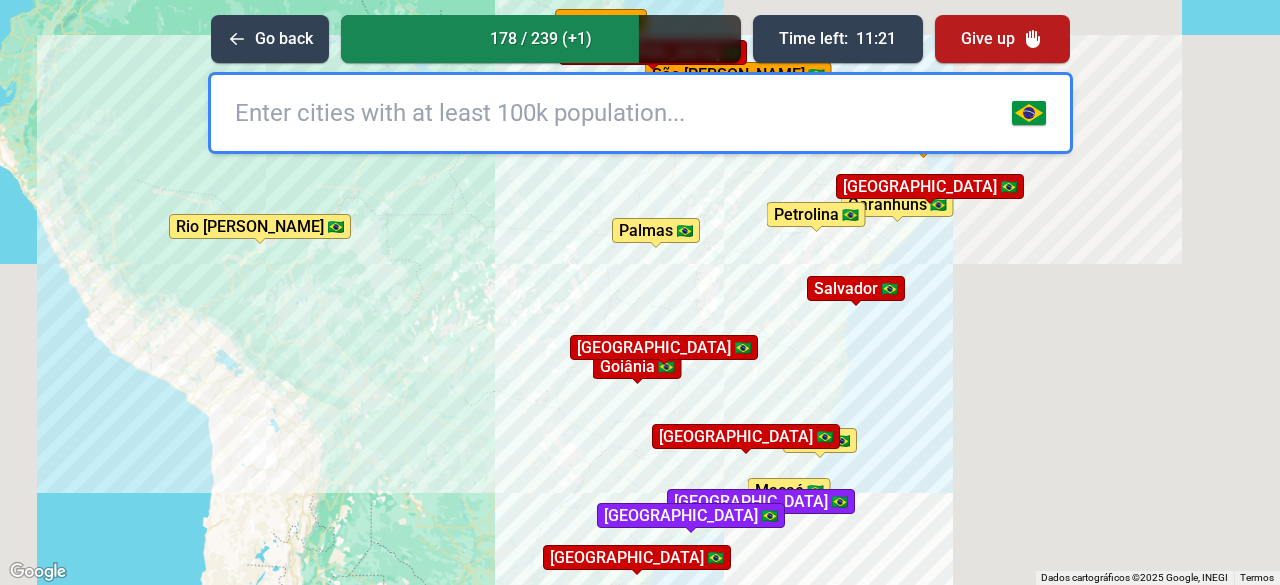 click on "Para iniciar o trajeto, pressione as teclas de seta. Pressione as teclas Alt + Enter para ativar o recurso de arrastar com o teclado. Depois disso, use as teclas de seta para mover o marcador. Pressione a tecla Enter quando quiser parar de arrastar. Para cancelar, pressione Esc. Garanhuns [GEOGRAPHIC_DATA] [GEOGRAPHIC_DATA][PERSON_NAME][GEOGRAPHIC_DATA] [GEOGRAPHIC_DATA][PERSON_NAME][GEOGRAPHIC_DATA] [GEOGRAPHIC_DATA] [GEOGRAPHIC_DATA] [GEOGRAPHIC_DATA] [GEOGRAPHIC_DATA] [GEOGRAPHIC_DATA] [GEOGRAPHIC_DATA] [GEOGRAPHIC_DATA][PERSON_NAME] [GEOGRAPHIC_DATA][PERSON_NAME] [GEOGRAPHIC_DATA] [GEOGRAPHIC_DATA] [GEOGRAPHIC_DATA] [GEOGRAPHIC_DATA][PERSON_NAME][GEOGRAPHIC_DATA] [GEOGRAPHIC_DATA] [GEOGRAPHIC_DATA] [GEOGRAPHIC_DATA][PERSON_NAME][GEOGRAPHIC_DATA][GEOGRAPHIC_DATA]" at bounding box center [640, 292] 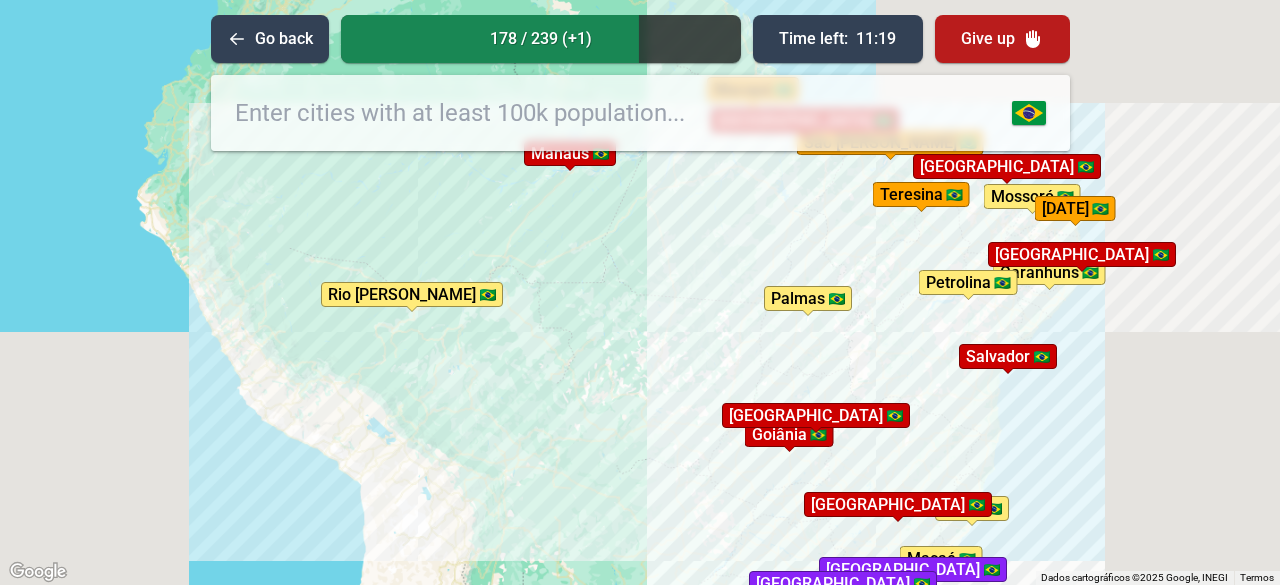 drag, startPoint x: 572, startPoint y: 388, endPoint x: 720, endPoint y: 474, distance: 171.17242 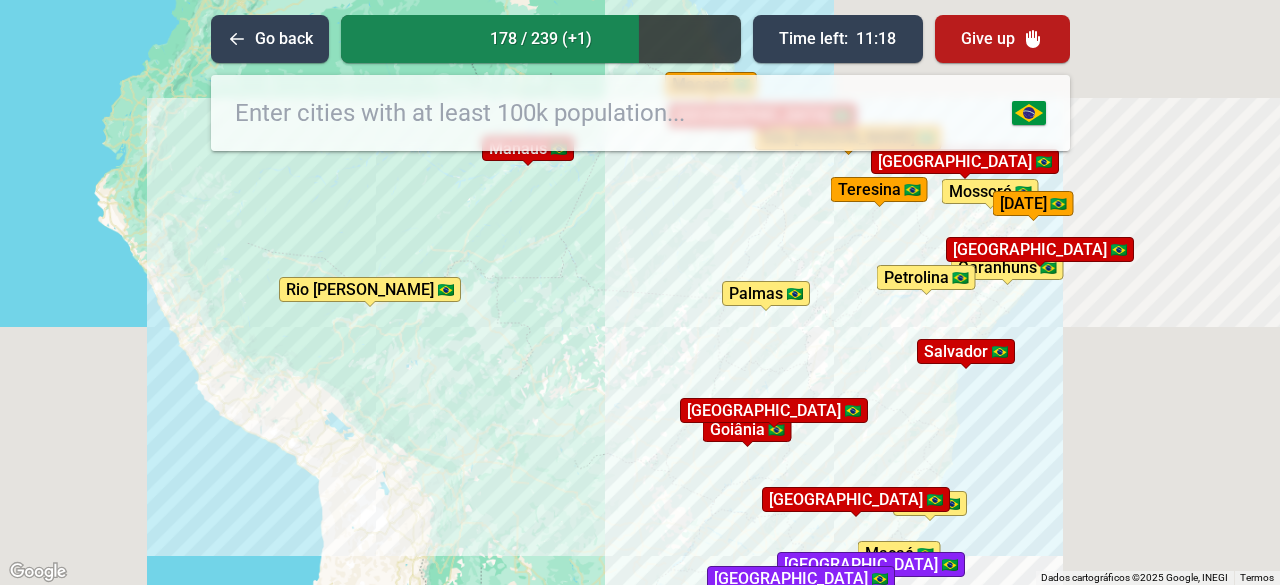 drag, startPoint x: 716, startPoint y: 400, endPoint x: 679, endPoint y: 393, distance: 37.65634 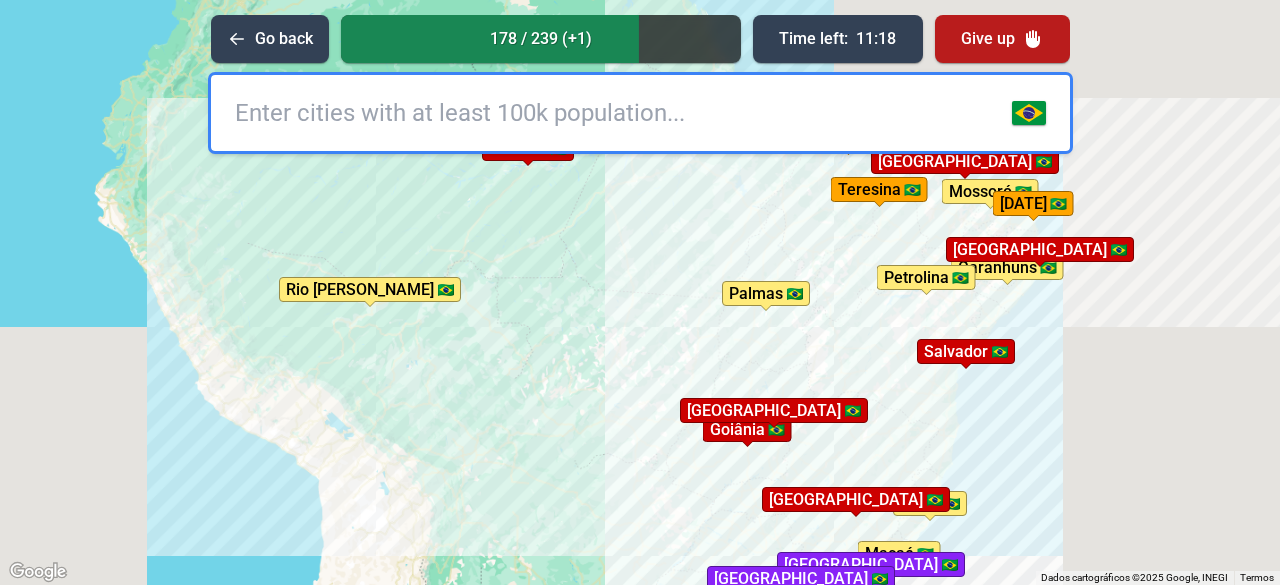 click on "Para iniciar o trajeto, pressione as teclas de seta. Pressione as teclas Alt + Enter para ativar o recurso de arrastar com o teclado. Depois disso, use as teclas de seta para mover o marcador. Pressione a tecla Enter quando quiser parar de arrastar. Para cancelar, pressione Esc. Garanhuns [GEOGRAPHIC_DATA] [GEOGRAPHIC_DATA][PERSON_NAME][GEOGRAPHIC_DATA] [GEOGRAPHIC_DATA][PERSON_NAME][GEOGRAPHIC_DATA] [GEOGRAPHIC_DATA] [GEOGRAPHIC_DATA] [GEOGRAPHIC_DATA] [GEOGRAPHIC_DATA] [GEOGRAPHIC_DATA] [GEOGRAPHIC_DATA] [GEOGRAPHIC_DATA][PERSON_NAME] [GEOGRAPHIC_DATA][PERSON_NAME] [GEOGRAPHIC_DATA] [GEOGRAPHIC_DATA] [GEOGRAPHIC_DATA] [GEOGRAPHIC_DATA][PERSON_NAME][GEOGRAPHIC_DATA] [GEOGRAPHIC_DATA] [GEOGRAPHIC_DATA] [GEOGRAPHIC_DATA][PERSON_NAME][GEOGRAPHIC_DATA][GEOGRAPHIC_DATA]" at bounding box center [640, 292] 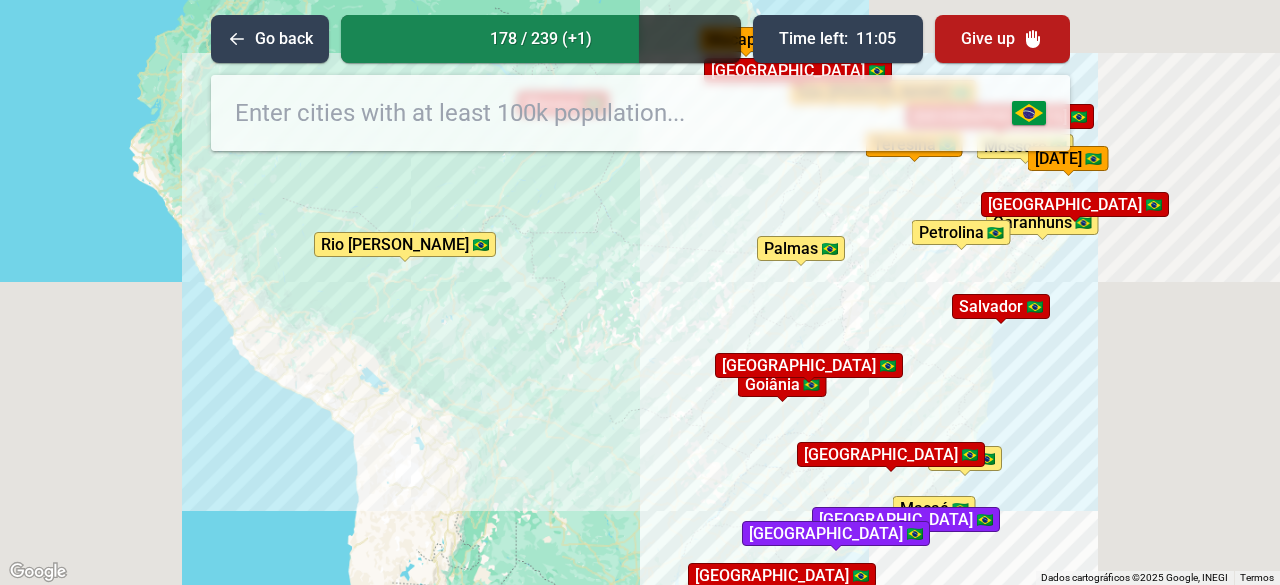 drag, startPoint x: 654, startPoint y: 371, endPoint x: 688, endPoint y: 329, distance: 54.037025 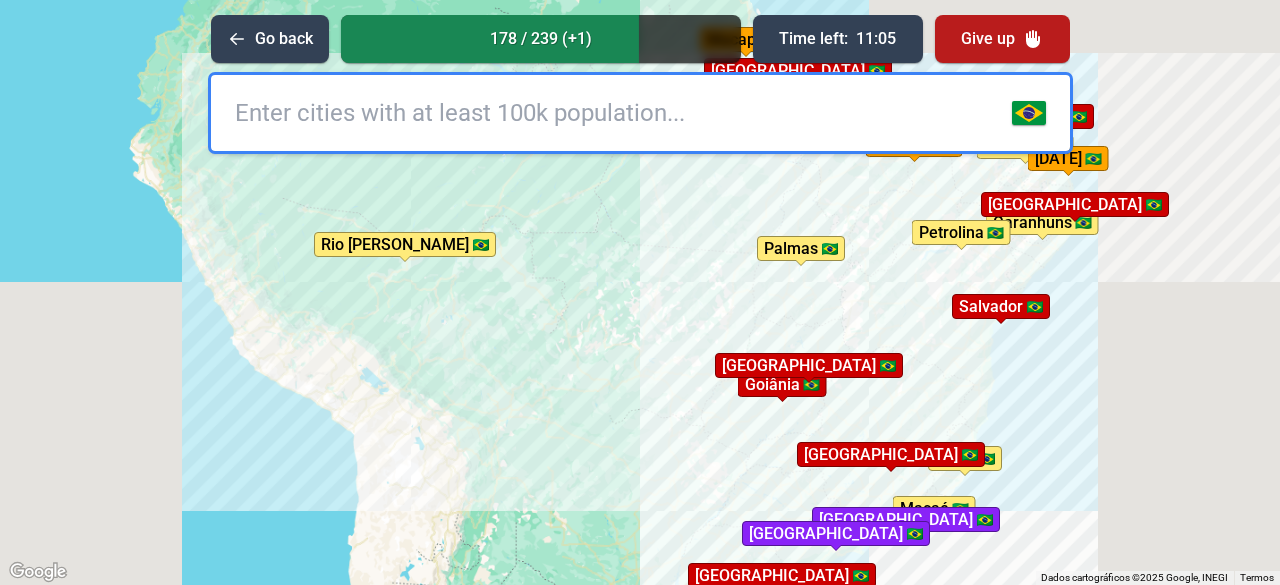 click on "Para iniciar o trajeto, pressione as teclas de seta. Pressione as teclas Alt + Enter para ativar o recurso de arrastar com o teclado. Depois disso, use as teclas de seta para mover o marcador. Pressione a tecla Enter quando quiser parar de arrastar. Para cancelar, pressione Esc. Garanhuns [GEOGRAPHIC_DATA] [GEOGRAPHIC_DATA][PERSON_NAME][GEOGRAPHIC_DATA] [GEOGRAPHIC_DATA][PERSON_NAME][GEOGRAPHIC_DATA] [GEOGRAPHIC_DATA] [GEOGRAPHIC_DATA] [GEOGRAPHIC_DATA] [GEOGRAPHIC_DATA] [GEOGRAPHIC_DATA] [GEOGRAPHIC_DATA] [GEOGRAPHIC_DATA][PERSON_NAME] [GEOGRAPHIC_DATA][PERSON_NAME] [GEOGRAPHIC_DATA] [GEOGRAPHIC_DATA] [GEOGRAPHIC_DATA] [GEOGRAPHIC_DATA][PERSON_NAME][GEOGRAPHIC_DATA] [GEOGRAPHIC_DATA] [GEOGRAPHIC_DATA] [GEOGRAPHIC_DATA][PERSON_NAME][GEOGRAPHIC_DATA][GEOGRAPHIC_DATA]" at bounding box center (640, 292) 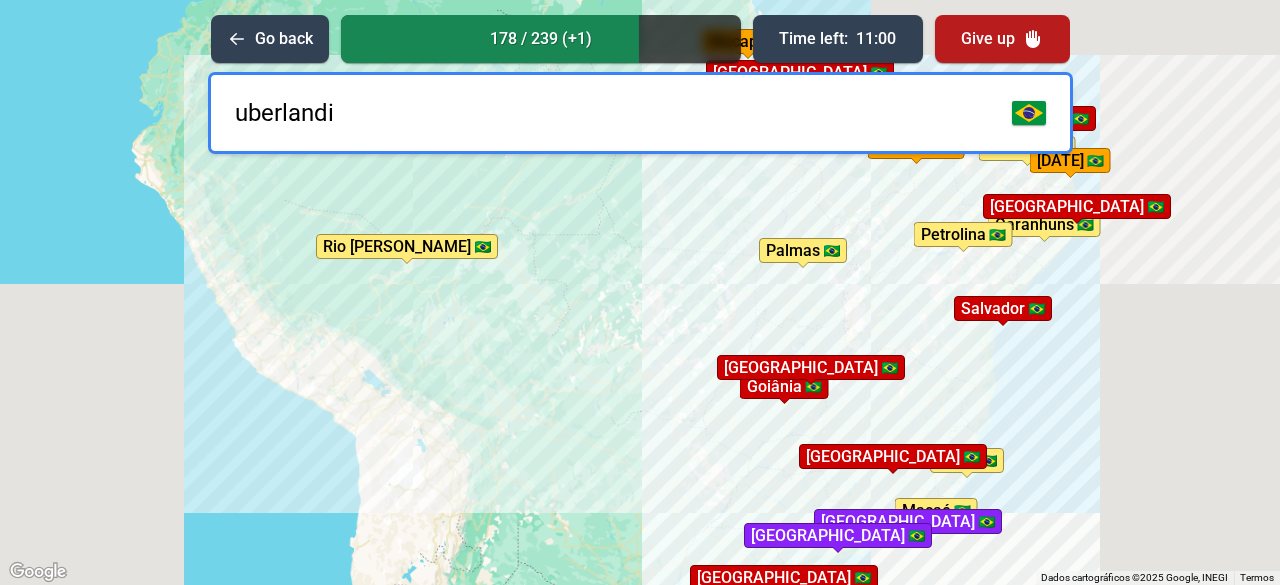 type on "uberlandia" 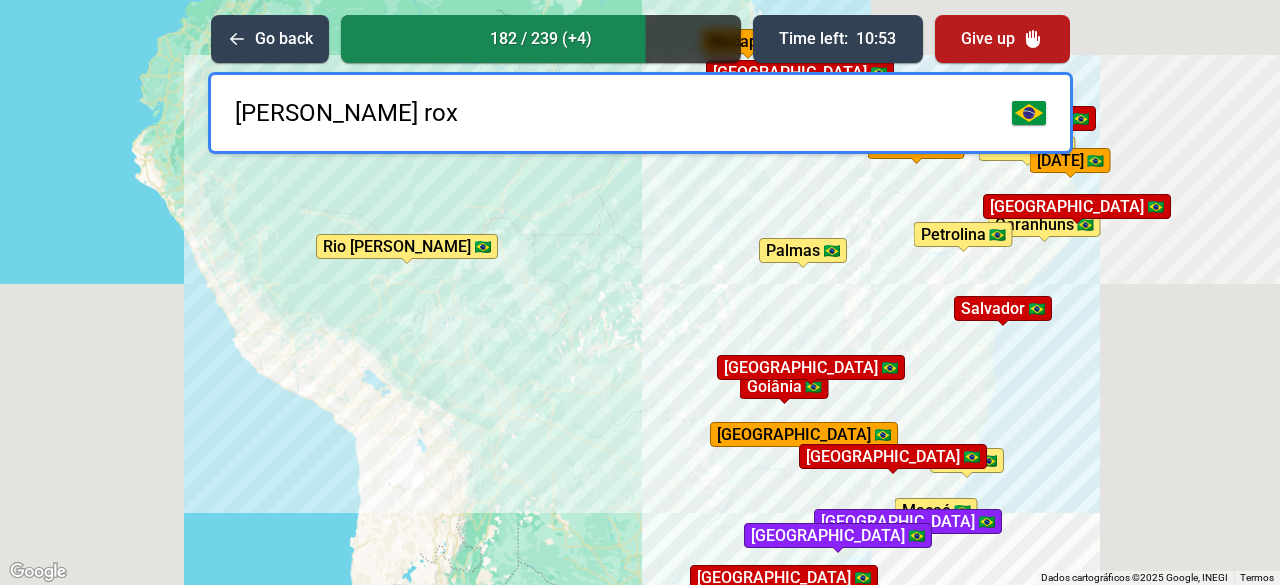 type on "[PERSON_NAME] roxo" 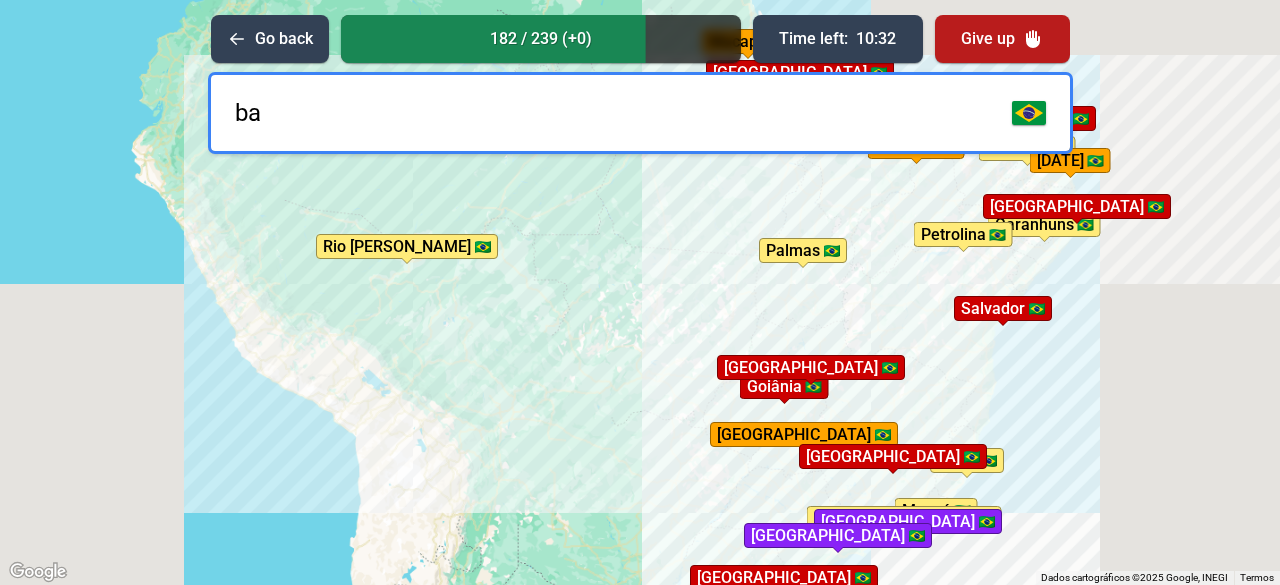 type on "b" 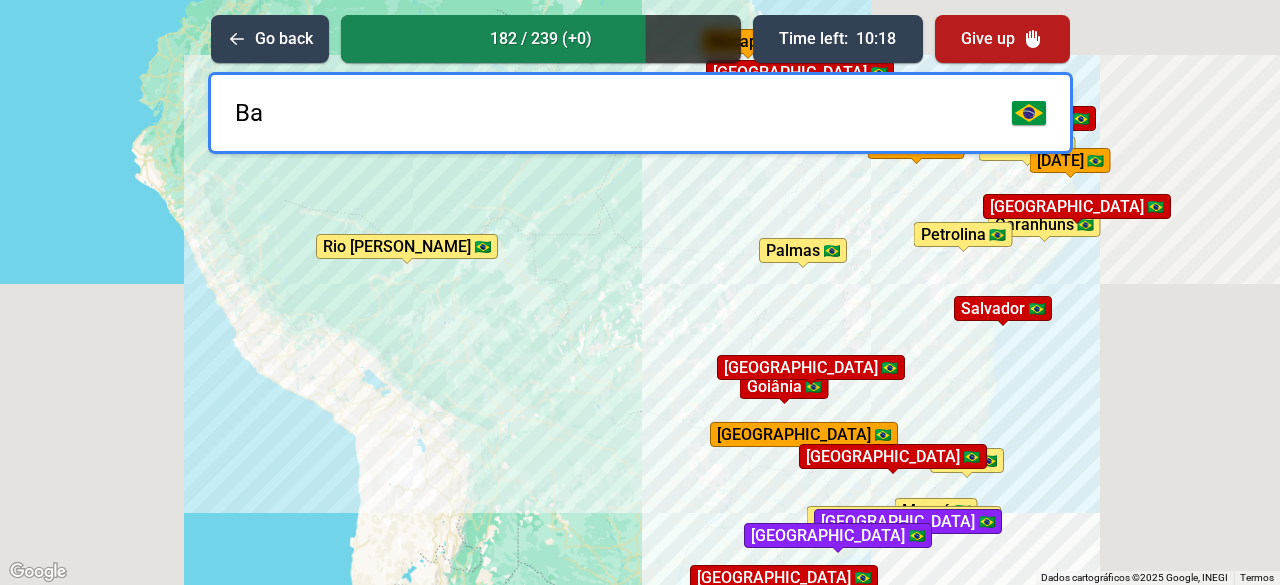 type on "B" 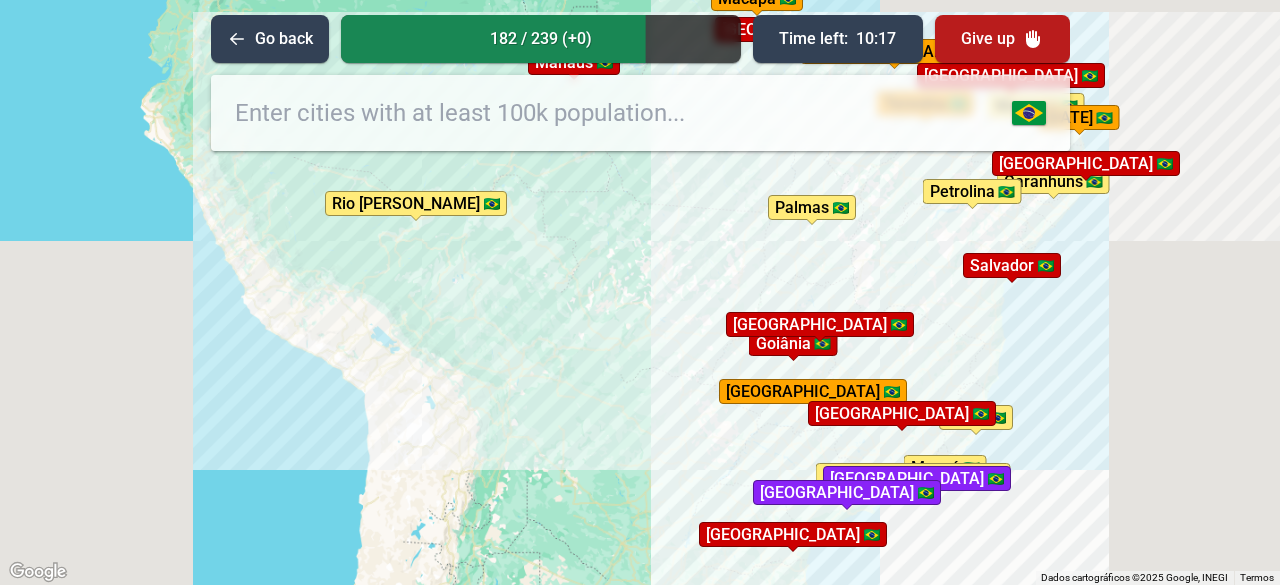 drag, startPoint x: 715, startPoint y: 409, endPoint x: 725, endPoint y: 357, distance: 52.95281 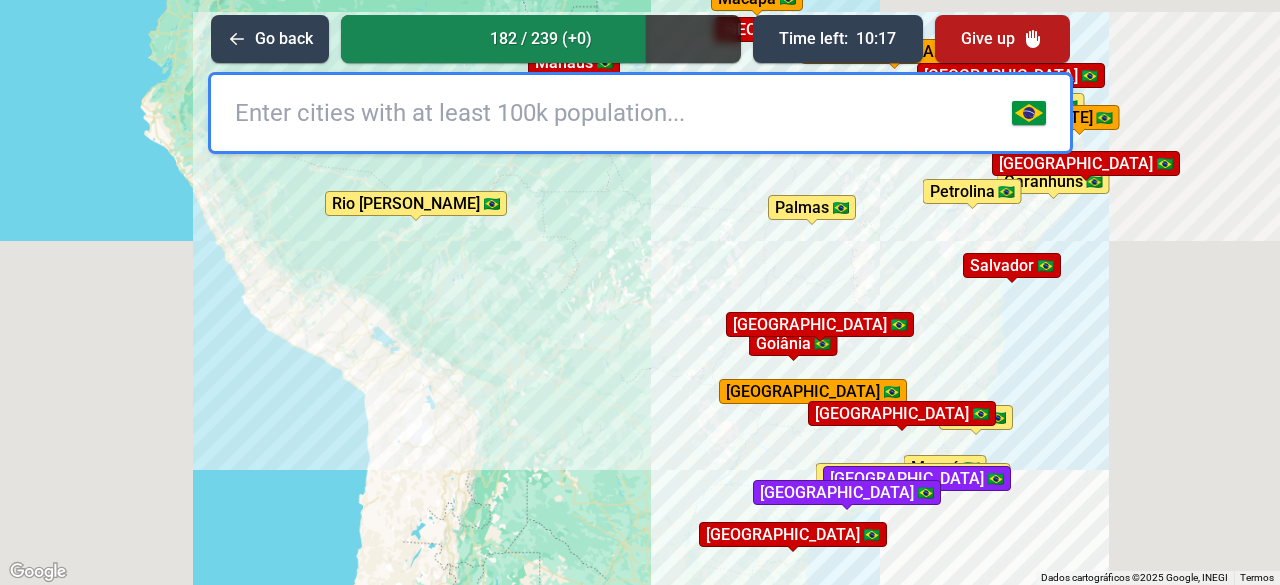 click on "Para iniciar o trajeto, pressione as teclas de seta. Pressione as teclas Alt + Enter para ativar o recurso de arrastar com o teclado. Depois disso, use as teclas de seta para mover o marcador. Pressione a tecla Enter quando quiser parar de arrastar. Para cancelar, pressione Esc. Garanhuns [GEOGRAPHIC_DATA] [GEOGRAPHIC_DATA][PERSON_NAME][GEOGRAPHIC_DATA] [GEOGRAPHIC_DATA][PERSON_NAME][GEOGRAPHIC_DATA] [GEOGRAPHIC_DATA] [GEOGRAPHIC_DATA] [GEOGRAPHIC_DATA] [GEOGRAPHIC_DATA] [GEOGRAPHIC_DATA] [GEOGRAPHIC_DATA] [GEOGRAPHIC_DATA][PERSON_NAME] [GEOGRAPHIC_DATA][PERSON_NAME] [GEOGRAPHIC_DATA] [GEOGRAPHIC_DATA] [GEOGRAPHIC_DATA] [GEOGRAPHIC_DATA][PERSON_NAME][GEOGRAPHIC_DATA] [GEOGRAPHIC_DATA] [GEOGRAPHIC_DATA] [GEOGRAPHIC_DATA][PERSON_NAME] [GEOGRAPHIC_DATA] [GEOGRAPHIC_DATA] [GEOGRAPHIC_DATA] [GEOGRAPHIC_DATA] [GEOGRAPHIC_DATA]" at bounding box center (640, 292) 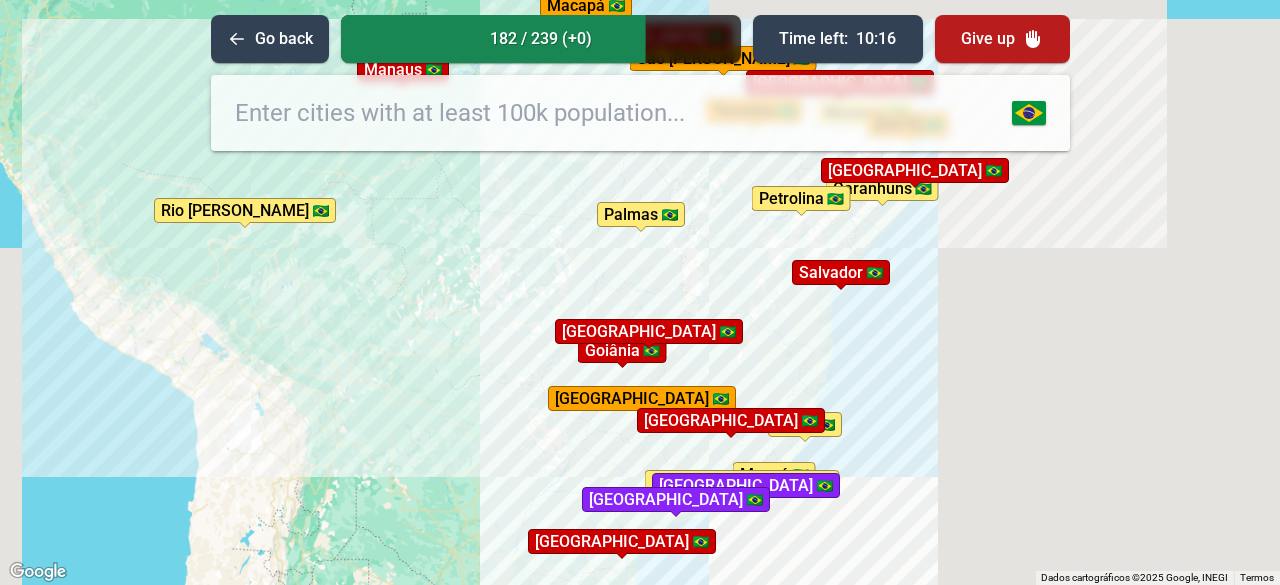 drag, startPoint x: 822, startPoint y: 359, endPoint x: 623, endPoint y: 371, distance: 199.36148 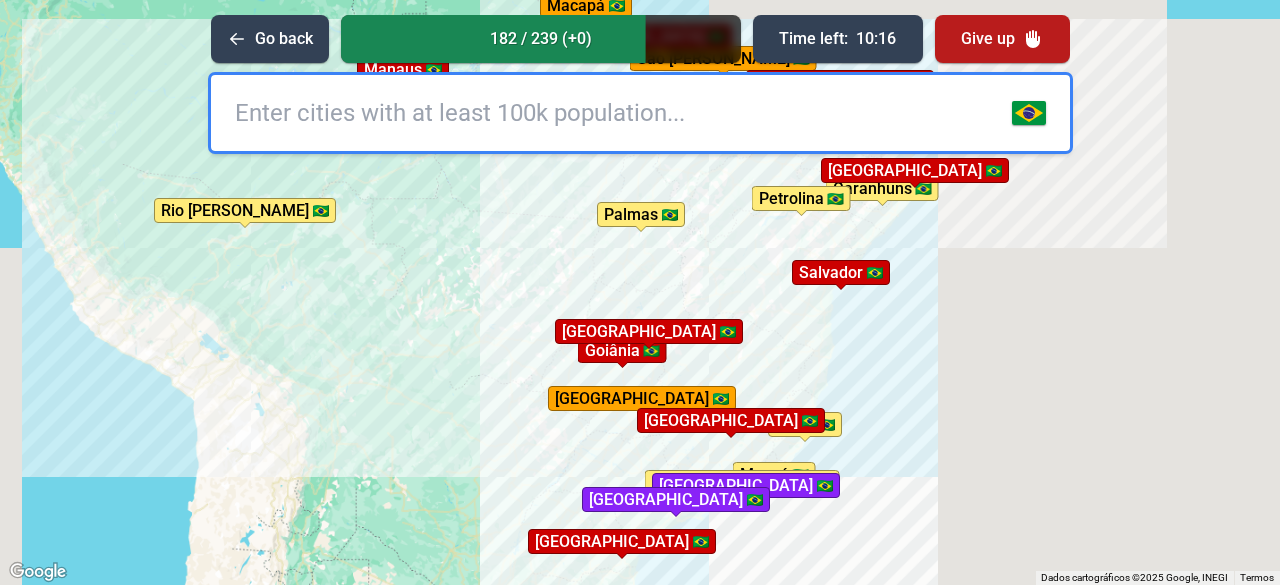 click on "Para iniciar o trajeto, pressione as teclas de seta. Pressione as teclas Alt + Enter para ativar o recurso de arrastar com o teclado. Depois disso, use as teclas de seta para mover o marcador. Pressione a tecla Enter quando quiser parar de arrastar. Para cancelar, pressione Esc. Garanhuns [GEOGRAPHIC_DATA] [GEOGRAPHIC_DATA][PERSON_NAME][GEOGRAPHIC_DATA] [GEOGRAPHIC_DATA][PERSON_NAME][GEOGRAPHIC_DATA] [GEOGRAPHIC_DATA] [GEOGRAPHIC_DATA] [GEOGRAPHIC_DATA] [GEOGRAPHIC_DATA] [GEOGRAPHIC_DATA] [GEOGRAPHIC_DATA] [GEOGRAPHIC_DATA][PERSON_NAME] [GEOGRAPHIC_DATA][PERSON_NAME] [GEOGRAPHIC_DATA] [GEOGRAPHIC_DATA] [GEOGRAPHIC_DATA] [GEOGRAPHIC_DATA][PERSON_NAME][GEOGRAPHIC_DATA] [GEOGRAPHIC_DATA] [GEOGRAPHIC_DATA] [GEOGRAPHIC_DATA][PERSON_NAME] [GEOGRAPHIC_DATA] [GEOGRAPHIC_DATA] [GEOGRAPHIC_DATA] [GEOGRAPHIC_DATA] [GEOGRAPHIC_DATA]" at bounding box center (640, 292) 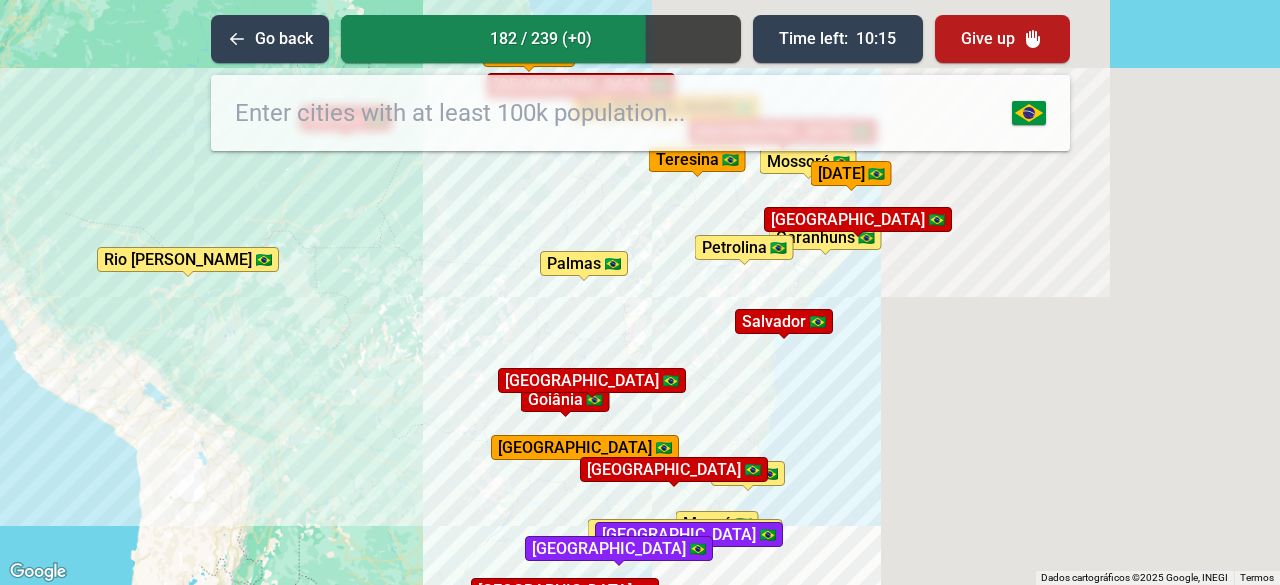 drag, startPoint x: 736, startPoint y: 353, endPoint x: 714, endPoint y: 387, distance: 40.496914 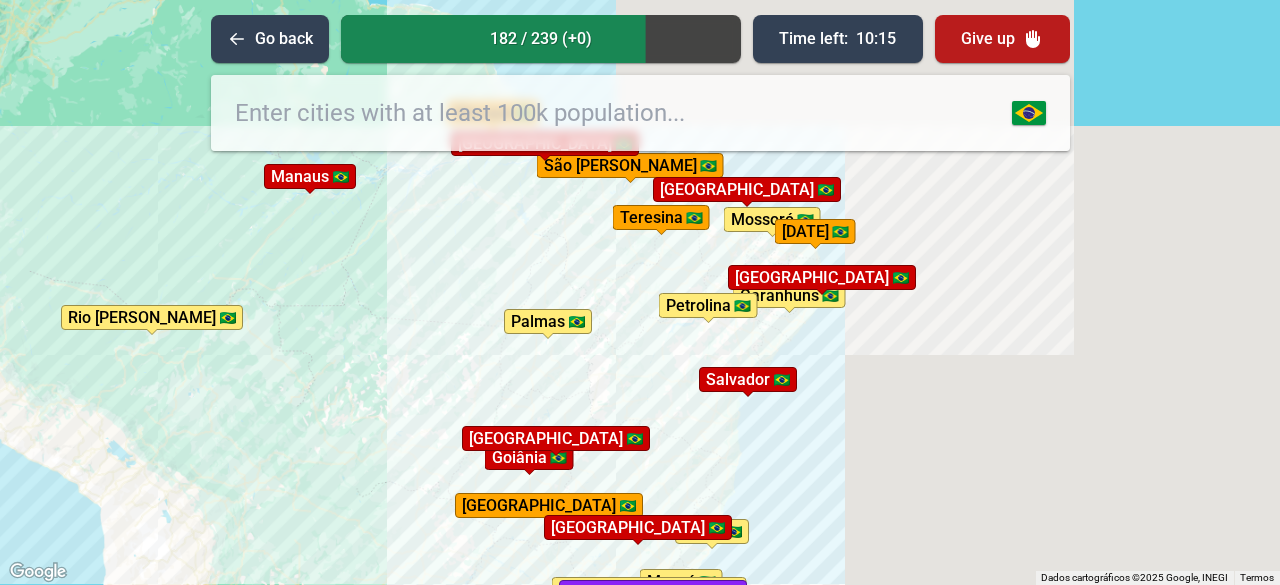 drag, startPoint x: 782, startPoint y: 382, endPoint x: 748, endPoint y: 466, distance: 90.62009 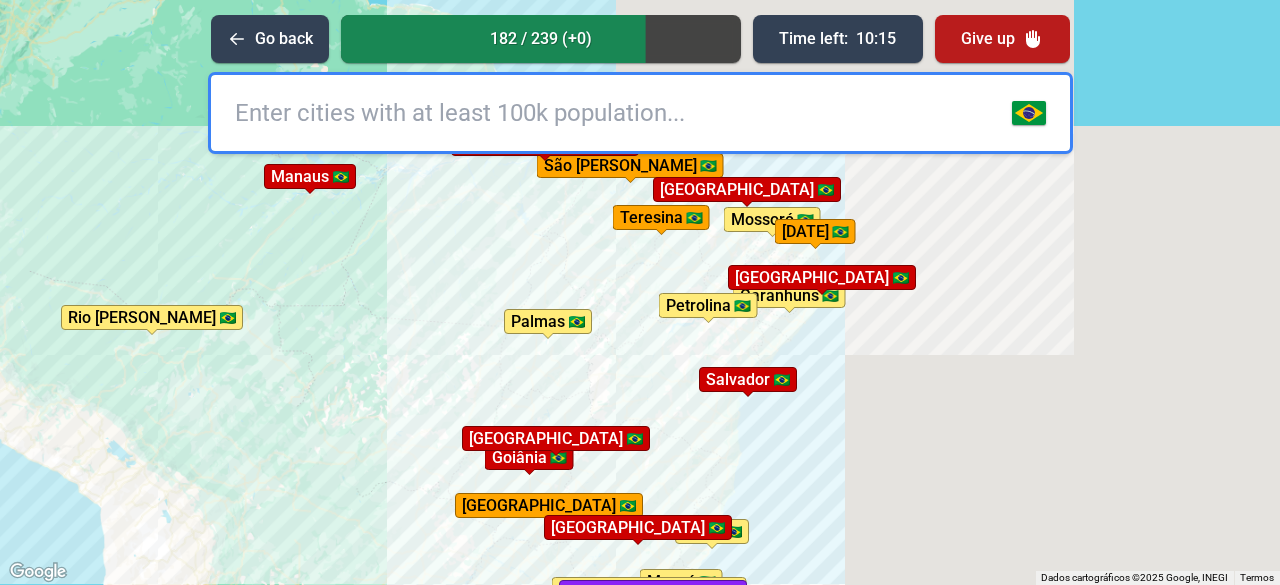 click on "Para iniciar o trajeto, pressione as teclas de seta. Pressione as teclas Alt + Enter para ativar o recurso de arrastar com o teclado. Depois disso, use as teclas de seta para mover o marcador. Pressione a tecla Enter quando quiser parar de arrastar. Para cancelar, pressione Esc. Garanhuns [GEOGRAPHIC_DATA] [GEOGRAPHIC_DATA][PERSON_NAME][GEOGRAPHIC_DATA] [GEOGRAPHIC_DATA][PERSON_NAME][GEOGRAPHIC_DATA] [GEOGRAPHIC_DATA] [GEOGRAPHIC_DATA] [GEOGRAPHIC_DATA] [GEOGRAPHIC_DATA] [GEOGRAPHIC_DATA] [GEOGRAPHIC_DATA] [GEOGRAPHIC_DATA][PERSON_NAME] [GEOGRAPHIC_DATA][PERSON_NAME] [GEOGRAPHIC_DATA] [GEOGRAPHIC_DATA] [GEOGRAPHIC_DATA] [GEOGRAPHIC_DATA][PERSON_NAME][GEOGRAPHIC_DATA] [GEOGRAPHIC_DATA] [GEOGRAPHIC_DATA] [GEOGRAPHIC_DATA][PERSON_NAME] [GEOGRAPHIC_DATA] [GEOGRAPHIC_DATA] [GEOGRAPHIC_DATA] [GEOGRAPHIC_DATA] [GEOGRAPHIC_DATA]" at bounding box center [640, 292] 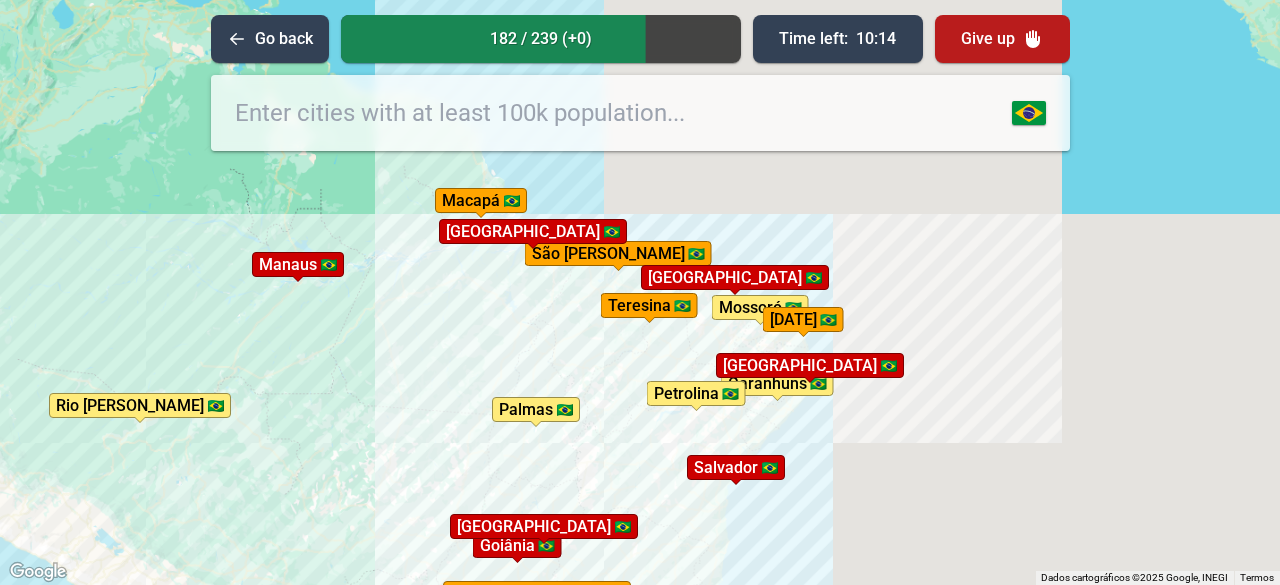 drag, startPoint x: 753, startPoint y: 337, endPoint x: 756, endPoint y: 411, distance: 74.06078 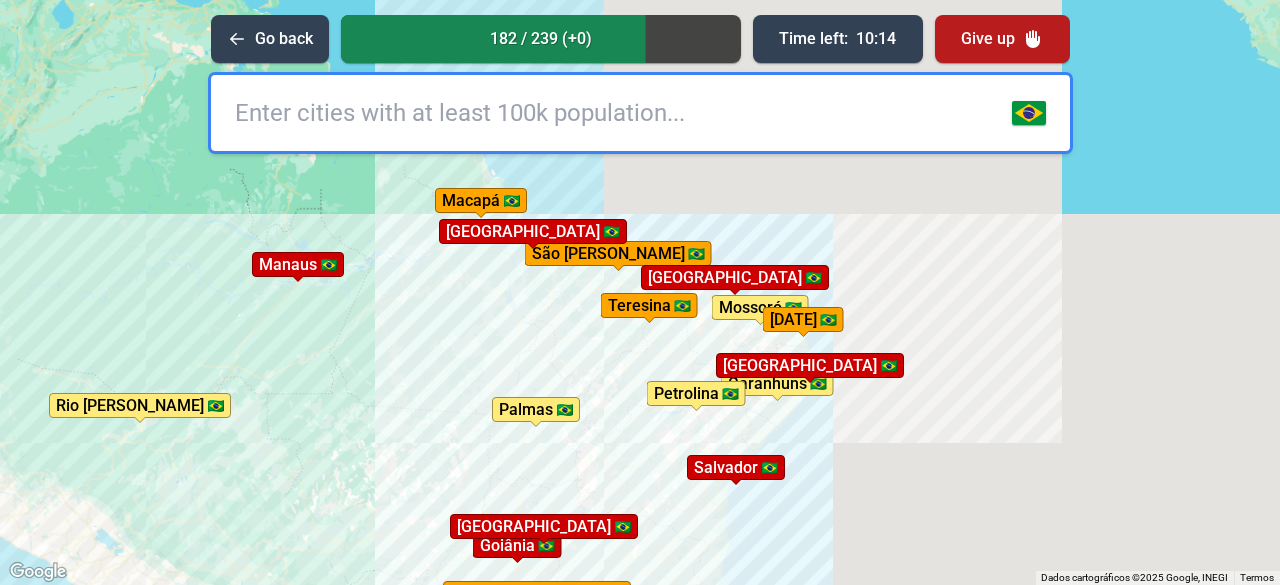 click on "Para iniciar o trajeto, pressione as teclas de seta. Pressione as teclas Alt + Enter para ativar o recurso de arrastar com o teclado. Depois disso, use as teclas de seta para mover o marcador. Pressione a tecla Enter quando quiser parar de arrastar. Para cancelar, pressione Esc. Garanhuns [GEOGRAPHIC_DATA] [GEOGRAPHIC_DATA][PERSON_NAME][GEOGRAPHIC_DATA] [GEOGRAPHIC_DATA][PERSON_NAME][GEOGRAPHIC_DATA] [GEOGRAPHIC_DATA] [GEOGRAPHIC_DATA] [GEOGRAPHIC_DATA] [GEOGRAPHIC_DATA] [GEOGRAPHIC_DATA] [GEOGRAPHIC_DATA] [GEOGRAPHIC_DATA][PERSON_NAME] [GEOGRAPHIC_DATA][PERSON_NAME] [GEOGRAPHIC_DATA] [GEOGRAPHIC_DATA] [GEOGRAPHIC_DATA] [GEOGRAPHIC_DATA][PERSON_NAME][GEOGRAPHIC_DATA] [GEOGRAPHIC_DATA] [GEOGRAPHIC_DATA] [GEOGRAPHIC_DATA][PERSON_NAME] [GEOGRAPHIC_DATA] [GEOGRAPHIC_DATA] [GEOGRAPHIC_DATA] [GEOGRAPHIC_DATA] [GEOGRAPHIC_DATA]" at bounding box center [640, 292] 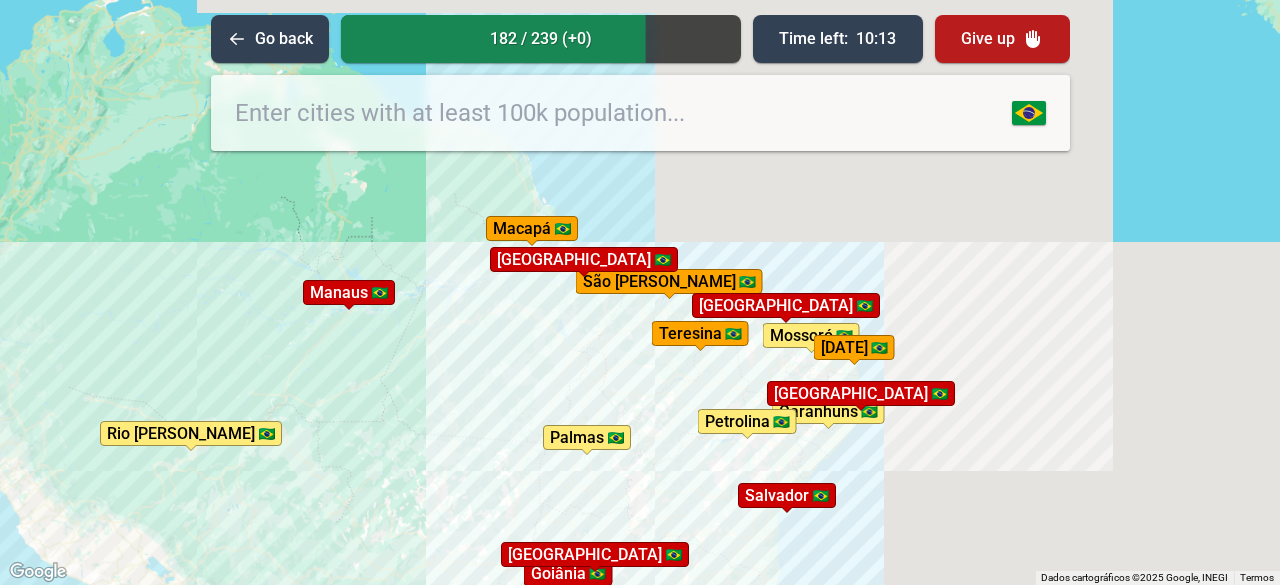 drag, startPoint x: 590, startPoint y: 382, endPoint x: 679, endPoint y: 361, distance: 91.44397 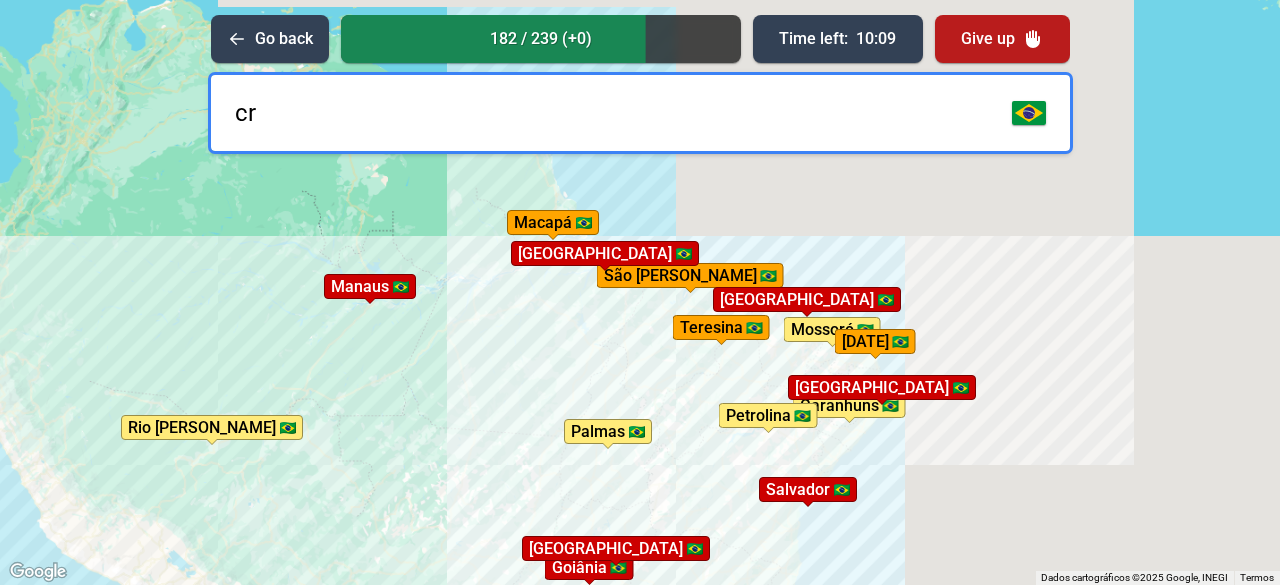 type on "c" 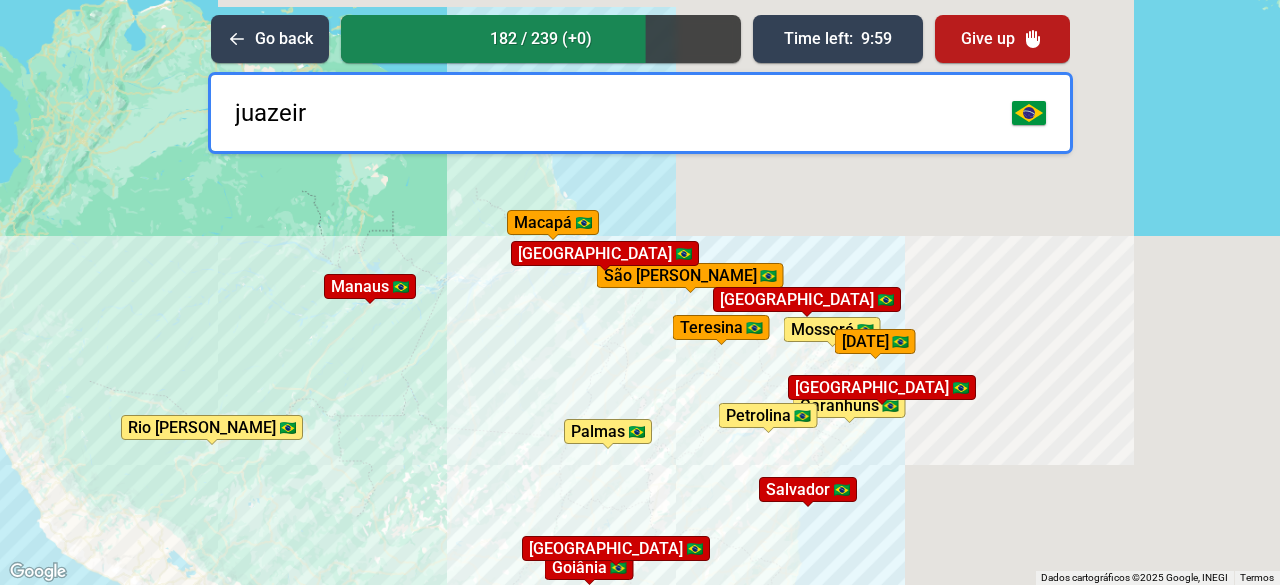 type on "juazeiro" 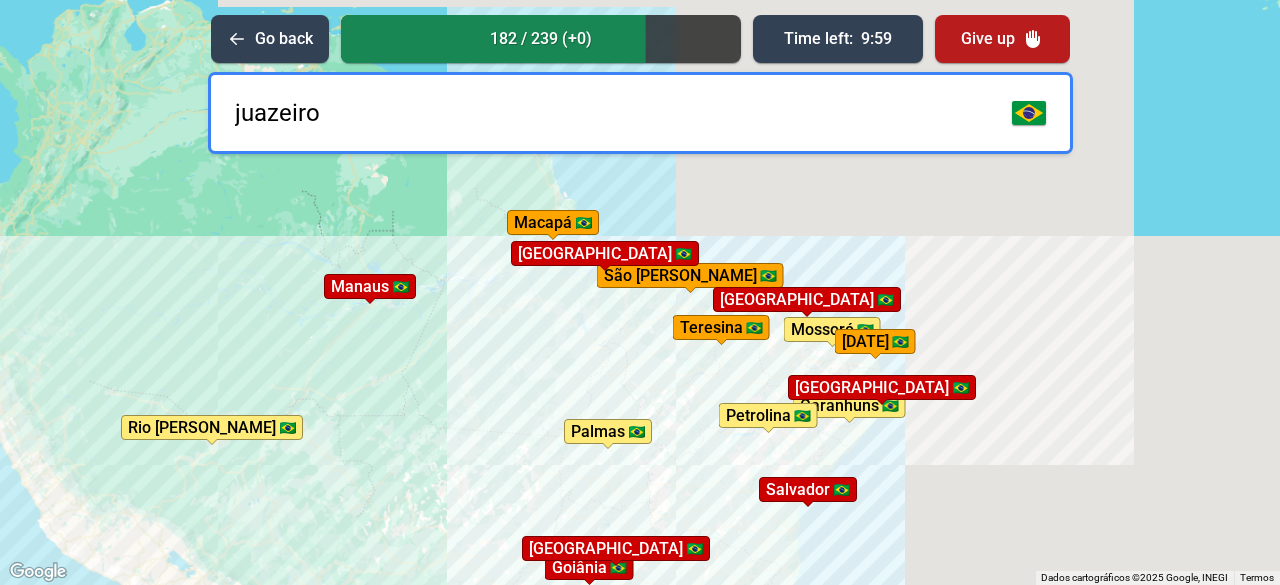 type 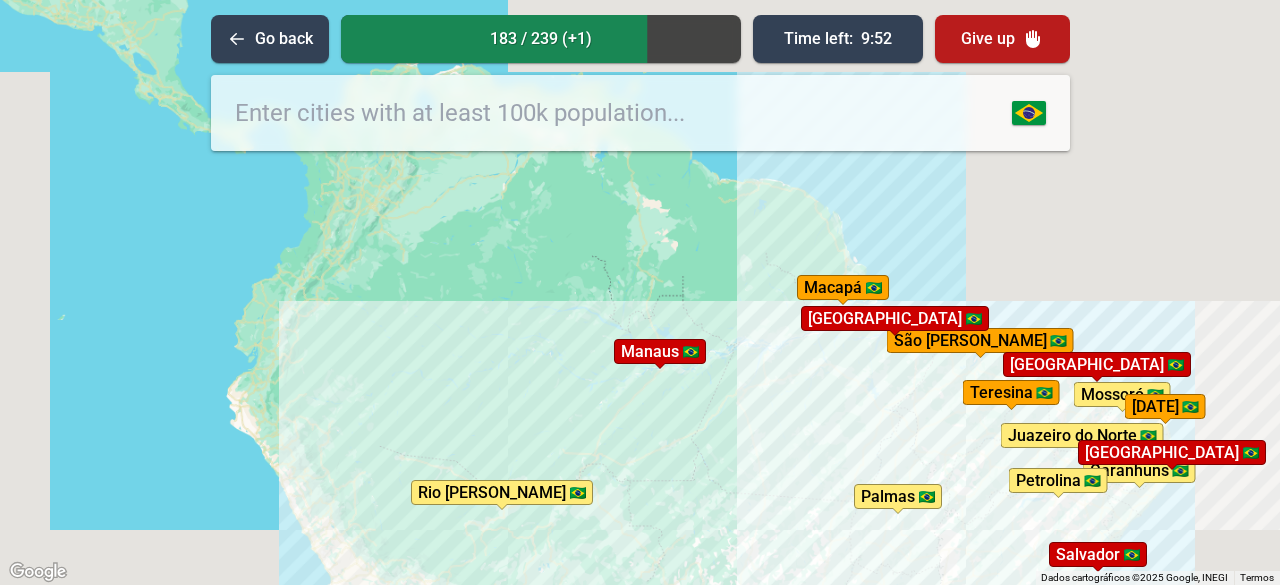 drag, startPoint x: 563, startPoint y: 307, endPoint x: 827, endPoint y: 366, distance: 270.51248 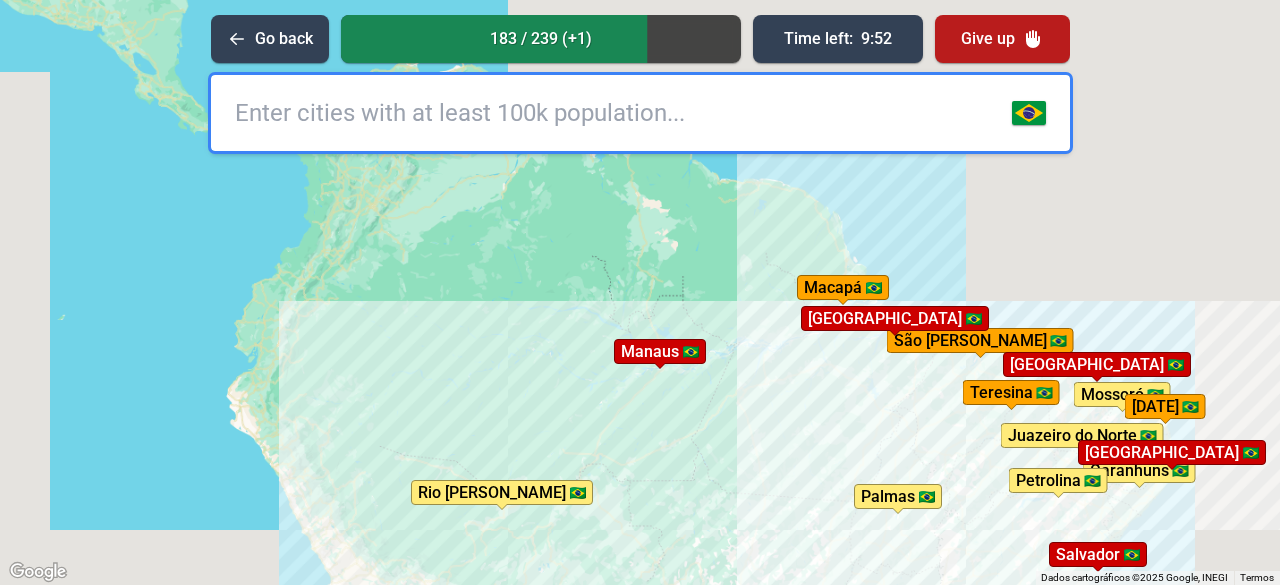 click on "Para iniciar o trajeto, pressione as teclas de seta. Pressione as teclas Alt + Enter para ativar o recurso de arrastar com o teclado. Depois disso, use as teclas de seta para mover o marcador. Pressione a tecla Enter quando quiser parar de arrastar. Para cancelar, pressione Esc. Garanhuns [GEOGRAPHIC_DATA] [GEOGRAPHIC_DATA][PERSON_NAME][GEOGRAPHIC_DATA] [GEOGRAPHIC_DATA][PERSON_NAME][GEOGRAPHIC_DATA] [GEOGRAPHIC_DATA] [GEOGRAPHIC_DATA] [GEOGRAPHIC_DATA] [GEOGRAPHIC_DATA] [GEOGRAPHIC_DATA] [GEOGRAPHIC_DATA] [GEOGRAPHIC_DATA][PERSON_NAME] [GEOGRAPHIC_DATA][PERSON_NAME] [GEOGRAPHIC_DATA] [GEOGRAPHIC_DATA] [GEOGRAPHIC_DATA] [GEOGRAPHIC_DATA][PERSON_NAME][GEOGRAPHIC_DATA] [GEOGRAPHIC_DATA] [GEOGRAPHIC_DATA] [GEOGRAPHIC_DATA][PERSON_NAME] [GEOGRAPHIC_DATA] [GEOGRAPHIC_DATA] [GEOGRAPHIC_DATA] [GEOGRAPHIC_DATA] [GEOGRAPHIC_DATA] [GEOGRAPHIC_DATA] [GEOGRAPHIC_DATA]" at bounding box center [640, 292] 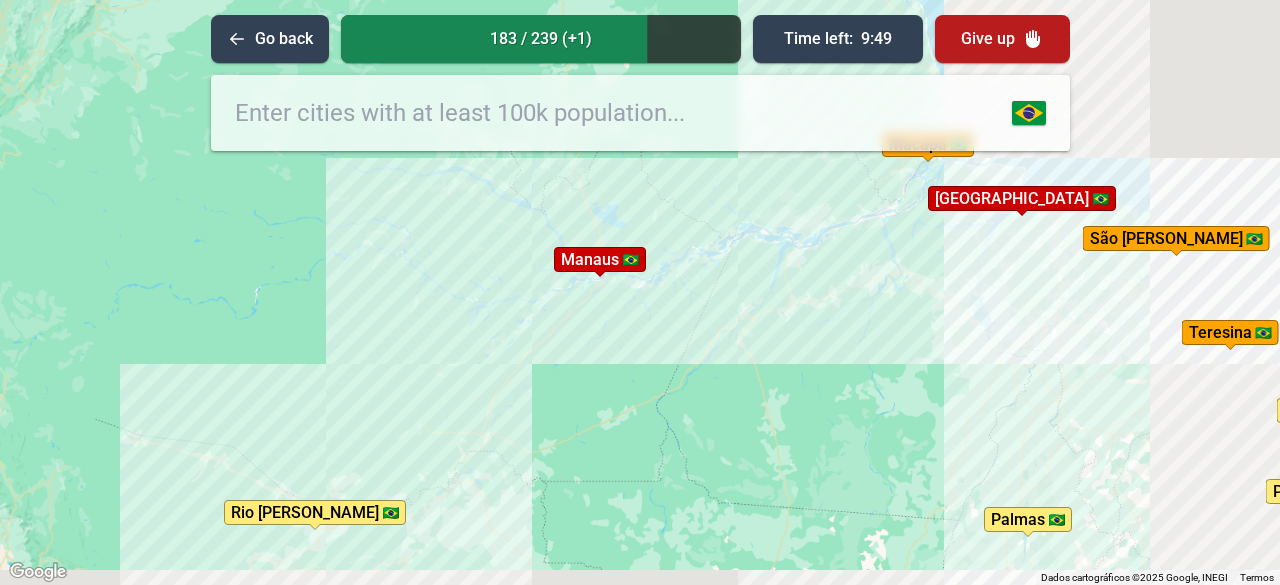 drag, startPoint x: 956, startPoint y: 471, endPoint x: 721, endPoint y: 335, distance: 271.5161 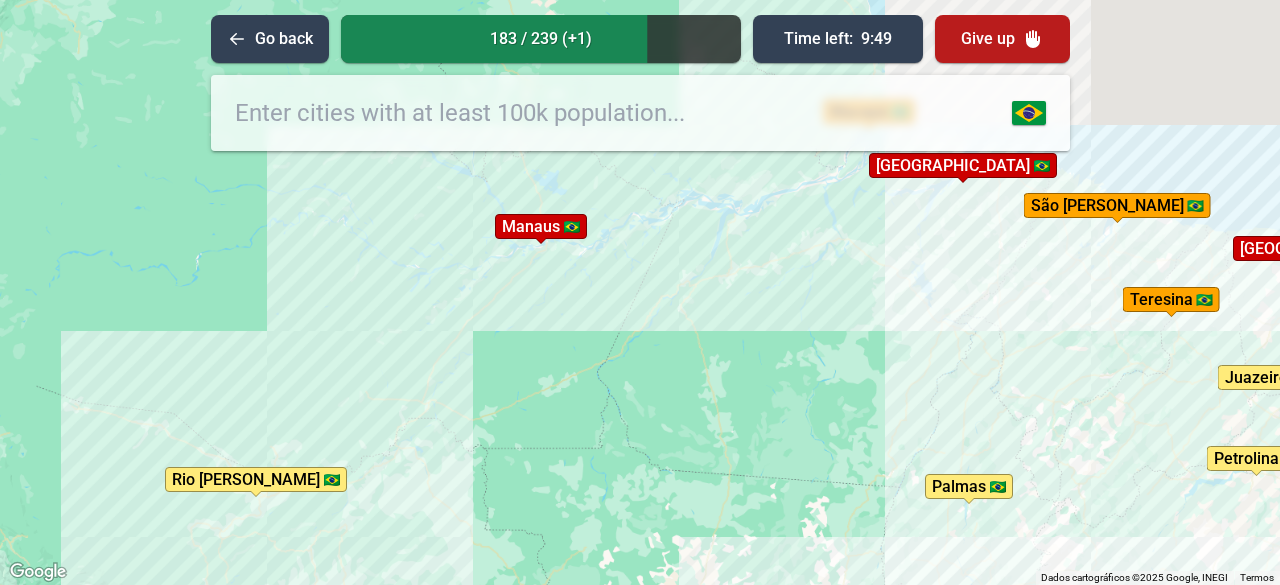 drag, startPoint x: 921, startPoint y: 482, endPoint x: 842, endPoint y: 301, distance: 197.48924 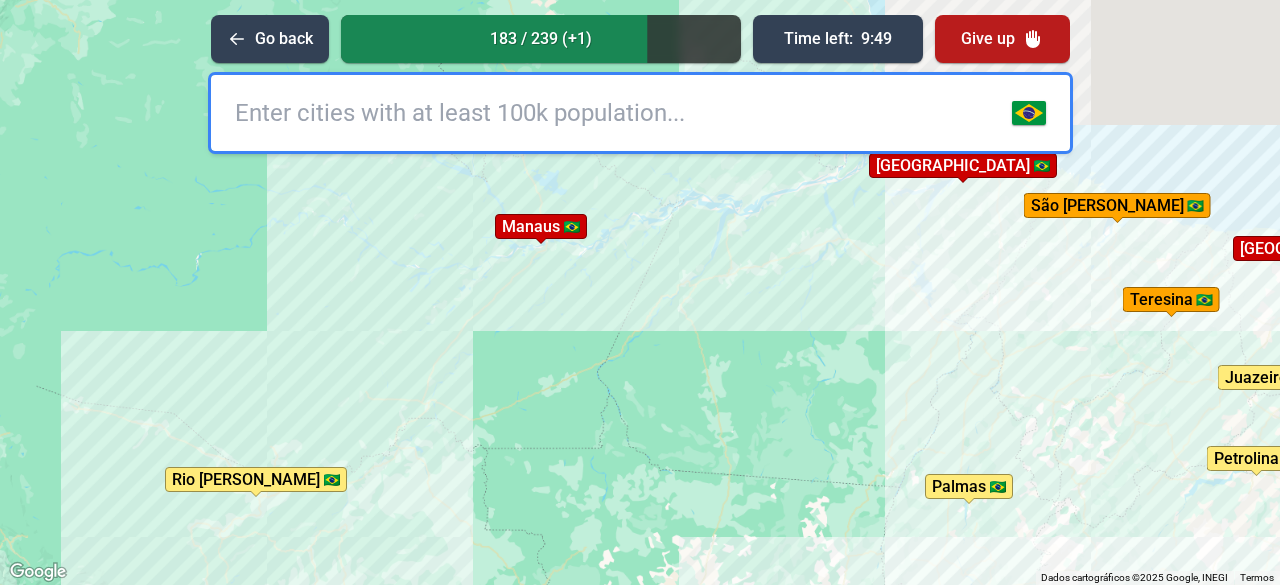 click on "Para iniciar o trajeto, pressione as teclas de seta. Pressione as teclas Alt + Enter para ativar o recurso de arrastar com o teclado. Depois disso, use as teclas de seta para mover o marcador. Pressione a tecla Enter quando quiser parar de arrastar. Para cancelar, pressione Esc. Garanhuns [GEOGRAPHIC_DATA] [GEOGRAPHIC_DATA][PERSON_NAME][GEOGRAPHIC_DATA] [GEOGRAPHIC_DATA][PERSON_NAME][GEOGRAPHIC_DATA] [GEOGRAPHIC_DATA] [GEOGRAPHIC_DATA] [GEOGRAPHIC_DATA] [GEOGRAPHIC_DATA][PERSON_NAME] [GEOGRAPHIC_DATA] [GEOGRAPHIC_DATA] [GEOGRAPHIC_DATA] [GEOGRAPHIC_DATA] [GEOGRAPHIC_DATA] [GEOGRAPHIC_DATA] [GEOGRAPHIC_DATA][PERSON_NAME] [GEOGRAPHIC_DATA] [GEOGRAPHIC_DATA] [GEOGRAPHIC_DATA] [GEOGRAPHIC_DATA] [GEOGRAPHIC_DATA] [GEOGRAPHIC_DATA][PERSON_NAME] [GEOGRAPHIC_DATA] [GEOGRAPHIC_DATA] [GEOGRAPHIC_DATA] [GEOGRAPHIC_DATA] [GEOGRAPHIC_DATA] [GEOGRAPHIC_DATA]" at bounding box center (640, 292) 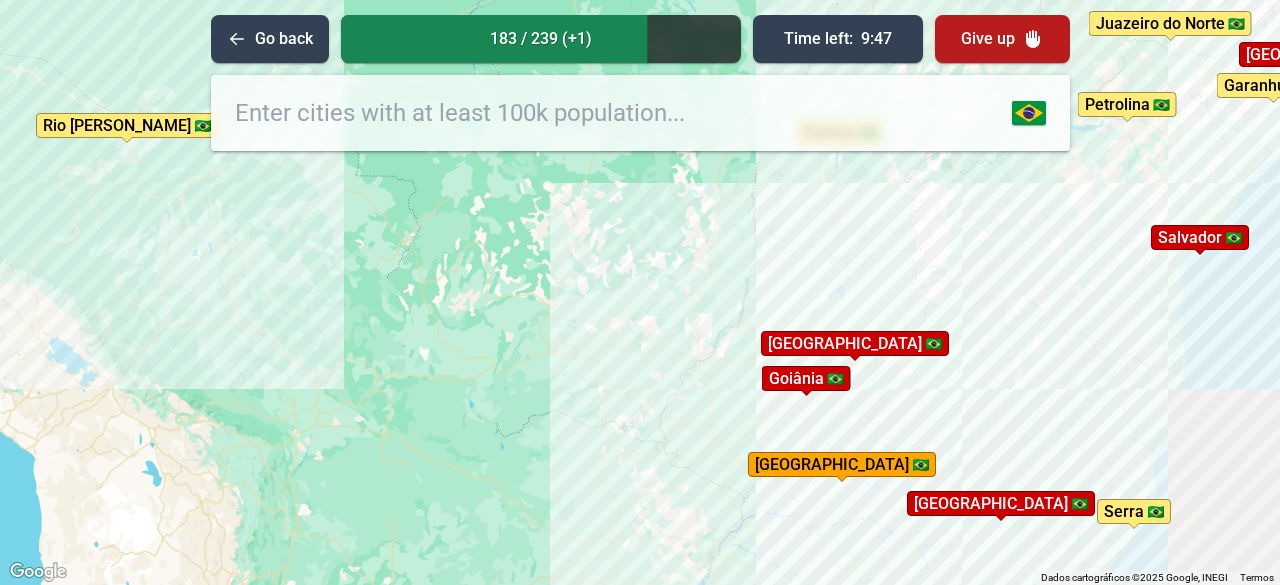 drag, startPoint x: 722, startPoint y: 465, endPoint x: 672, endPoint y: 349, distance: 126.31706 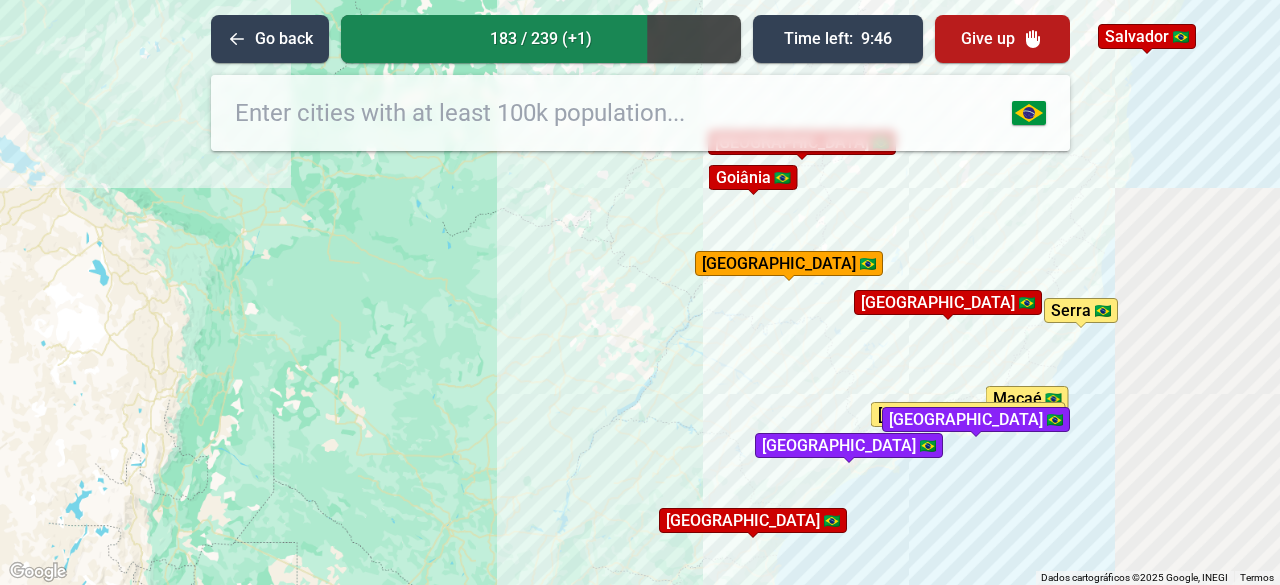 drag, startPoint x: 690, startPoint y: 433, endPoint x: 704, endPoint y: 291, distance: 142.68848 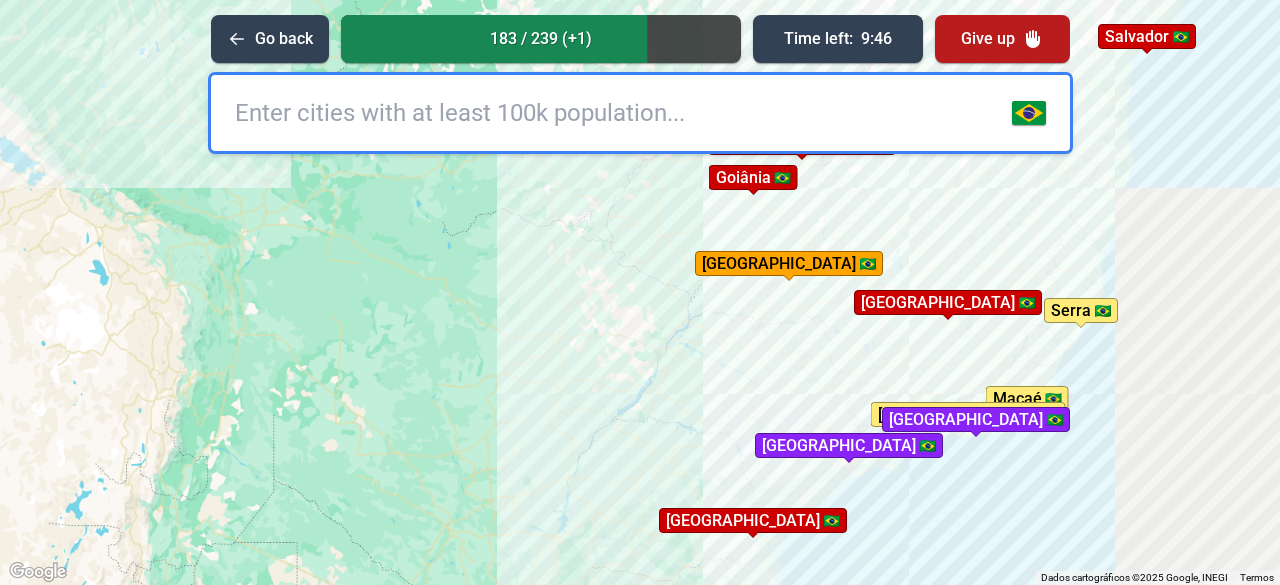 click on "Para iniciar o trajeto, pressione as teclas de seta. Pressione as teclas Alt + Enter para ativar o recurso de arrastar com o teclado. Depois disso, use as teclas de seta para mover o marcador. Pressione a tecla Enter quando quiser parar de arrastar. Para cancelar, pressione Esc. Garanhuns [GEOGRAPHIC_DATA] [GEOGRAPHIC_DATA][PERSON_NAME][GEOGRAPHIC_DATA] [GEOGRAPHIC_DATA][PERSON_NAME][GEOGRAPHIC_DATA] [GEOGRAPHIC_DATA] [GEOGRAPHIC_DATA] [GEOGRAPHIC_DATA] [GEOGRAPHIC_DATA][PERSON_NAME] [GEOGRAPHIC_DATA] [GEOGRAPHIC_DATA] [GEOGRAPHIC_DATA] [GEOGRAPHIC_DATA] [GEOGRAPHIC_DATA] [GEOGRAPHIC_DATA] [GEOGRAPHIC_DATA][PERSON_NAME] [GEOGRAPHIC_DATA] [GEOGRAPHIC_DATA] [GEOGRAPHIC_DATA] [GEOGRAPHIC_DATA] [GEOGRAPHIC_DATA] [GEOGRAPHIC_DATA] [GEOGRAPHIC_DATA] [GEOGRAPHIC_DATA] [GEOGRAPHIC_DATA] [GEOGRAPHIC_DATA] [GEOGRAPHIC_DATA][PERSON_NAME][GEOGRAPHIC_DATA]" at bounding box center (640, 292) 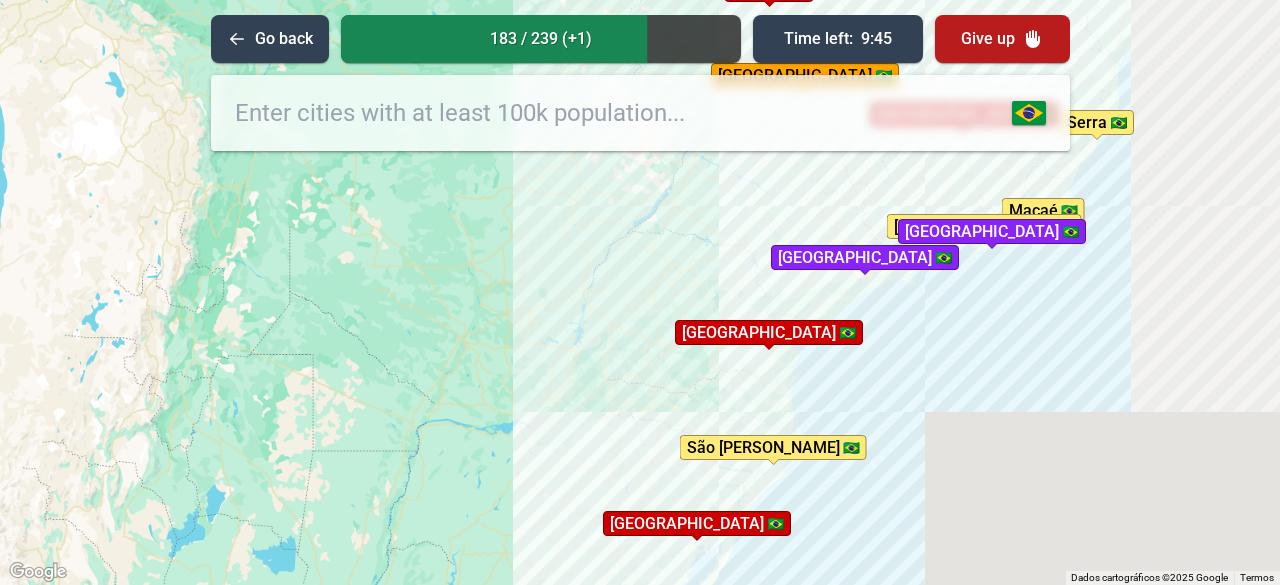 drag, startPoint x: 713, startPoint y: 439, endPoint x: 719, endPoint y: 319, distance: 120.14991 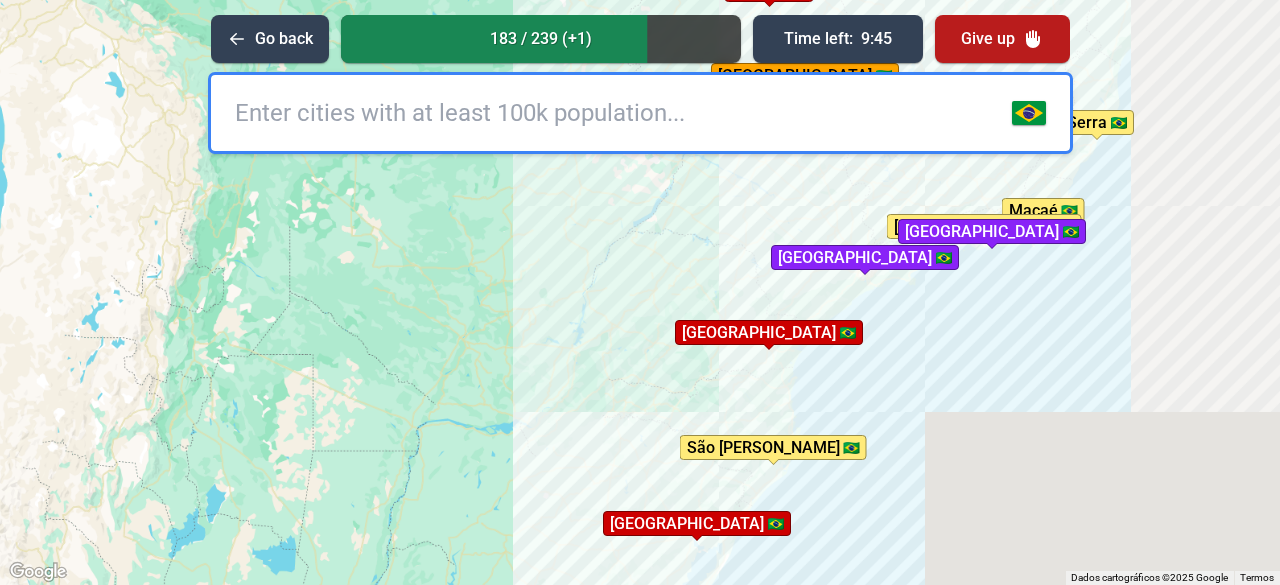 click on "Para iniciar o trajeto, pressione as teclas de seta. Pressione as teclas Alt + Enter para ativar o recurso de arrastar com o teclado. Depois disso, use as teclas de seta para mover o marcador. Pressione a tecla Enter quando quiser parar de arrastar. Para cancelar, pressione Esc. Garanhuns [GEOGRAPHIC_DATA] [GEOGRAPHIC_DATA][PERSON_NAME][GEOGRAPHIC_DATA] [GEOGRAPHIC_DATA][PERSON_NAME][GEOGRAPHIC_DATA] [GEOGRAPHIC_DATA] [GEOGRAPHIC_DATA] [GEOGRAPHIC_DATA] [GEOGRAPHIC_DATA][PERSON_NAME] [GEOGRAPHIC_DATA] [GEOGRAPHIC_DATA] [GEOGRAPHIC_DATA] [GEOGRAPHIC_DATA] [GEOGRAPHIC_DATA] [GEOGRAPHIC_DATA] [GEOGRAPHIC_DATA][PERSON_NAME] [GEOGRAPHIC_DATA] [GEOGRAPHIC_DATA] [GEOGRAPHIC_DATA] [GEOGRAPHIC_DATA] [GEOGRAPHIC_DATA] [GEOGRAPHIC_DATA] [GEOGRAPHIC_DATA] [GEOGRAPHIC_DATA] [GEOGRAPHIC_DATA] [GEOGRAPHIC_DATA][PERSON_NAME][GEOGRAPHIC_DATA] [GEOGRAPHIC_DATA]" at bounding box center (640, 292) 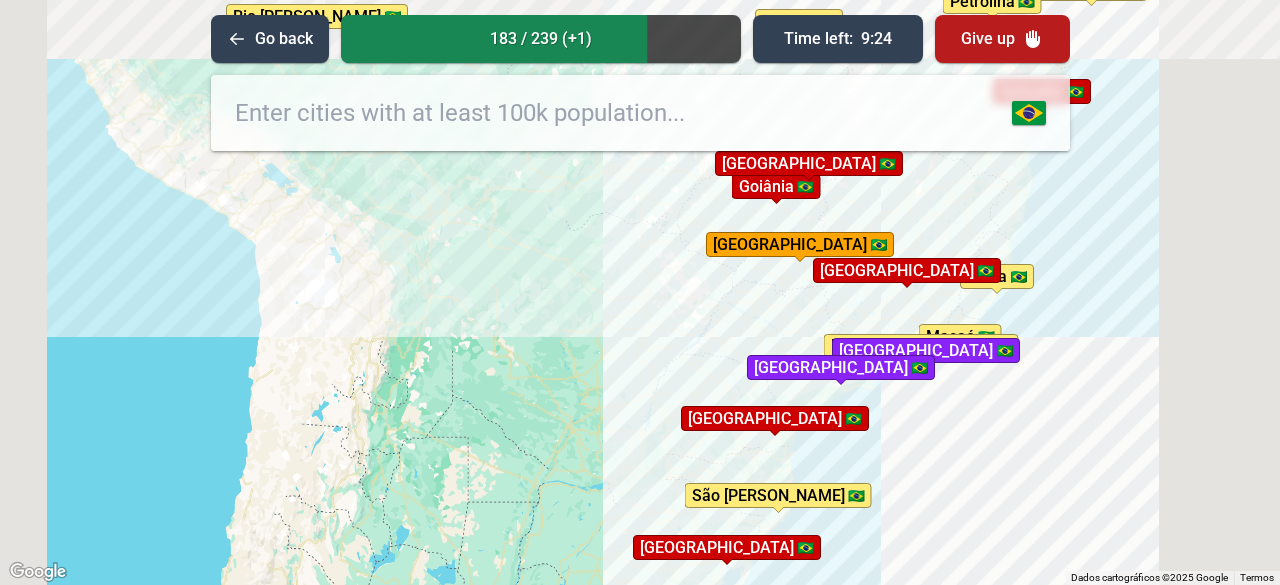 drag, startPoint x: 871, startPoint y: 416, endPoint x: 807, endPoint y: 498, distance: 104.019226 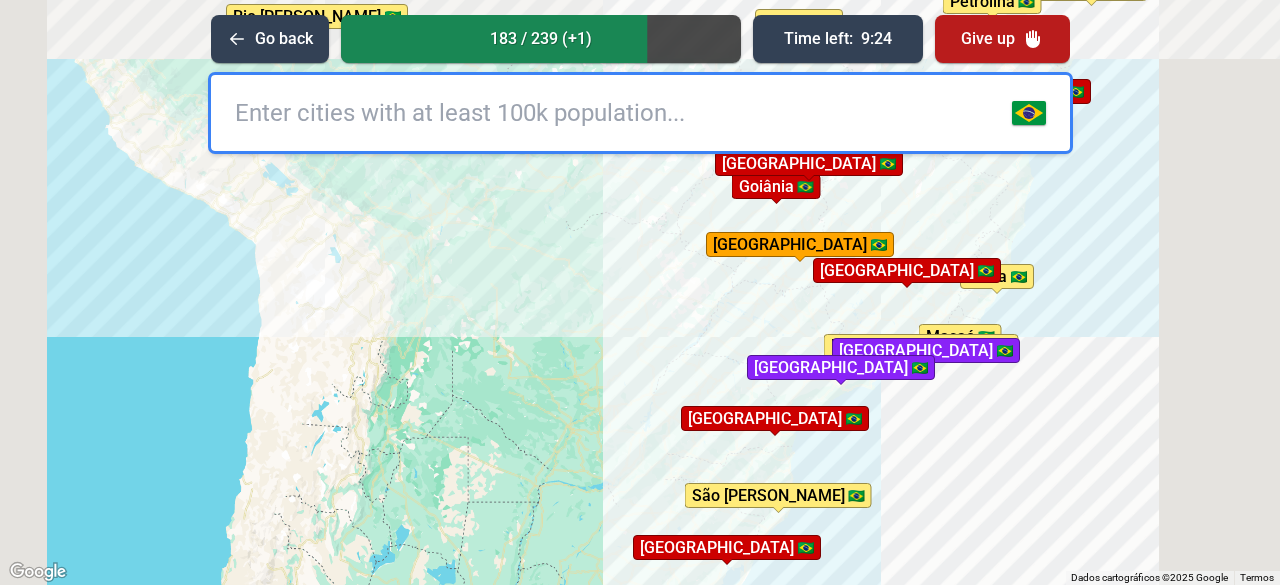 click on "Para iniciar o trajeto, pressione as teclas de seta. Pressione as teclas Alt + Enter para ativar o recurso de arrastar com o teclado. Depois disso, use as teclas de seta para mover o marcador. Pressione a tecla Enter quando quiser parar de arrastar. Para cancelar, pressione Esc. [GEOGRAPHIC_DATA] [GEOGRAPHIC_DATA][PERSON_NAME][GEOGRAPHIC_DATA] [GEOGRAPHIC_DATA] [GEOGRAPHIC_DATA] [GEOGRAPHIC_DATA] [GEOGRAPHIC_DATA] [GEOGRAPHIC_DATA] [GEOGRAPHIC_DATA] [GEOGRAPHIC_DATA] [GEOGRAPHIC_DATA] [GEOGRAPHIC_DATA] [GEOGRAPHIC_DATA] [GEOGRAPHIC_DATA] [PERSON_NAME] [GEOGRAPHIC_DATA] Garanhuns [GEOGRAPHIC_DATA] [GEOGRAPHIC_DATA] [GEOGRAPHIC_DATA] do [GEOGRAPHIC_DATA] [GEOGRAPHIC_DATA] [GEOGRAPHIC_DATA] [GEOGRAPHIC_DATA] [GEOGRAPHIC_DATA] [GEOGRAPHIC_DATA] [GEOGRAPHIC_DATA][PERSON_NAME] [GEOGRAPHIC_DATA]" at bounding box center [640, 292] 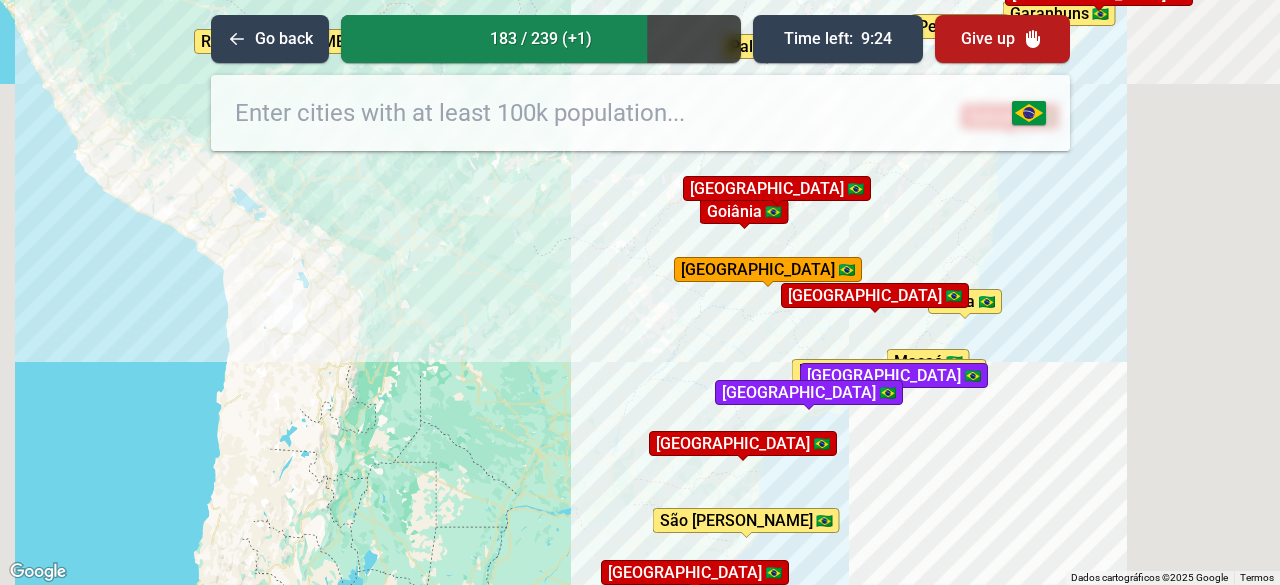 drag, startPoint x: 848, startPoint y: 372, endPoint x: 694, endPoint y: 443, distance: 169.57889 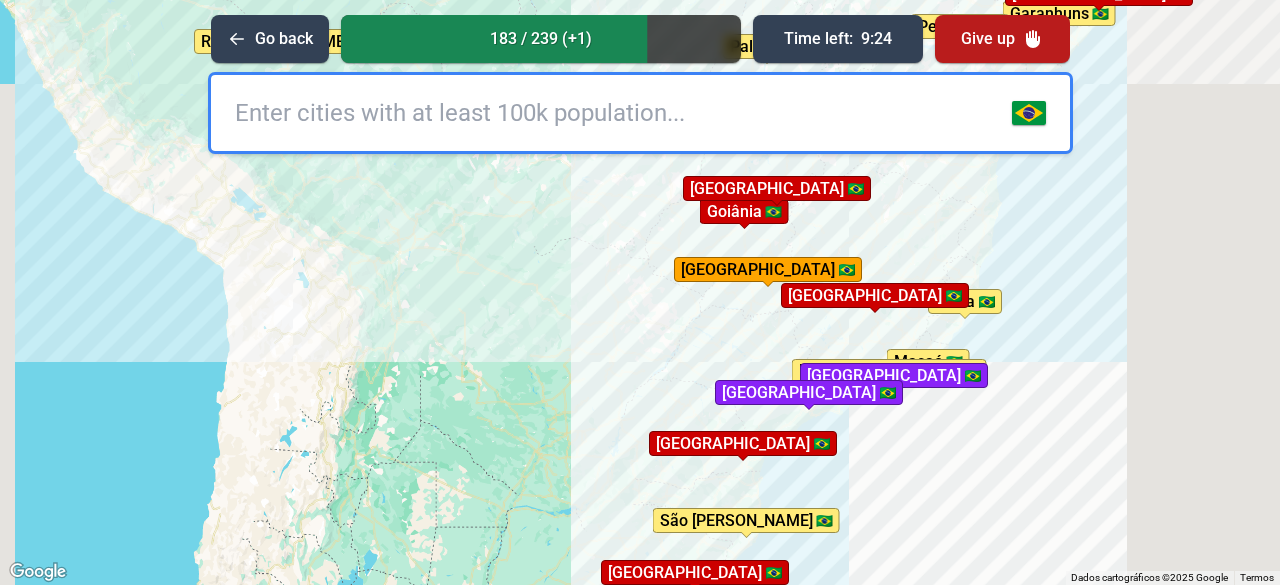 click on "Para iniciar o trajeto, pressione as teclas de seta. Pressione as teclas Alt + Enter para ativar o recurso de arrastar com o teclado. Depois disso, use as teclas de seta para mover o marcador. Pressione a tecla Enter quando quiser parar de arrastar. Para cancelar, pressione Esc. [GEOGRAPHIC_DATA] [GEOGRAPHIC_DATA][PERSON_NAME][GEOGRAPHIC_DATA] [GEOGRAPHIC_DATA] [GEOGRAPHIC_DATA] [GEOGRAPHIC_DATA] [GEOGRAPHIC_DATA] [GEOGRAPHIC_DATA] [GEOGRAPHIC_DATA] [GEOGRAPHIC_DATA] [GEOGRAPHIC_DATA] [GEOGRAPHIC_DATA] [GEOGRAPHIC_DATA] [GEOGRAPHIC_DATA] [PERSON_NAME] [GEOGRAPHIC_DATA] Garanhuns [GEOGRAPHIC_DATA] [GEOGRAPHIC_DATA] [GEOGRAPHIC_DATA] do [GEOGRAPHIC_DATA] [GEOGRAPHIC_DATA] [GEOGRAPHIC_DATA] [GEOGRAPHIC_DATA] [GEOGRAPHIC_DATA] [GEOGRAPHIC_DATA] [GEOGRAPHIC_DATA][PERSON_NAME] [GEOGRAPHIC_DATA]" at bounding box center [640, 292] 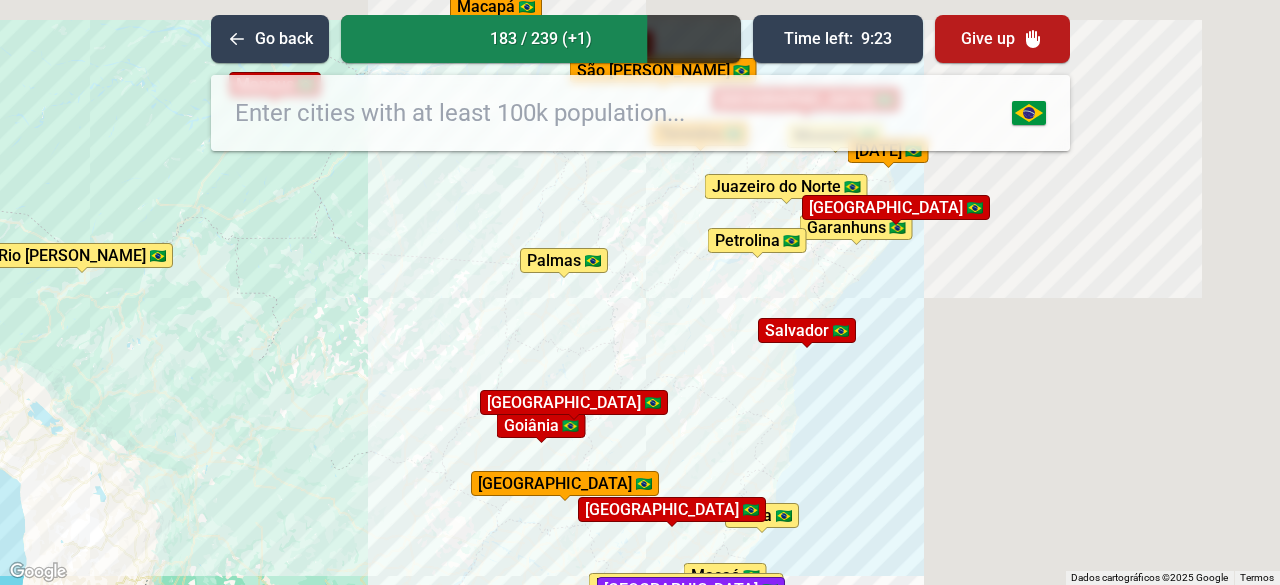 drag, startPoint x: 792, startPoint y: 418, endPoint x: 779, endPoint y: 496, distance: 79.07591 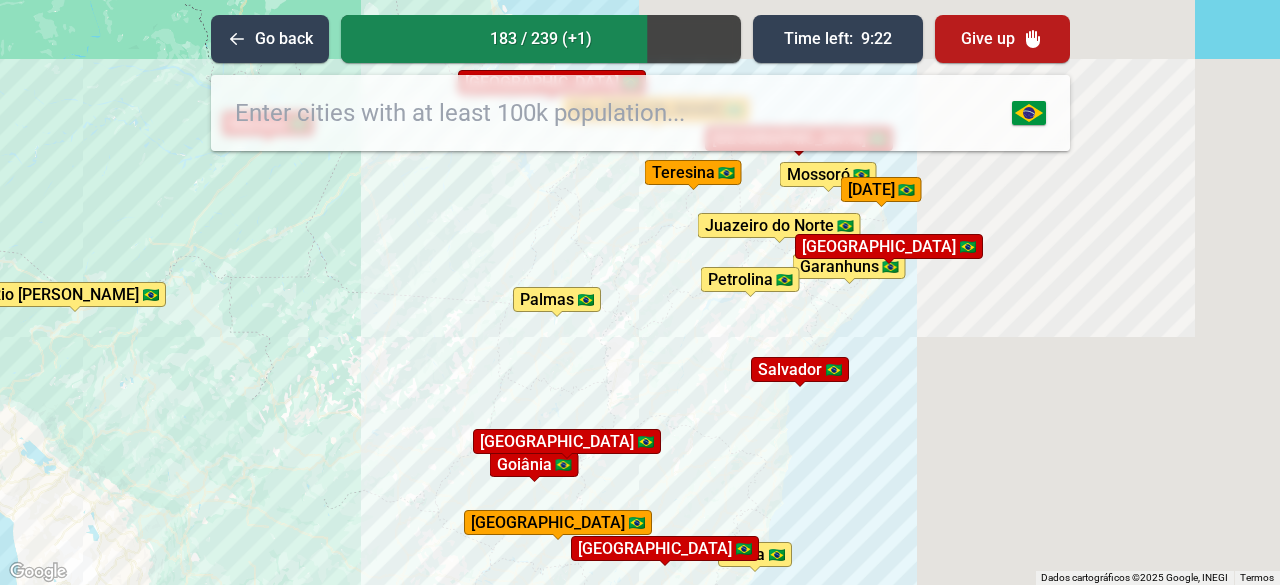 click on "Go back 183 / 239 (+1) Time left: 9:22  Give up" at bounding box center [640, 41] 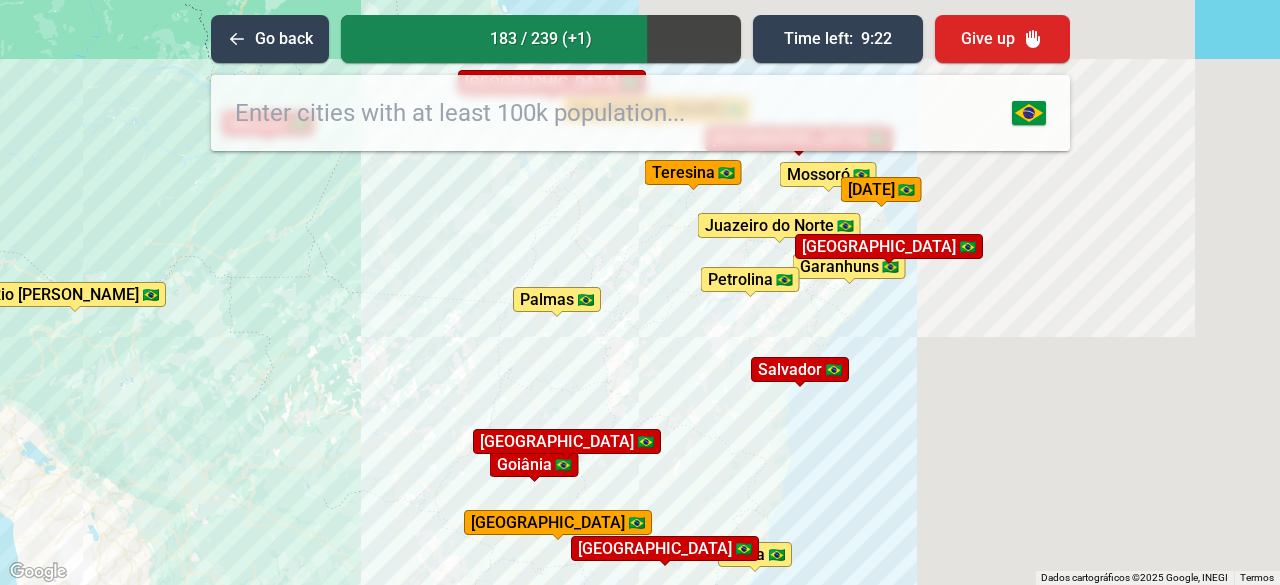 click on "Give up" at bounding box center [1002, 39] 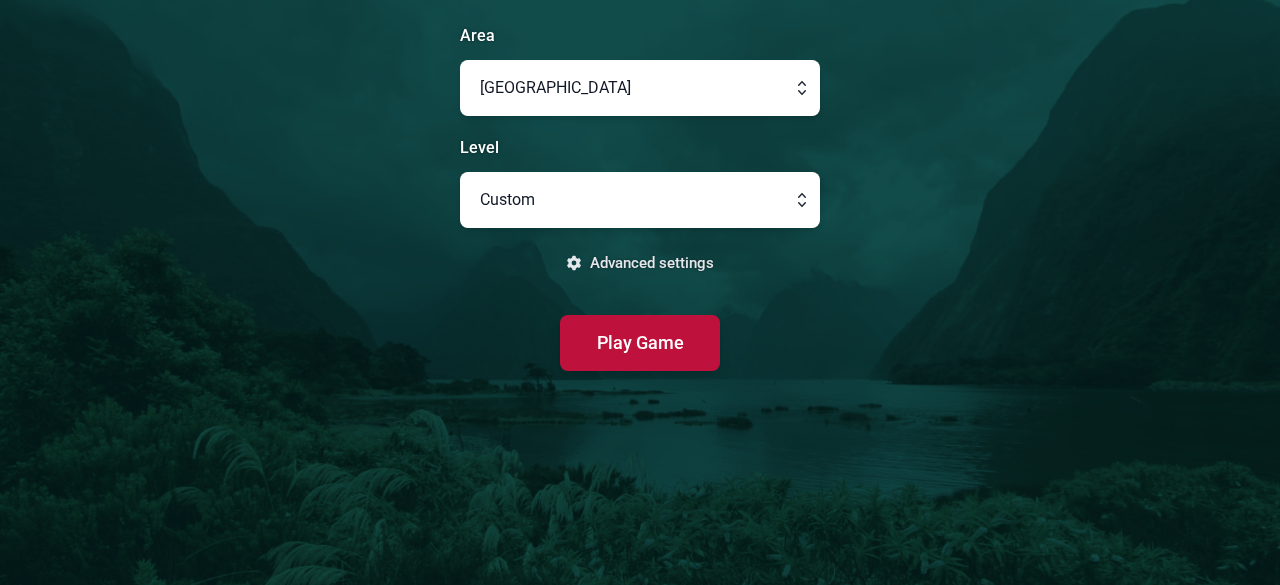 click at bounding box center [640, 88] 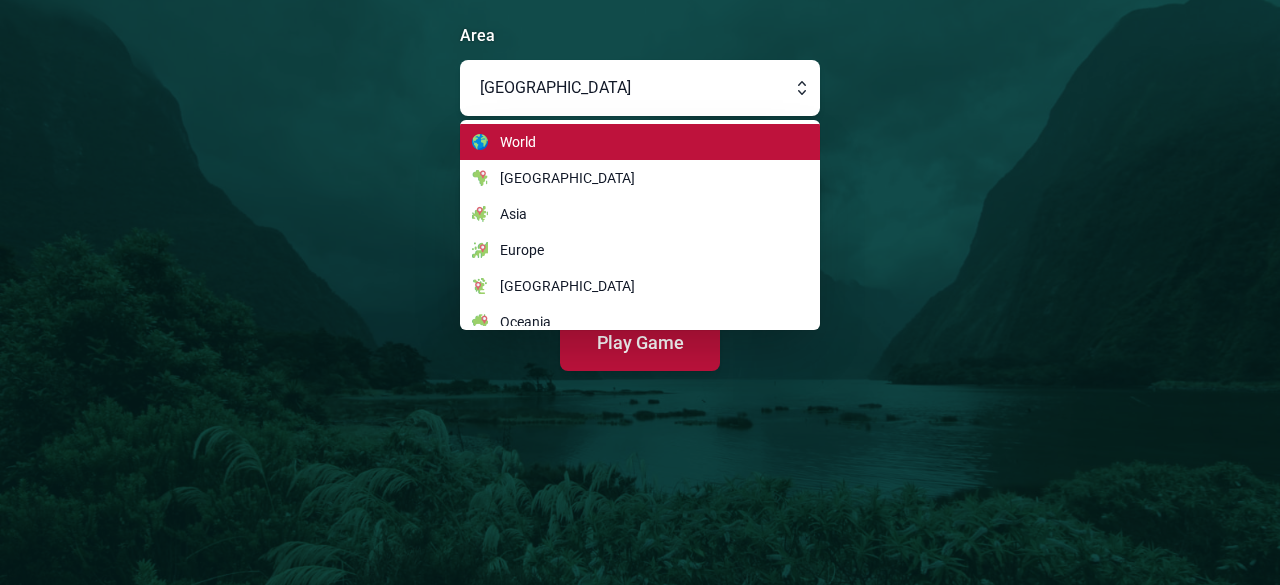 click at bounding box center [640, 88] 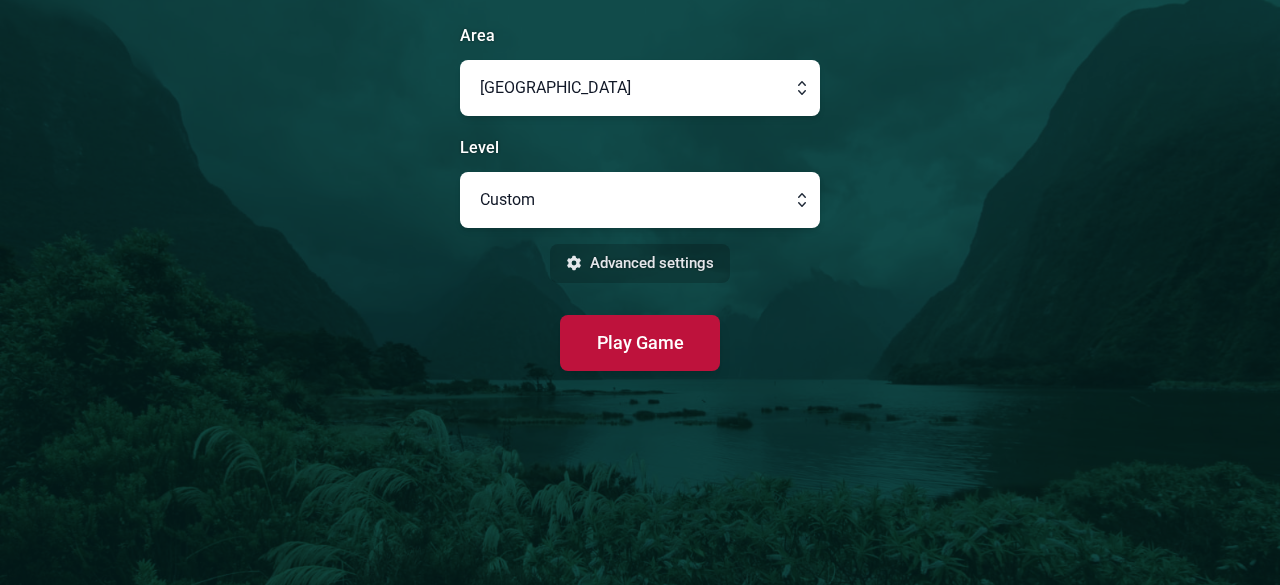 click on "Advanced settings" 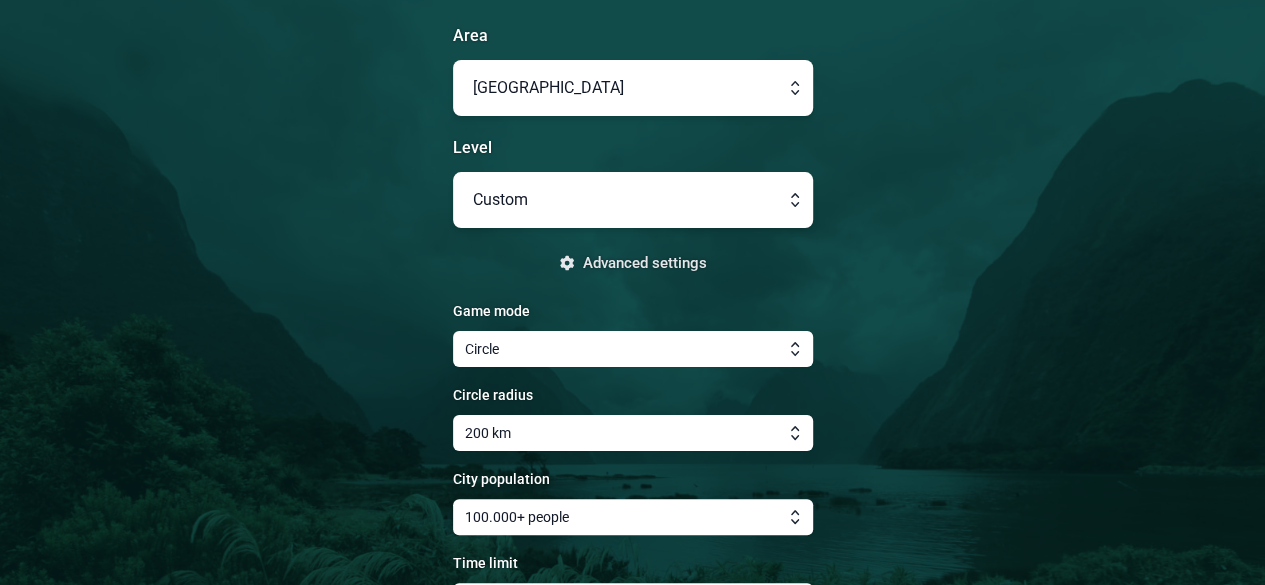 scroll, scrollTop: 100, scrollLeft: 0, axis: vertical 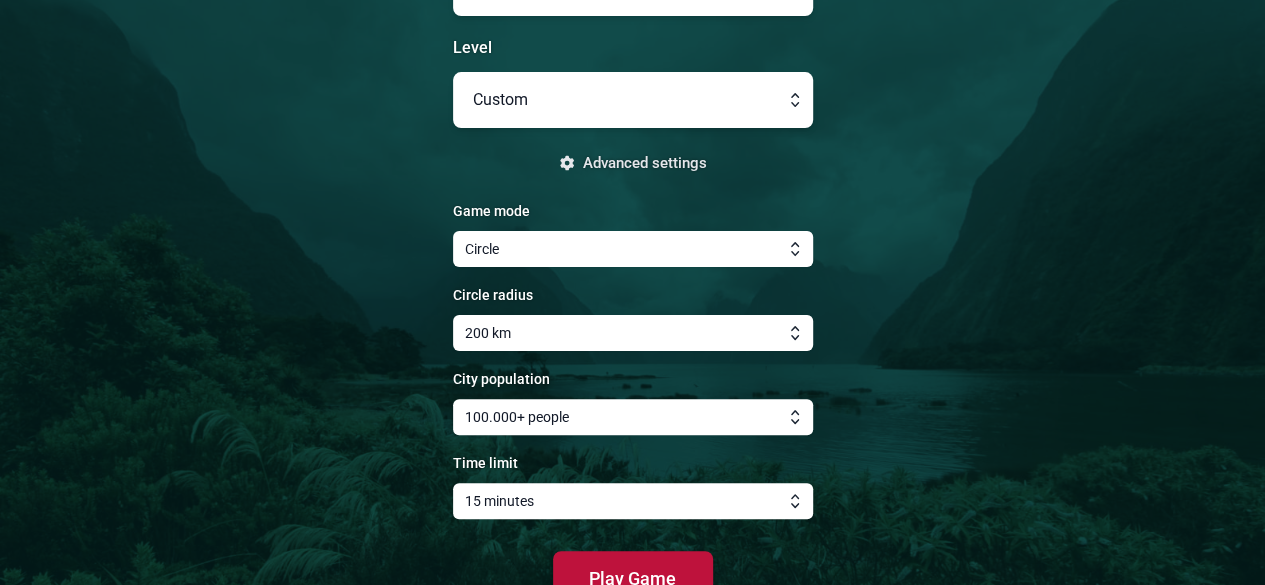 click at bounding box center [633, 100] 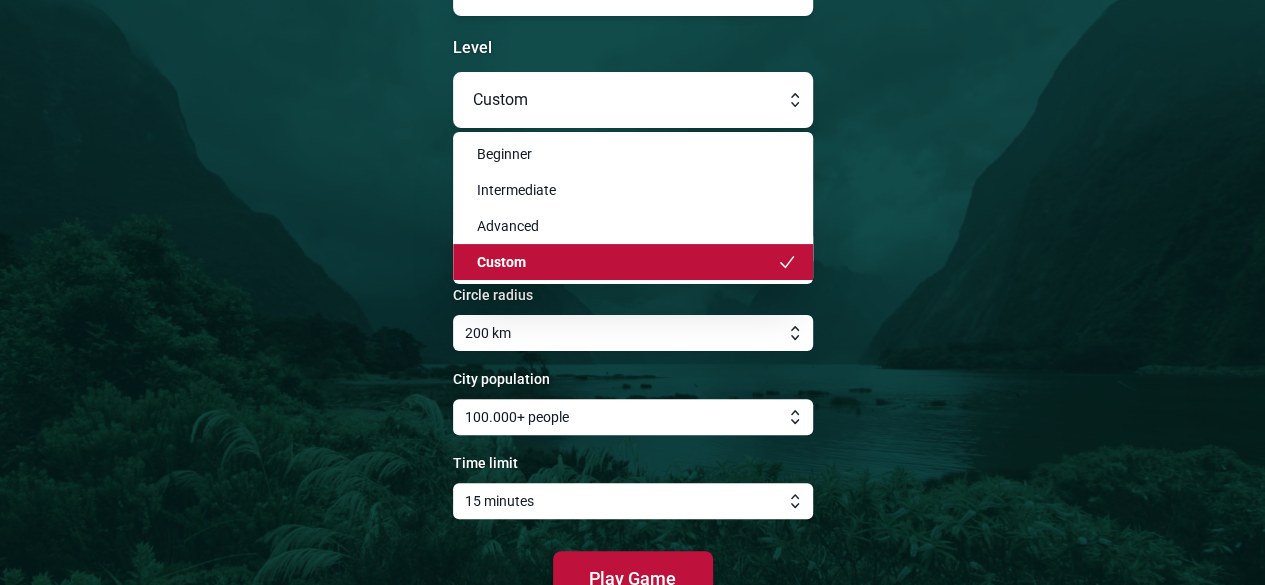 click at bounding box center (633, 100) 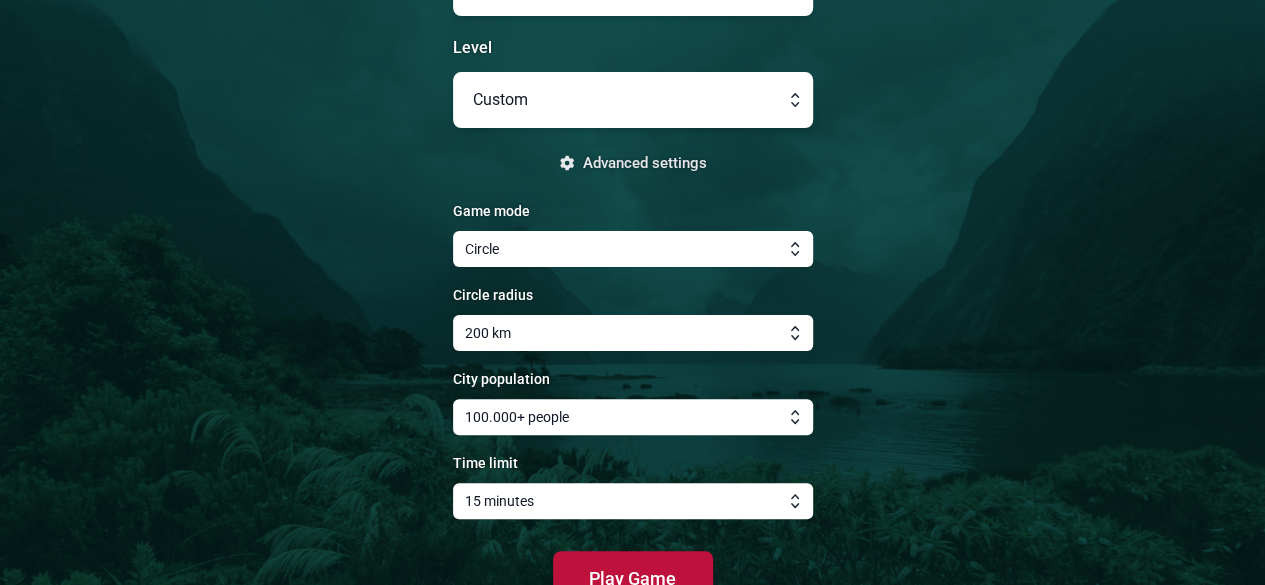 click at bounding box center (633, 333) 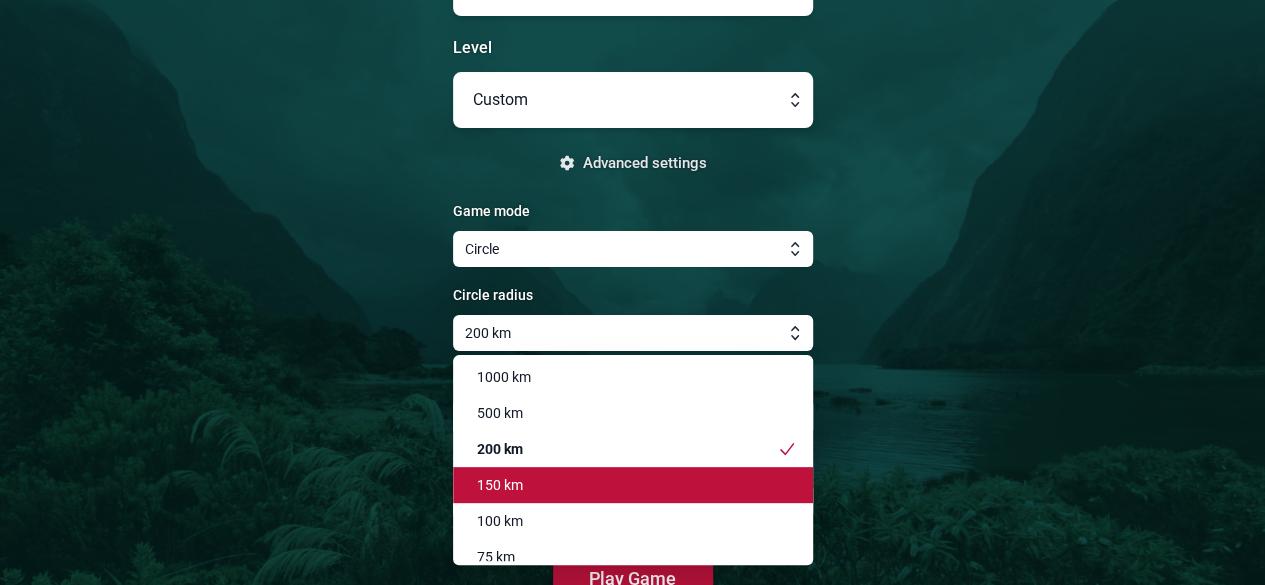click on "150 km" 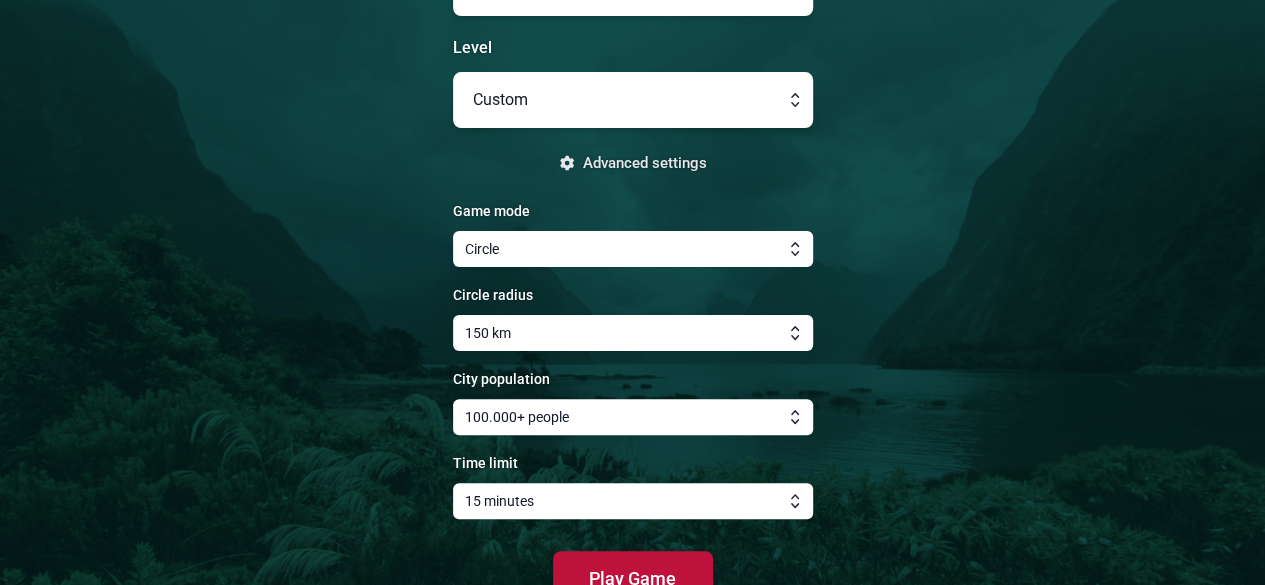click at bounding box center (633, 333) 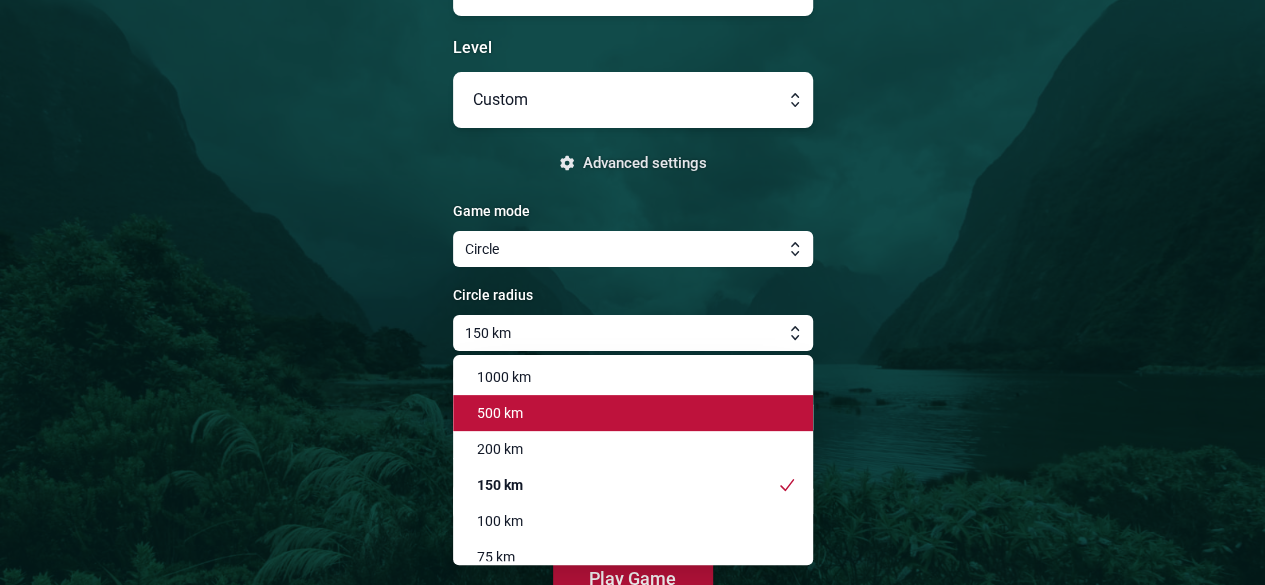 click on "500 km" at bounding box center (621, 413) 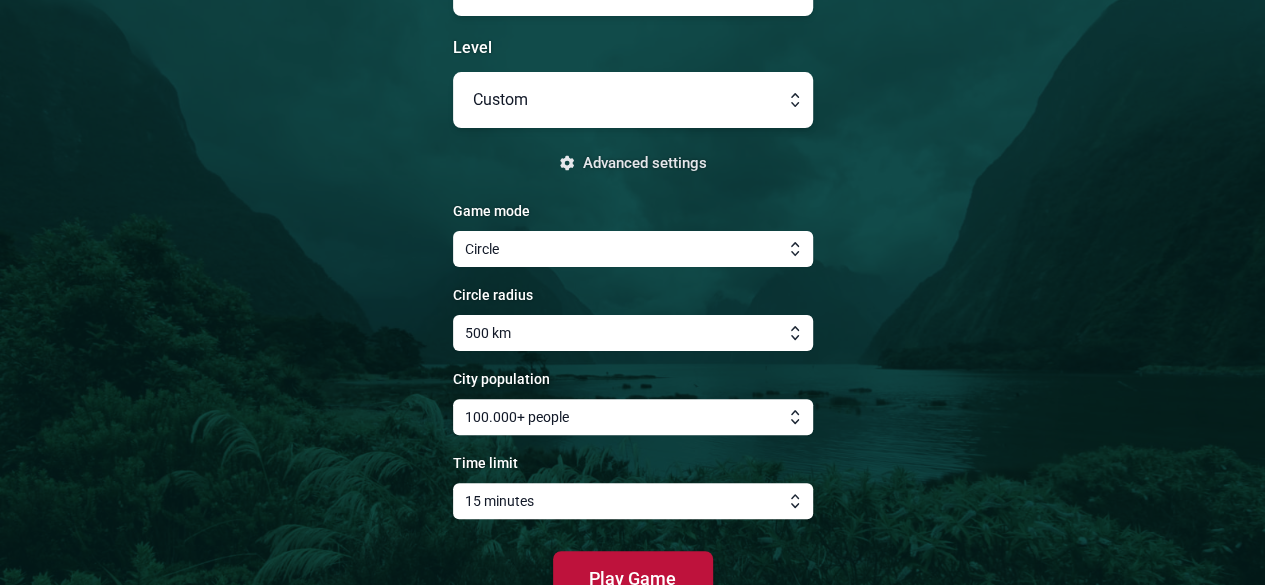 click at bounding box center [633, 417] 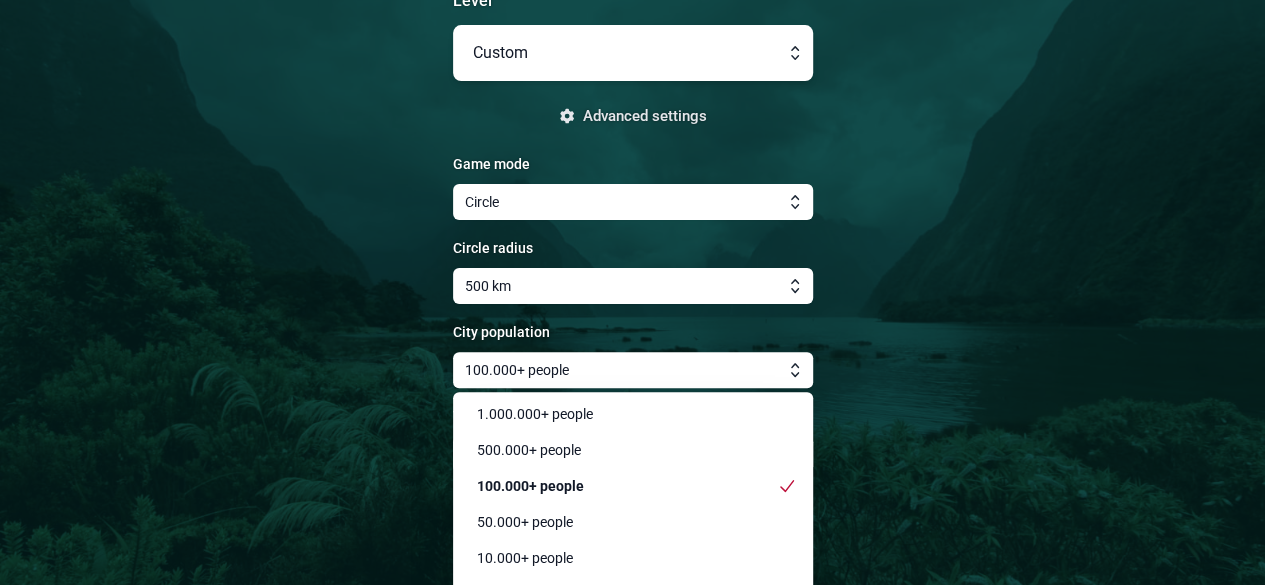 scroll, scrollTop: 171, scrollLeft: 0, axis: vertical 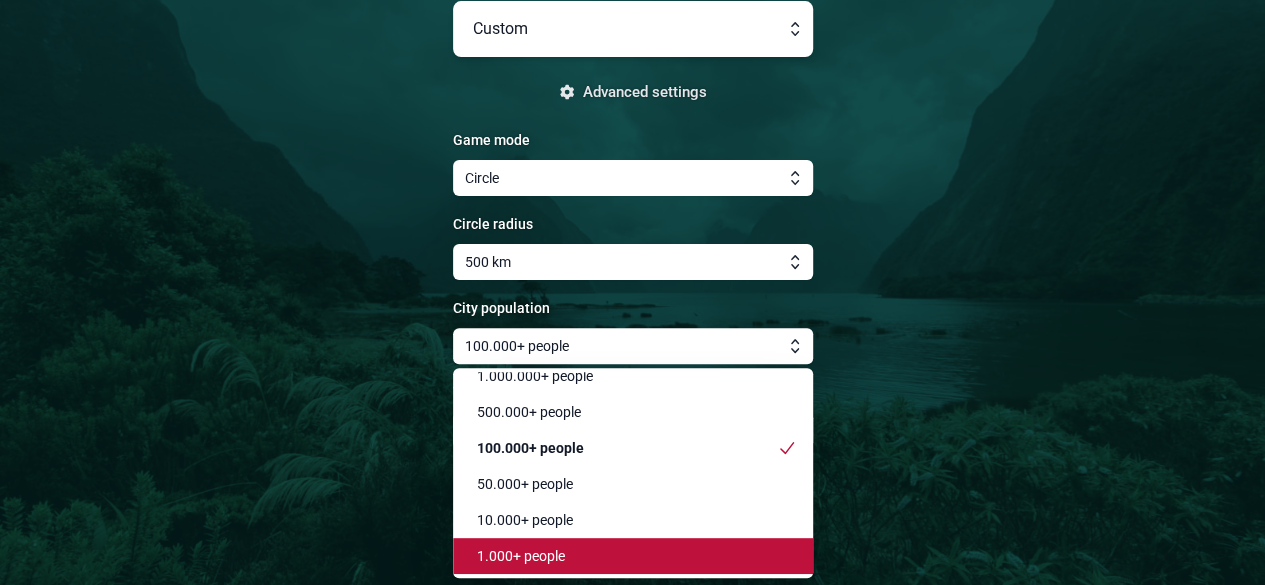 click on "1.000+ people" 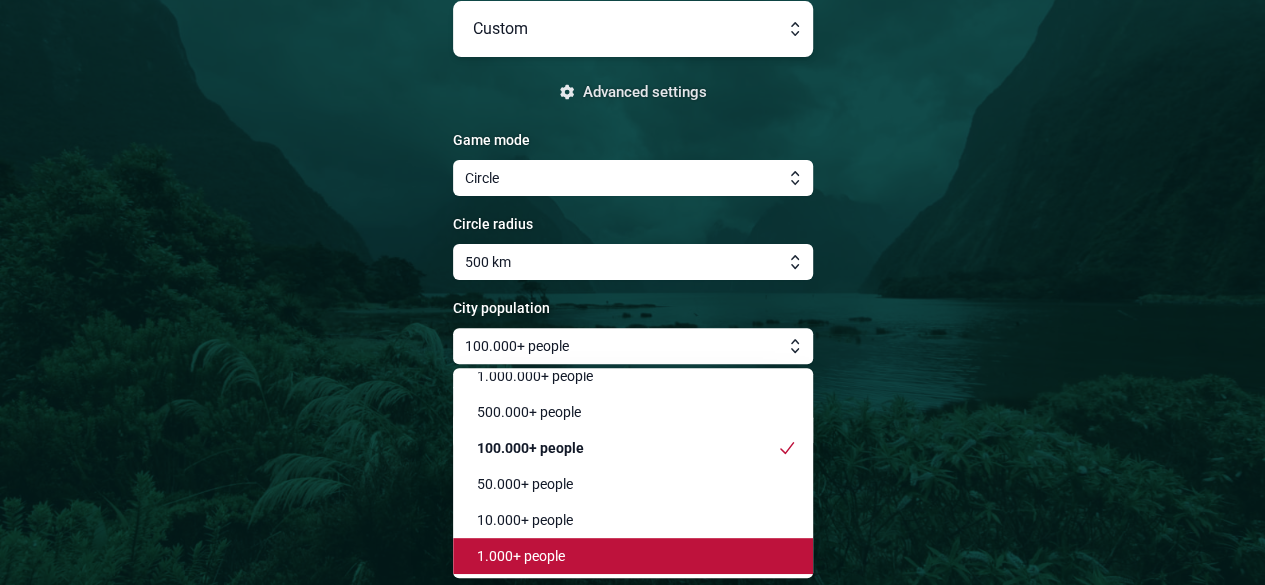 type on "1.000+ people" 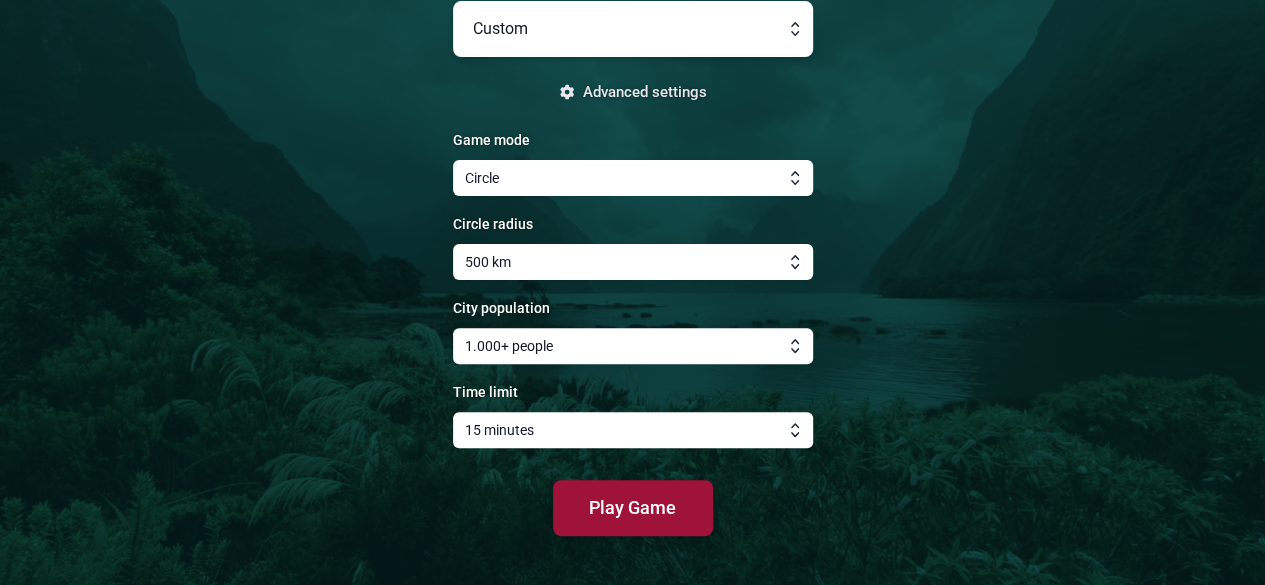 click on "Play Game" at bounding box center [633, 508] 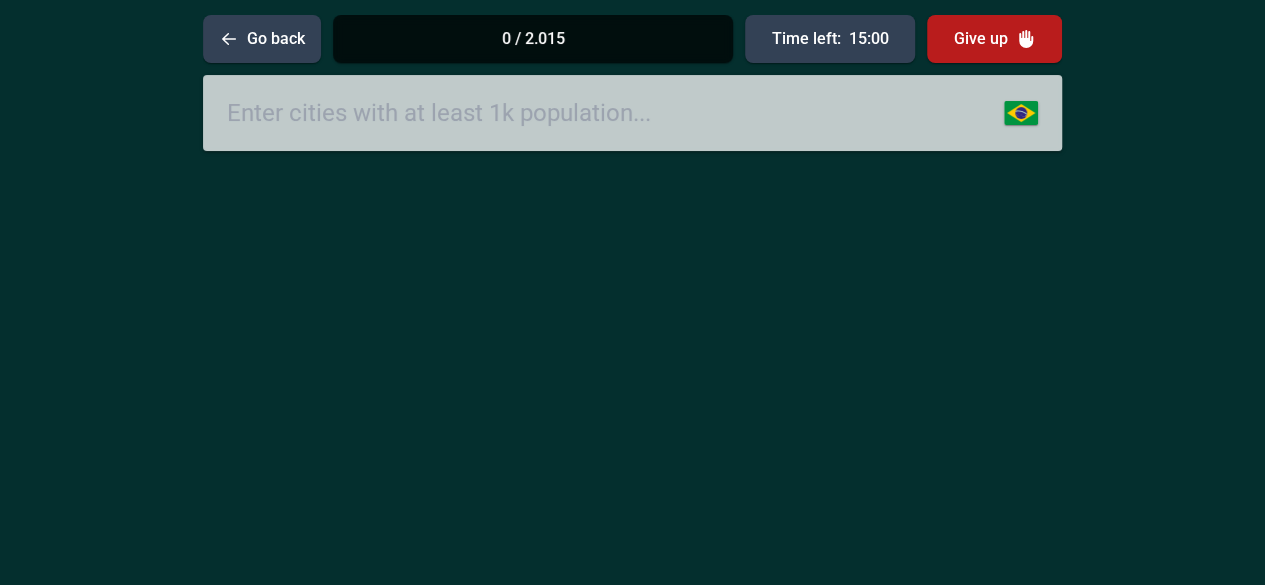 scroll, scrollTop: 0, scrollLeft: 0, axis: both 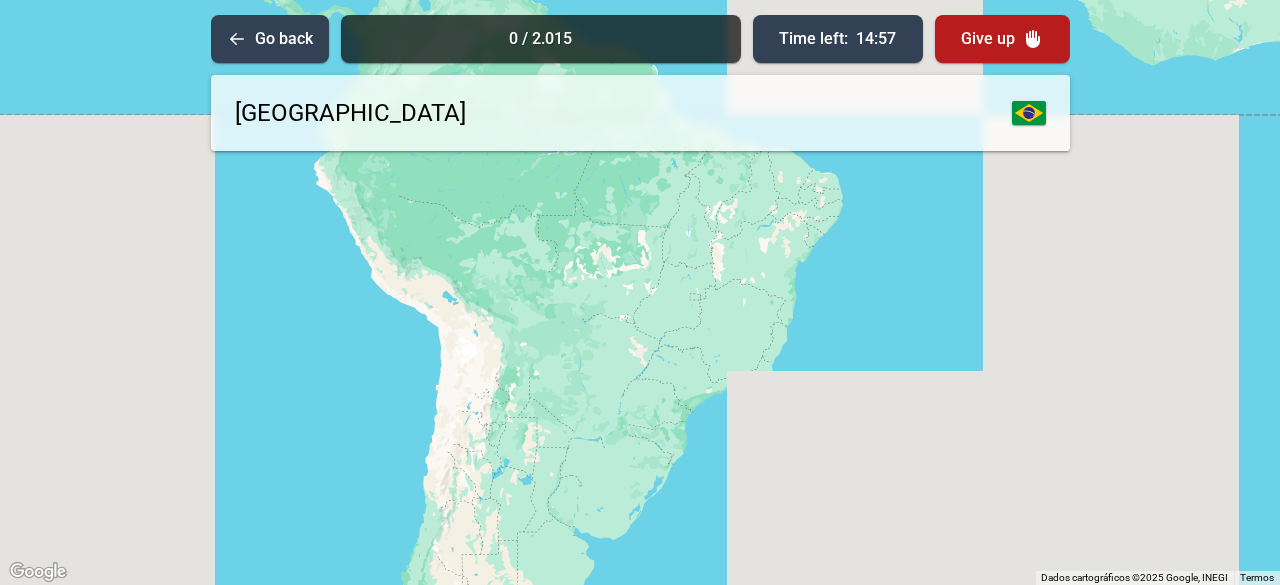 type on "[GEOGRAPHIC_DATA]" 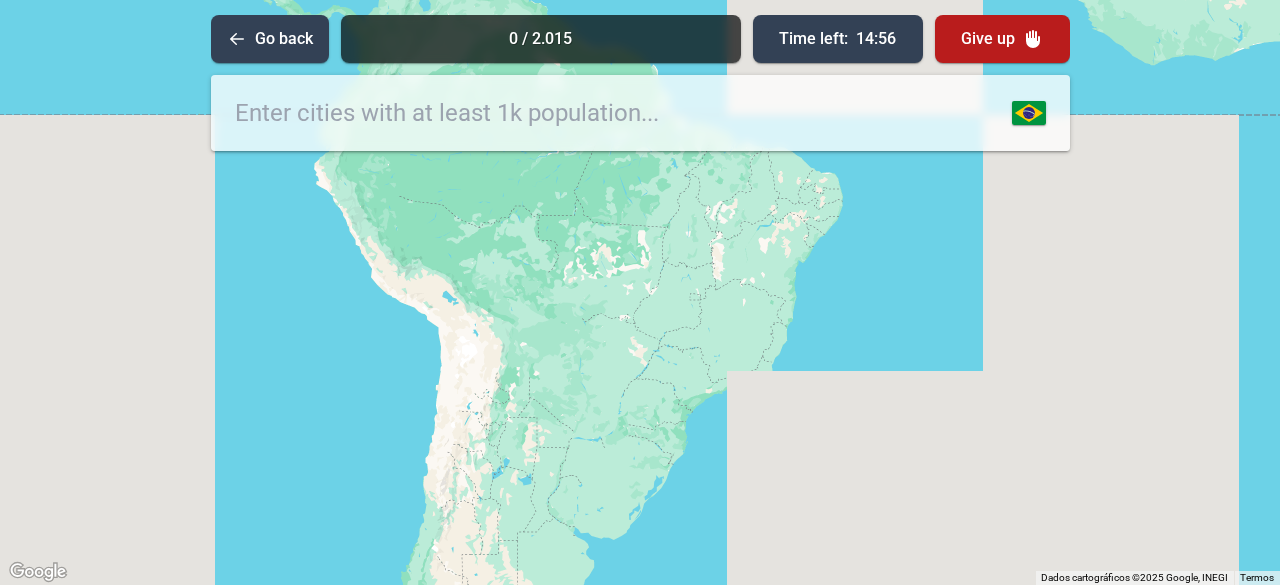 type on "o" 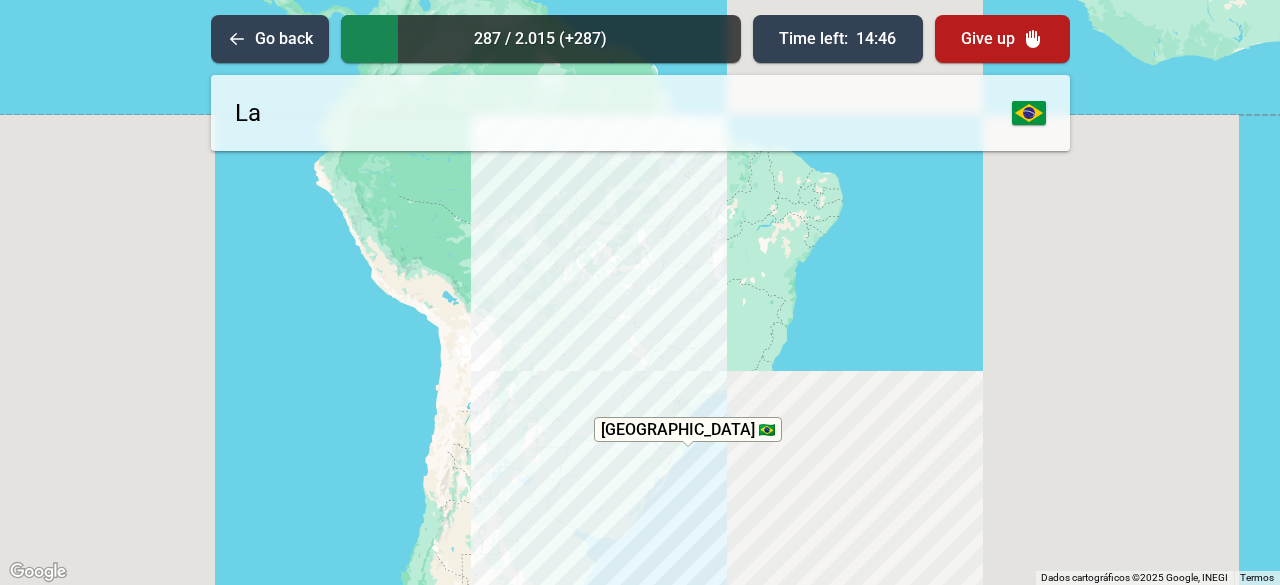 type on "L" 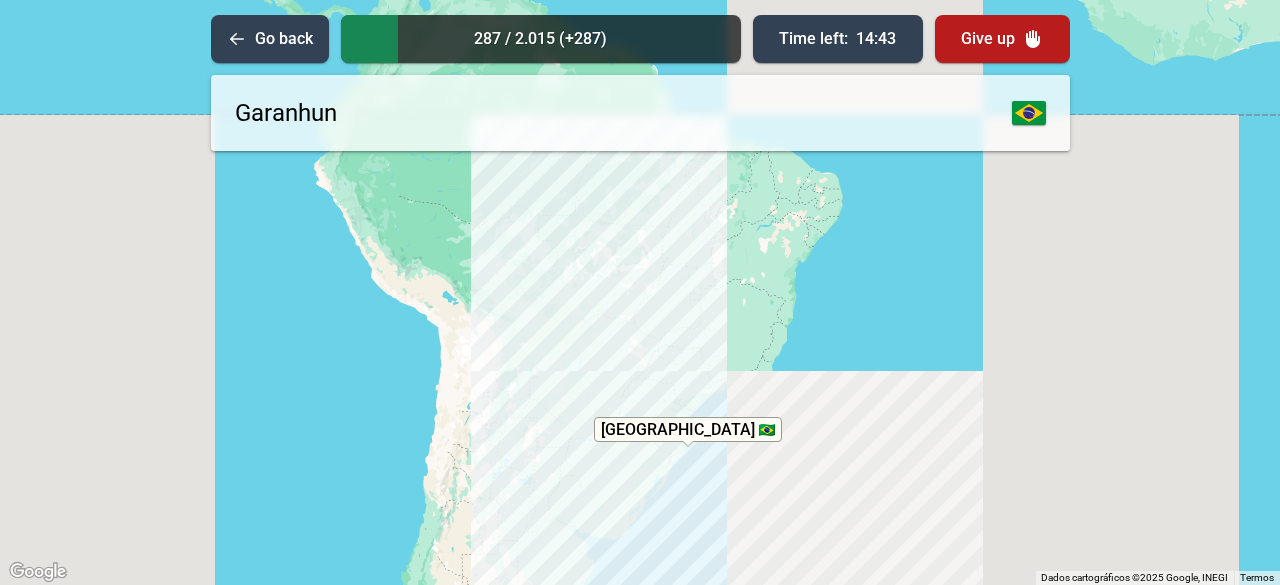 type on "Garanhuns" 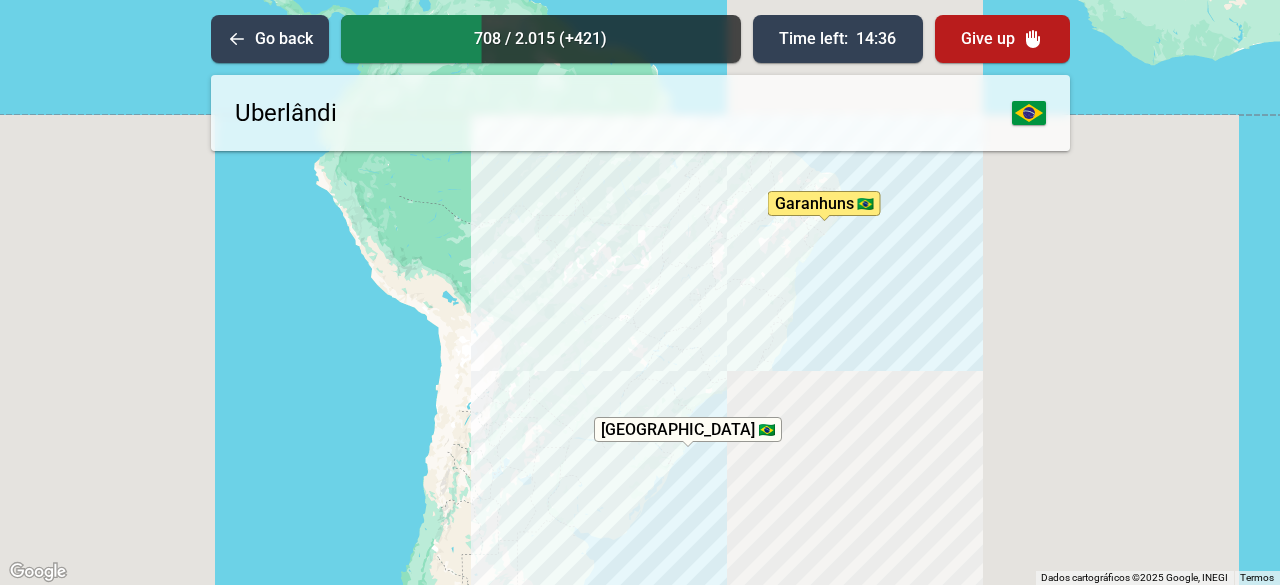 type on "[GEOGRAPHIC_DATA]" 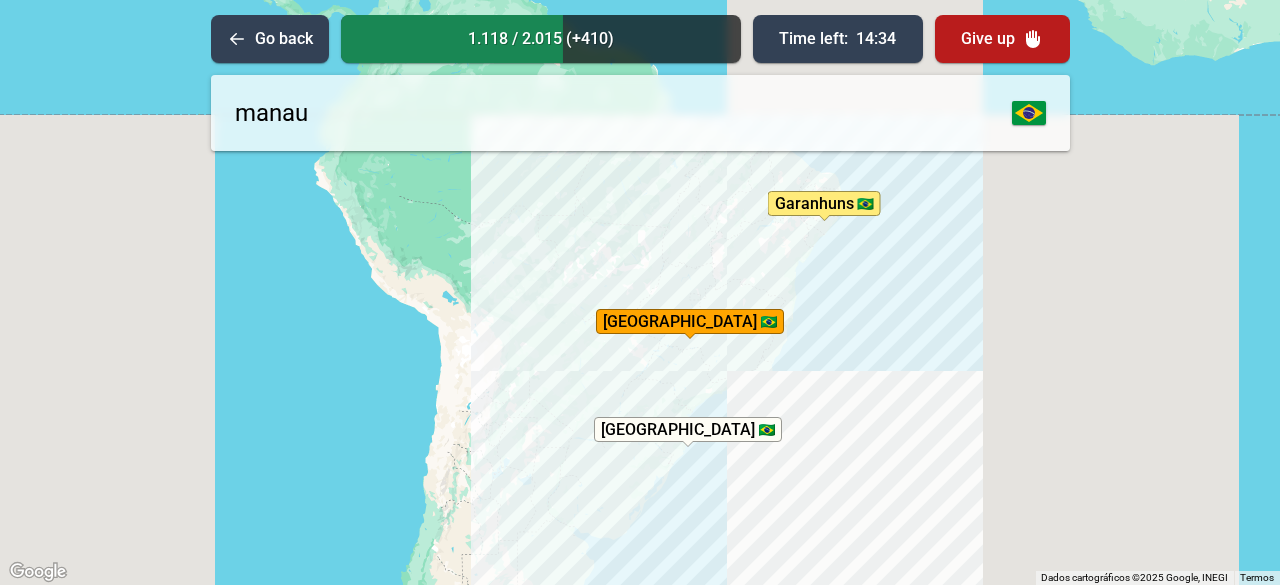 type on "manaus" 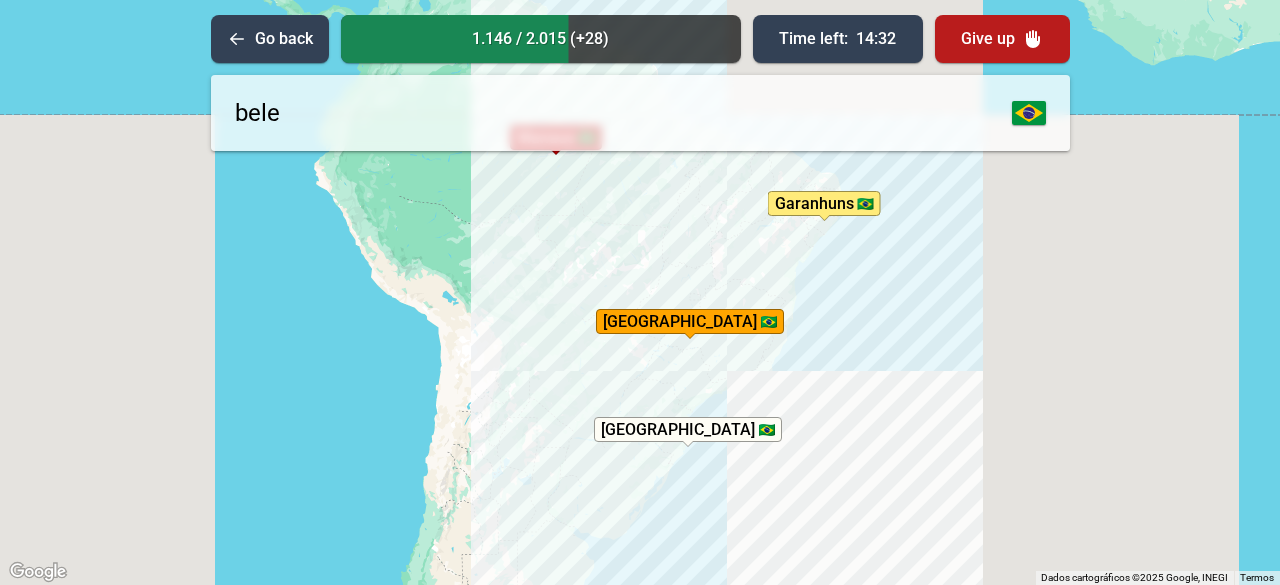type on "belem" 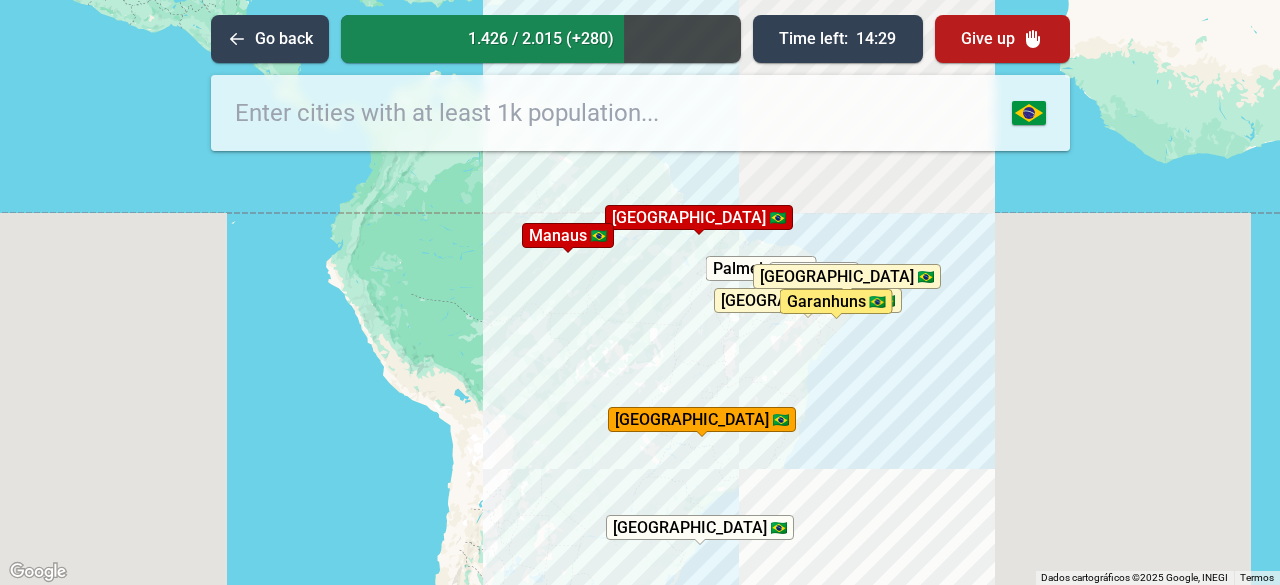 drag, startPoint x: 892, startPoint y: 368, endPoint x: 900, endPoint y: 421, distance: 53.600372 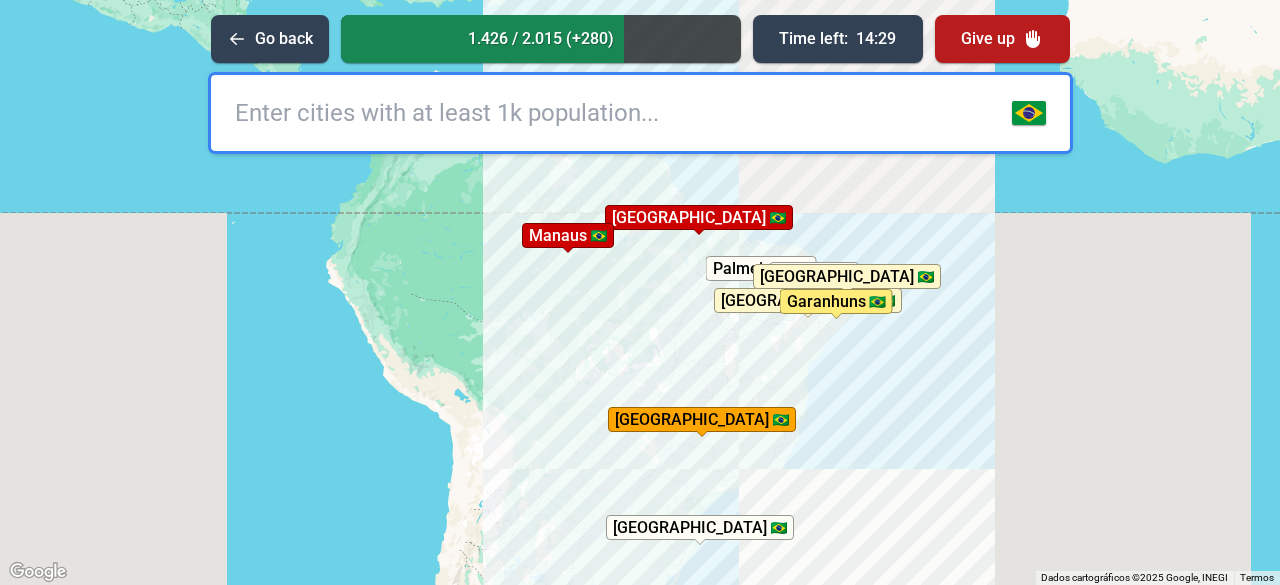 click on "Para iniciar o trajeto, pressione as teclas de seta. Pressione as teclas Alt + Enter para ativar o recurso de arrastar com o teclado. Depois disso, use as teclas de seta para mover o marcador. Pressione a tecla Enter quando quiser parar de arrastar. Para cancelar, pressione Esc. [GEOGRAPHIC_DATA] [GEOGRAPHIC_DATA] [GEOGRAPHIC_DATA] [GEOGRAPHIC_DATA] de [GEOGRAPHIC_DATA] [GEOGRAPHIC_DATA] [GEOGRAPHIC_DATA] [GEOGRAPHIC_DATA] [GEOGRAPHIC_DATA]" at bounding box center [640, 292] 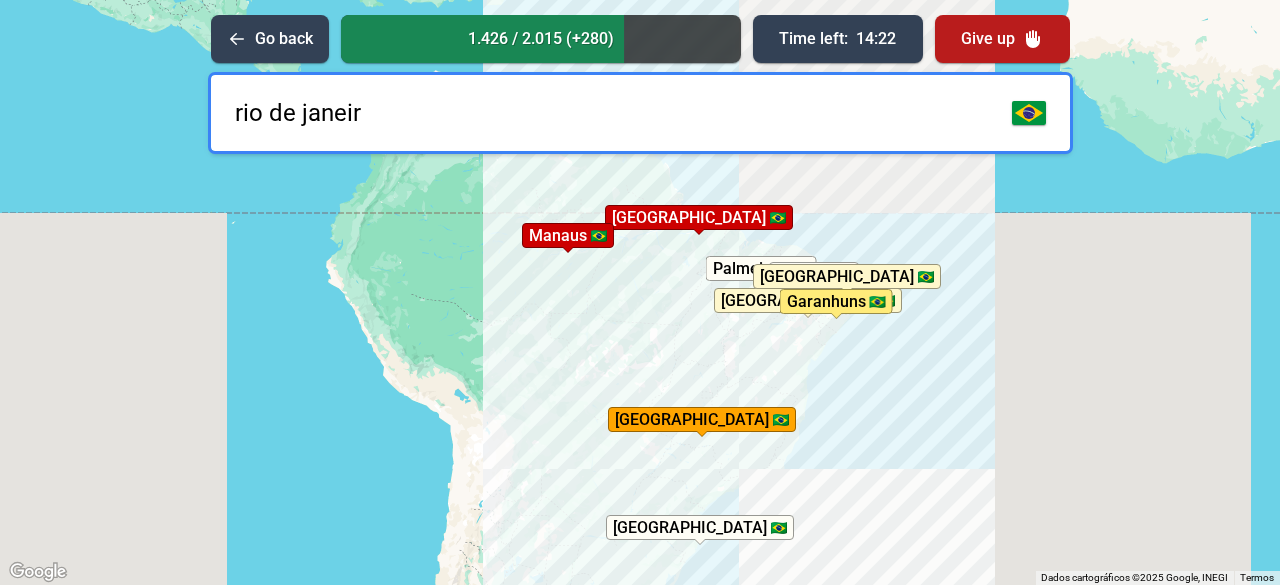 type on "[GEOGRAPHIC_DATA]" 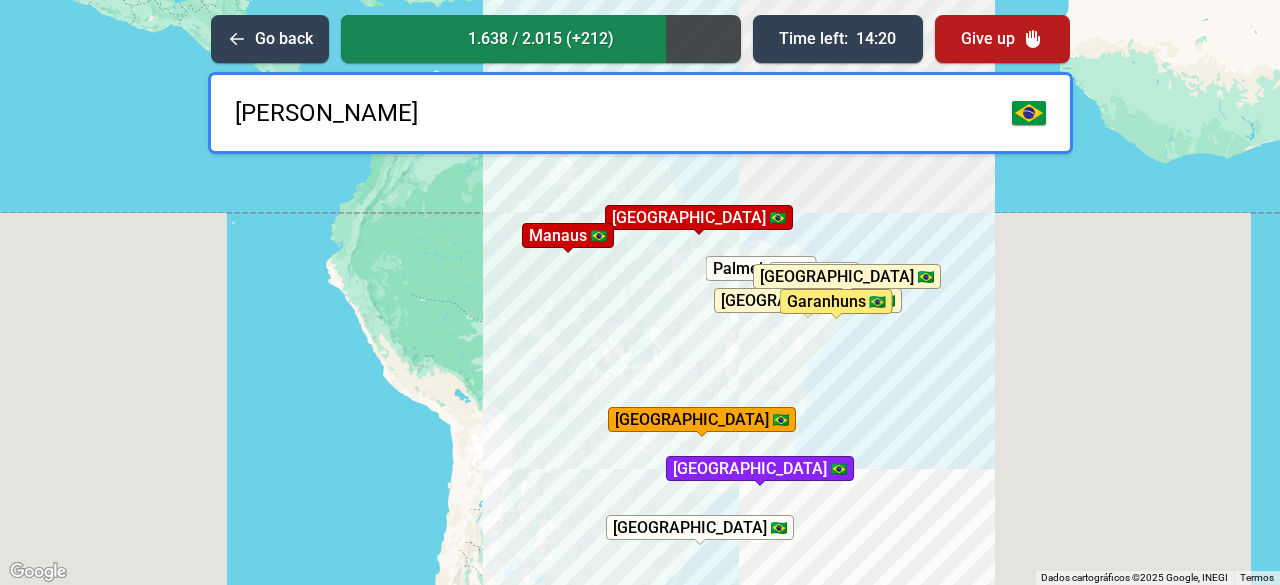 type on "[GEOGRAPHIC_DATA]" 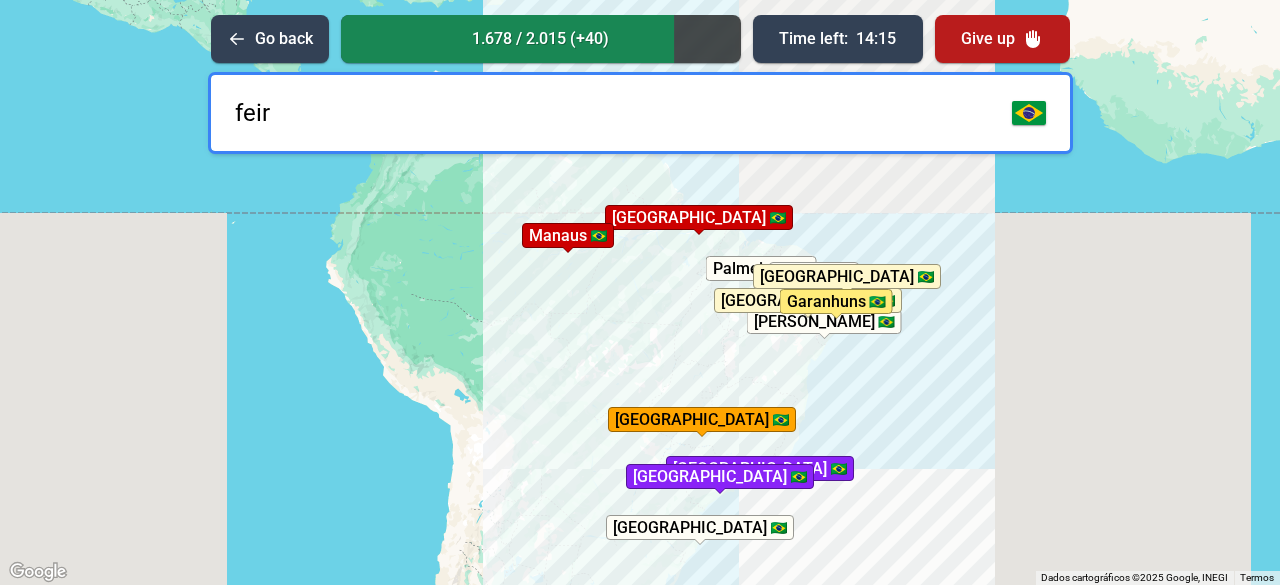 type on "feira" 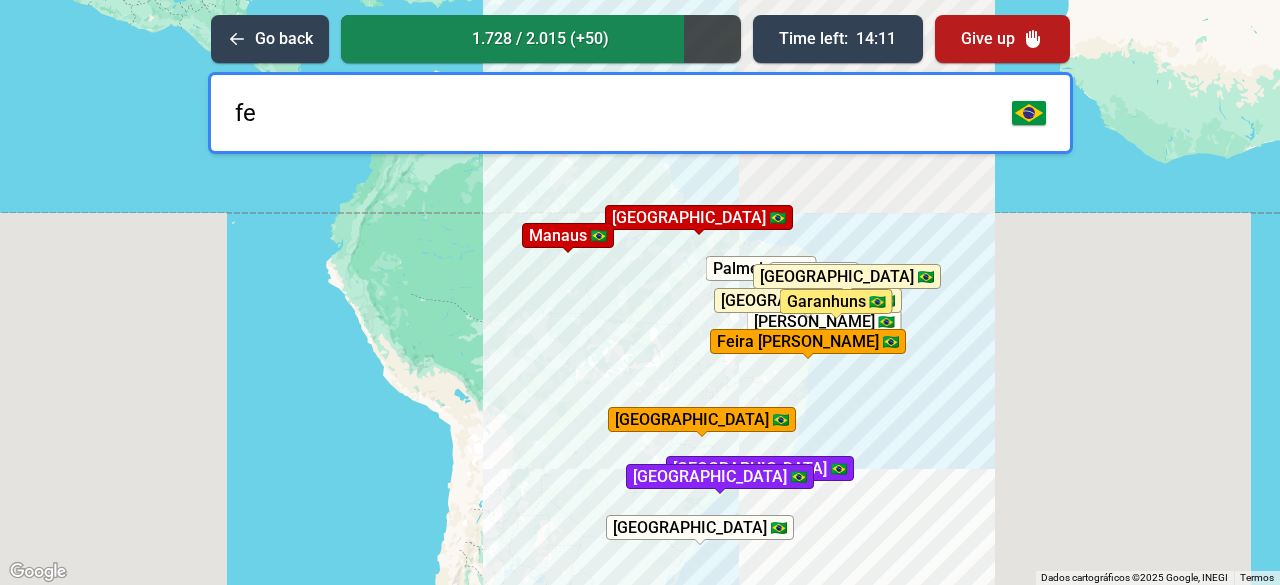 type on "f" 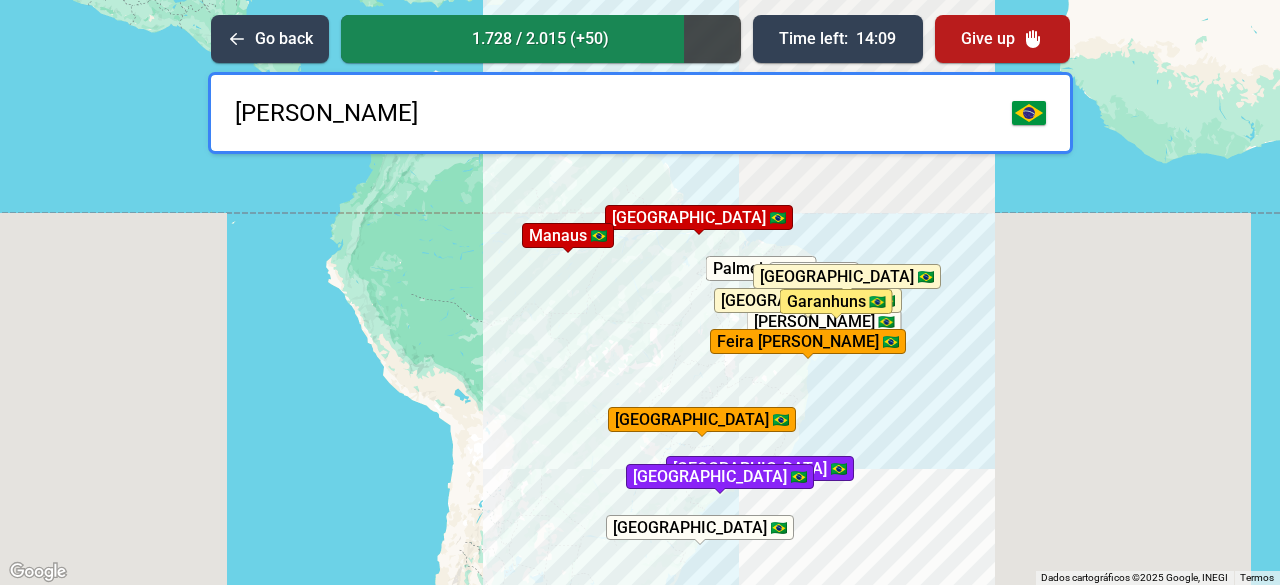 type on "vitoria" 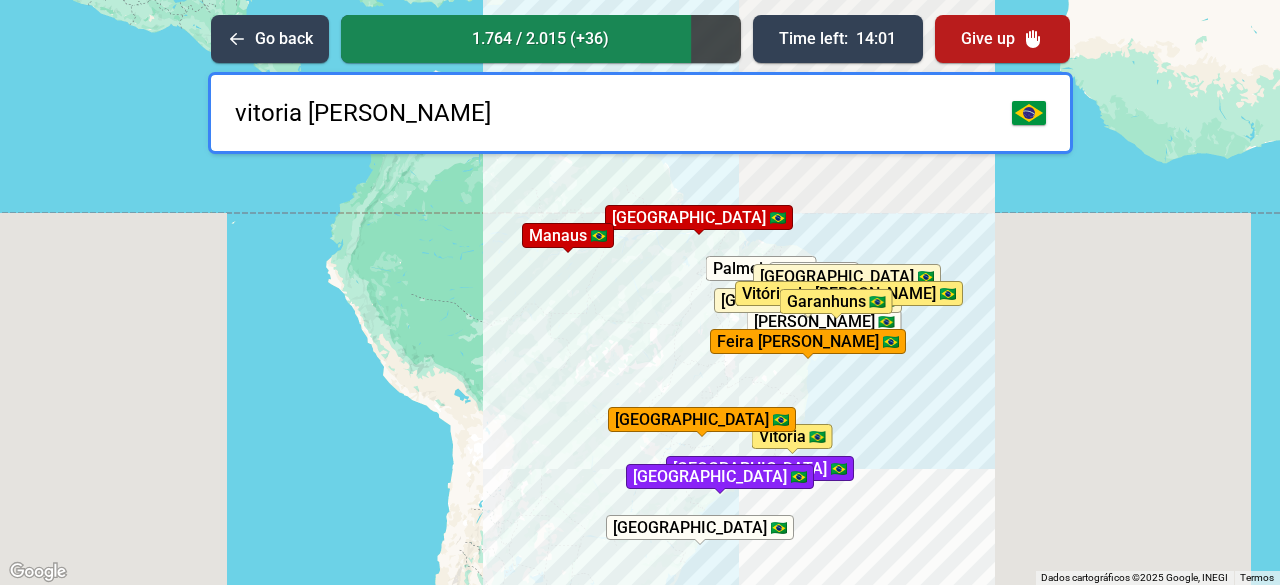 type on "vitoria da conquista" 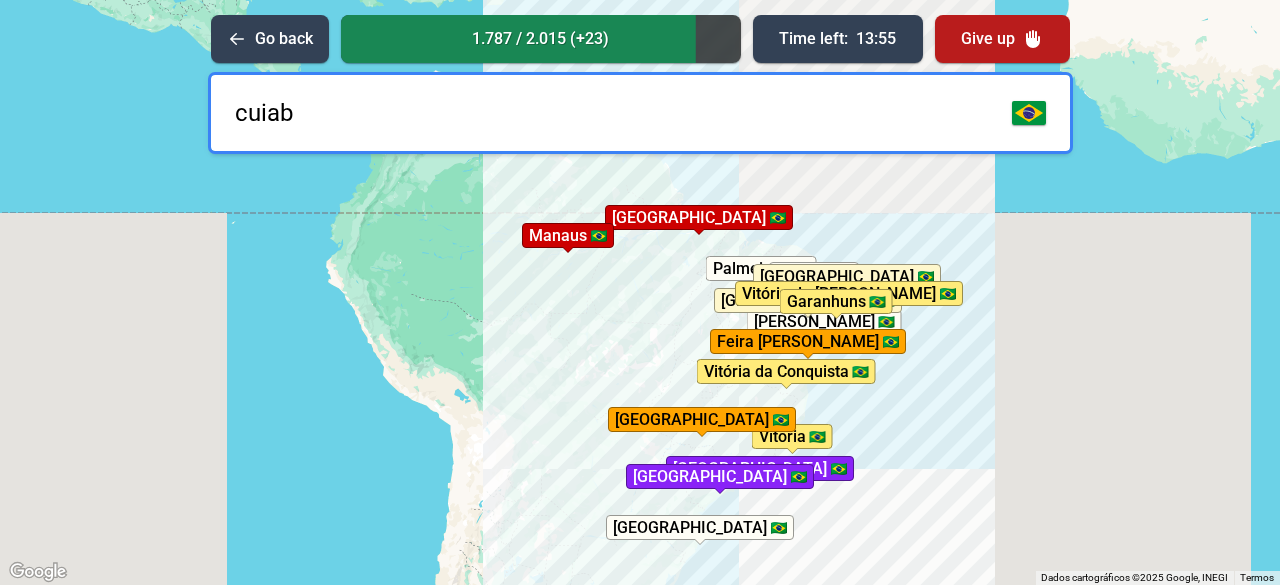 type on "cuiaba" 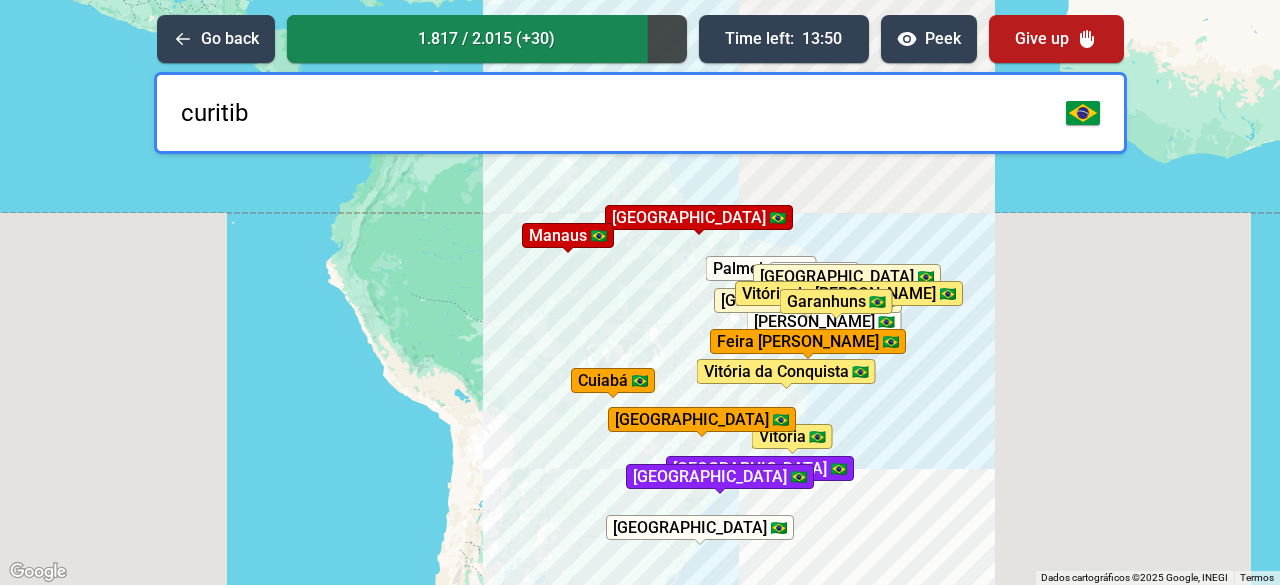 type on "[GEOGRAPHIC_DATA]" 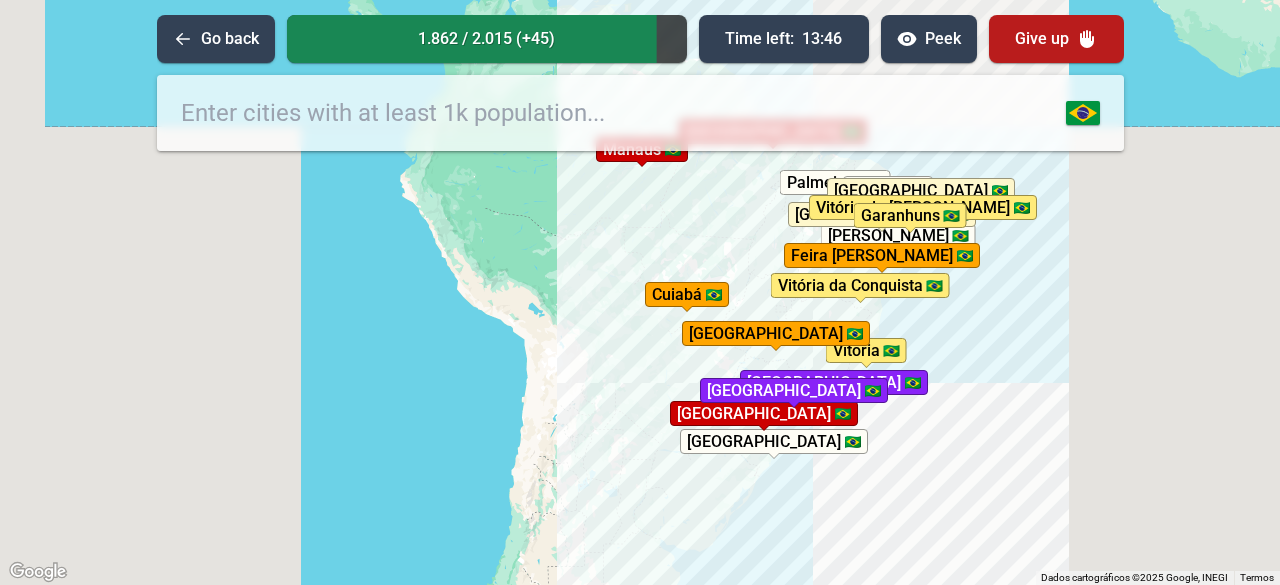 drag, startPoint x: 900, startPoint y: 421, endPoint x: 976, endPoint y: 335, distance: 114.76933 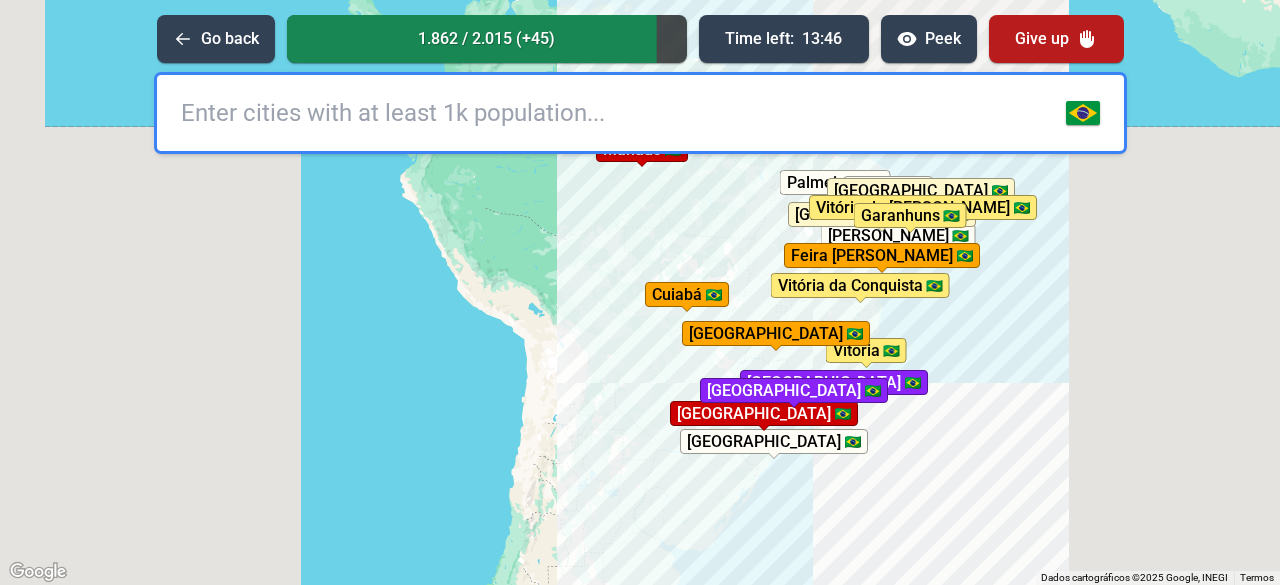 click on "Para iniciar o trajeto, pressione as teclas de seta. Pressione as teclas Alt + Enter para ativar o recurso de arrastar com o teclado. Depois disso, use as teclas de seta para mover o marcador. Pressione a tecla Enter quando quiser parar de arrastar. Para cancelar, pressione Esc. [GEOGRAPHIC_DATA] [GEOGRAPHIC_DATA] [GEOGRAPHIC_DATA] [GEOGRAPHIC_DATA] de [GEOGRAPHIC_DATA] [GEOGRAPHIC_DATA] [GEOGRAPHIC_DATA] [GEOGRAPHIC_DATA] [GEOGRAPHIC_DATA] [GEOGRAPHIC_DATA] [GEOGRAPHIC_DATA][PERSON_NAME][GEOGRAPHIC_DATA][PERSON_NAME][GEOGRAPHIC_DATA] [PERSON_NAME] [GEOGRAPHIC_DATA] de [PERSON_NAME] [GEOGRAPHIC_DATA] Quebrangulo Vitória da Conquista [GEOGRAPHIC_DATA] [GEOGRAPHIC_DATA]" at bounding box center [640, 292] 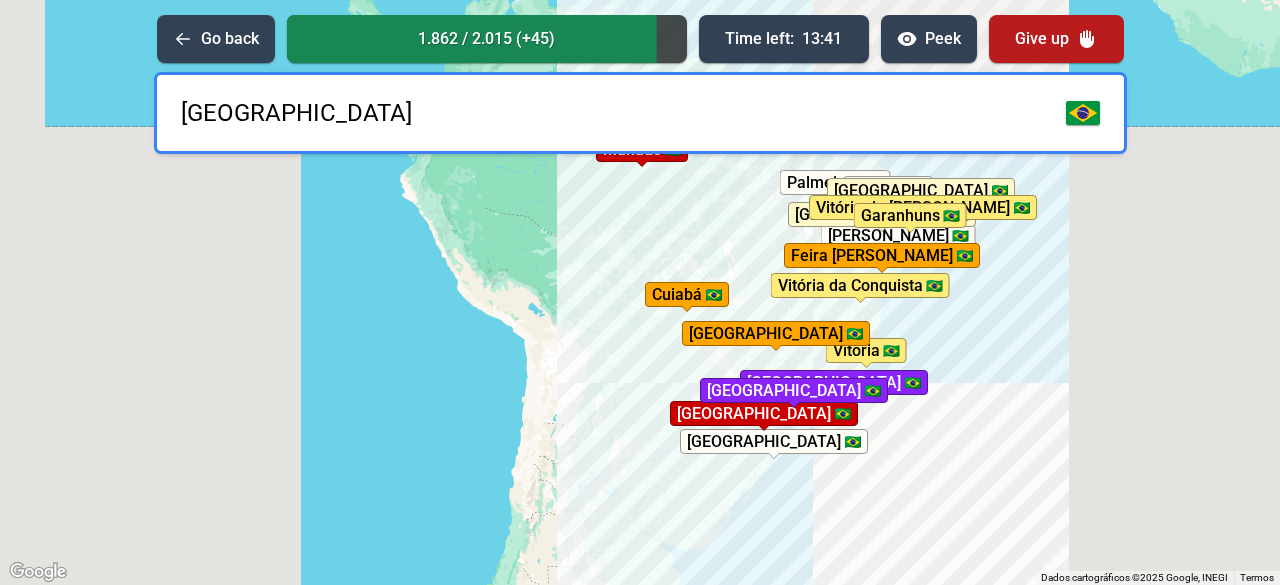 type on "[GEOGRAPHIC_DATA]" 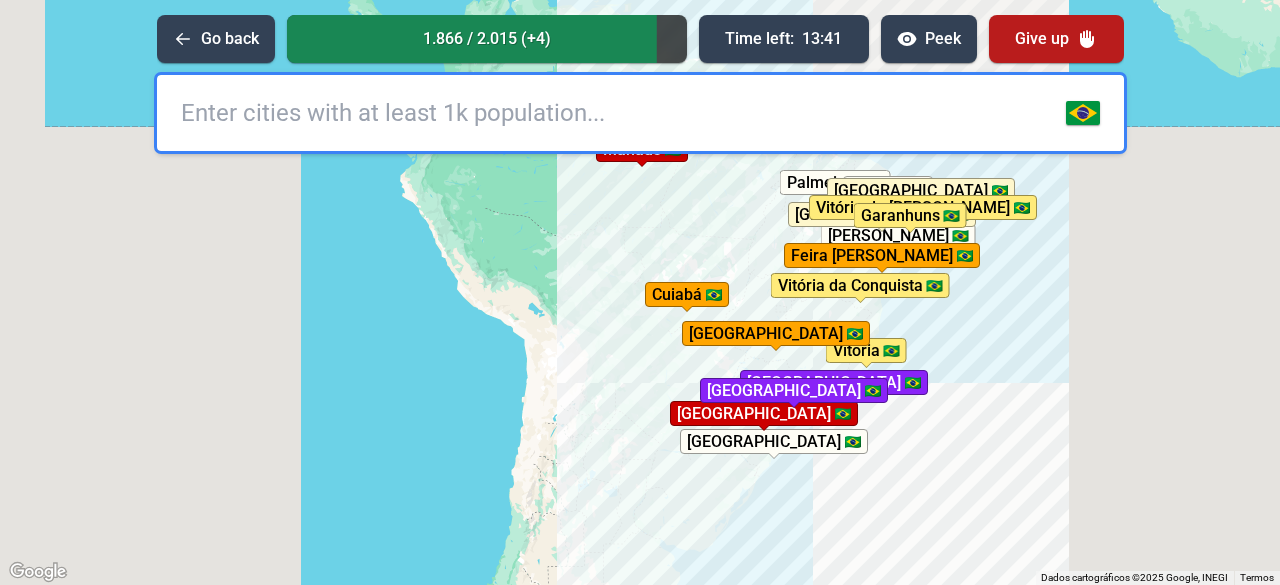type on "a" 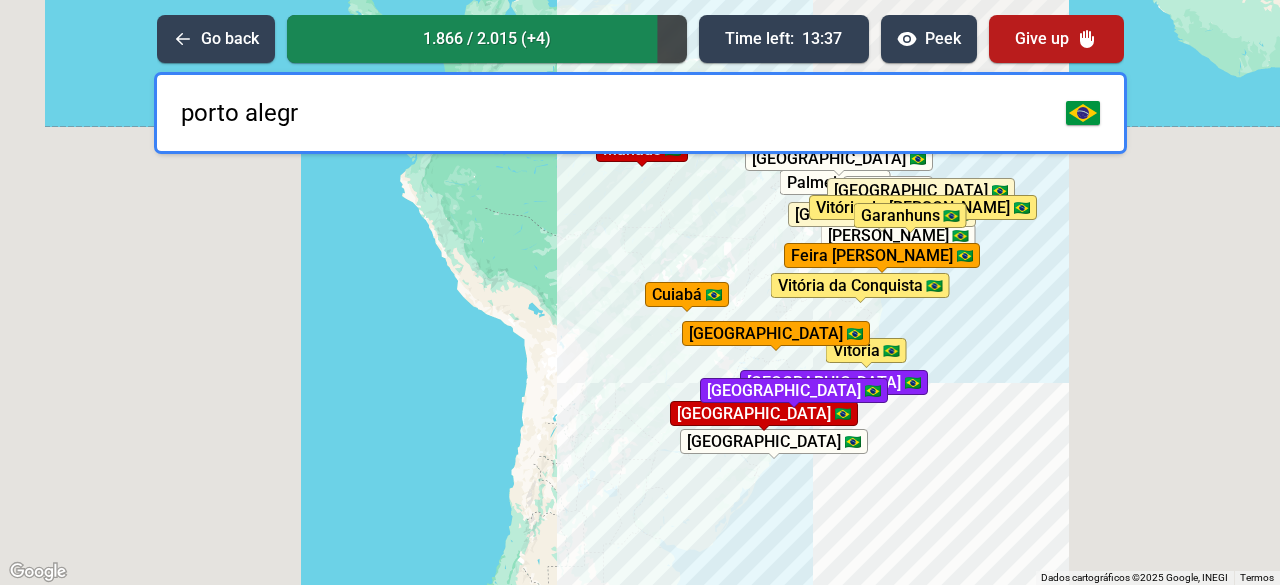 type on "[GEOGRAPHIC_DATA]" 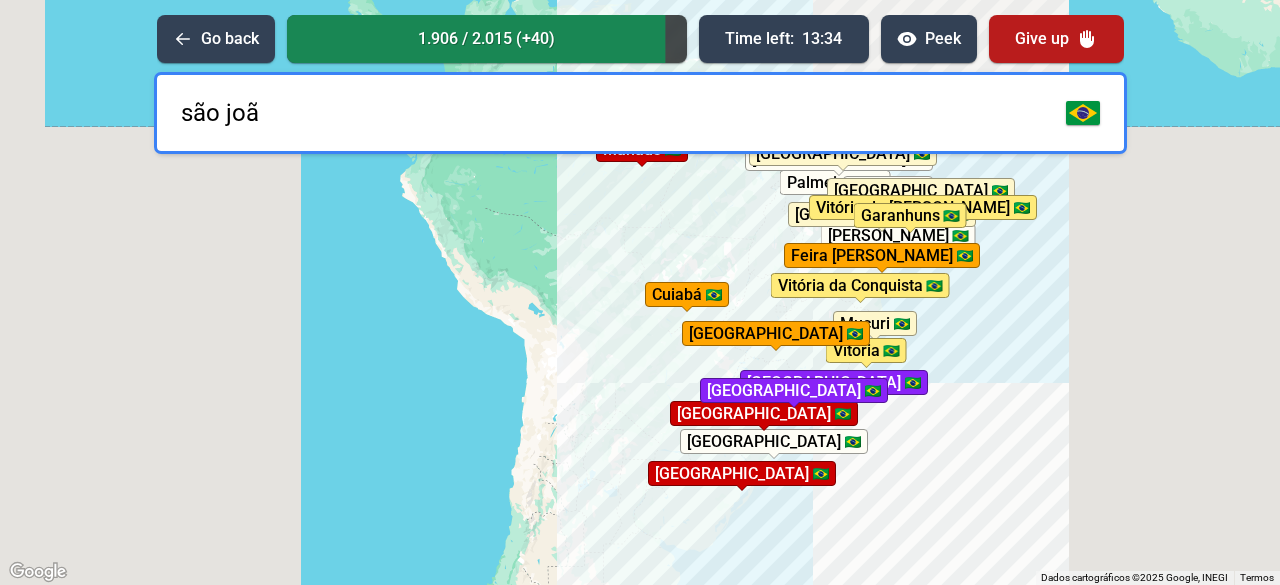 type on "são joão" 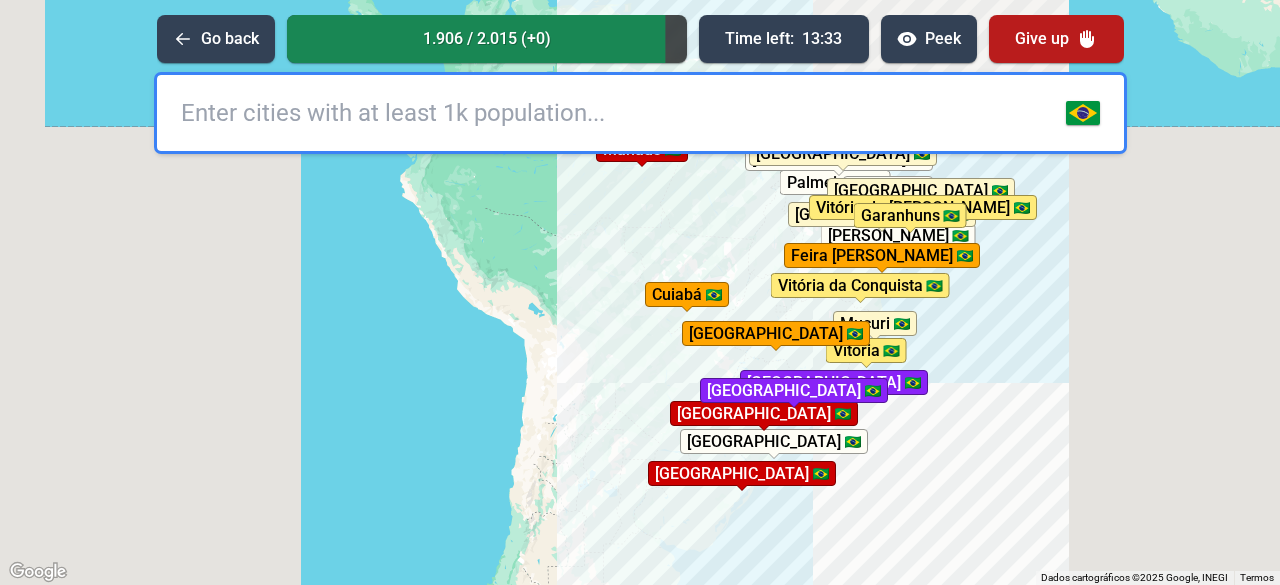 type on "d" 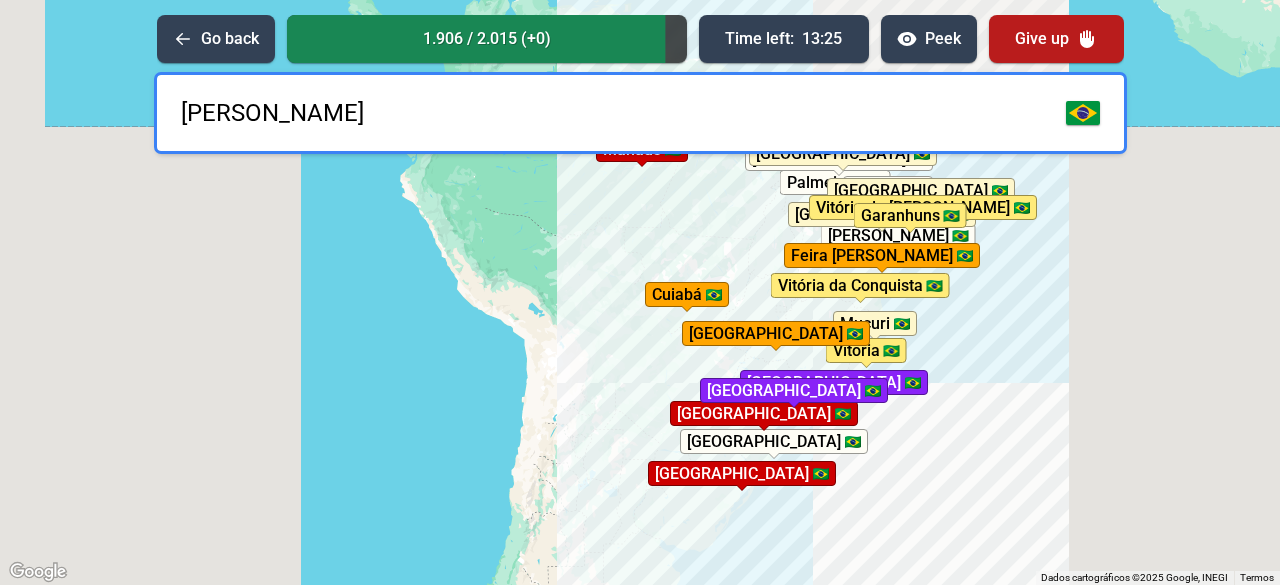 type on "[PERSON_NAME]" 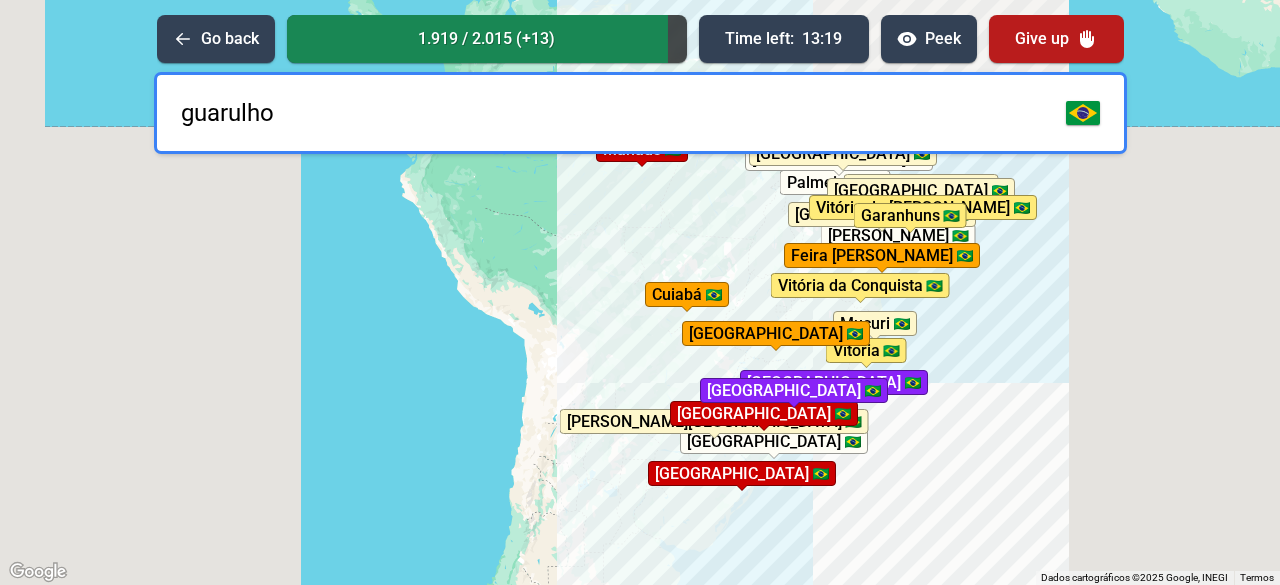 type on "guarulhos" 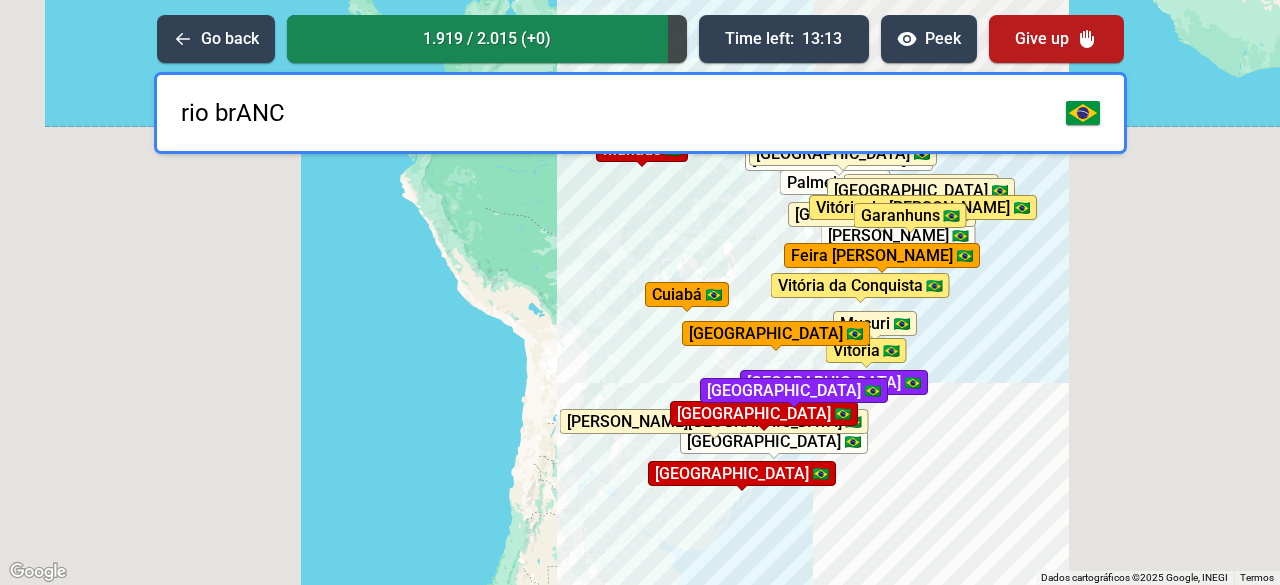 type on "rio [PERSON_NAME]" 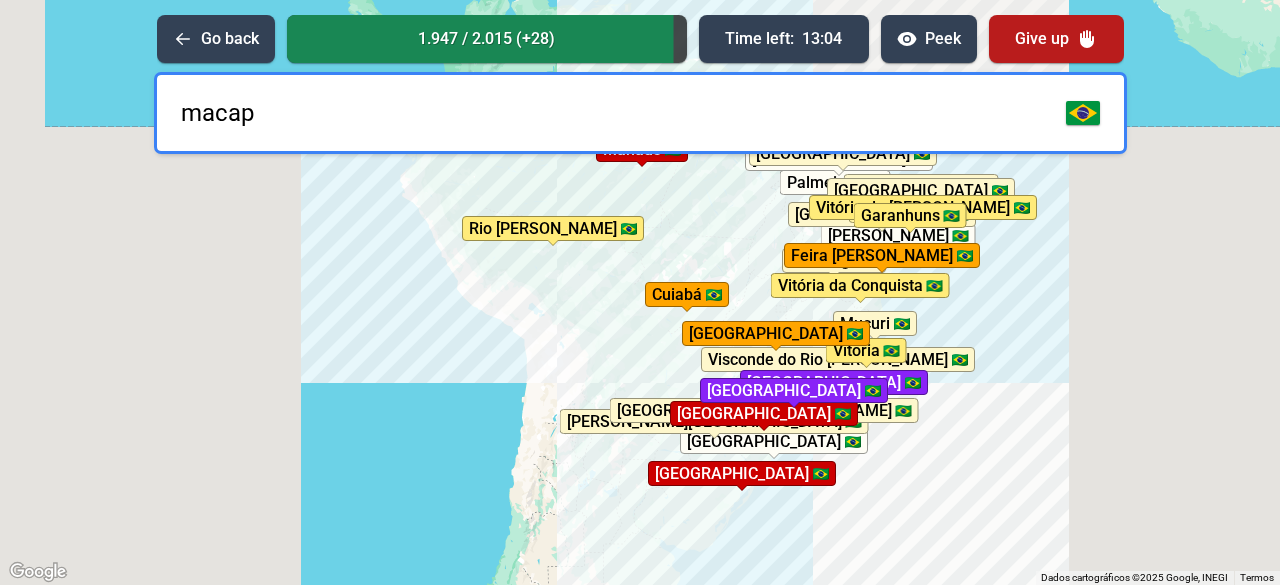 type on "macapa" 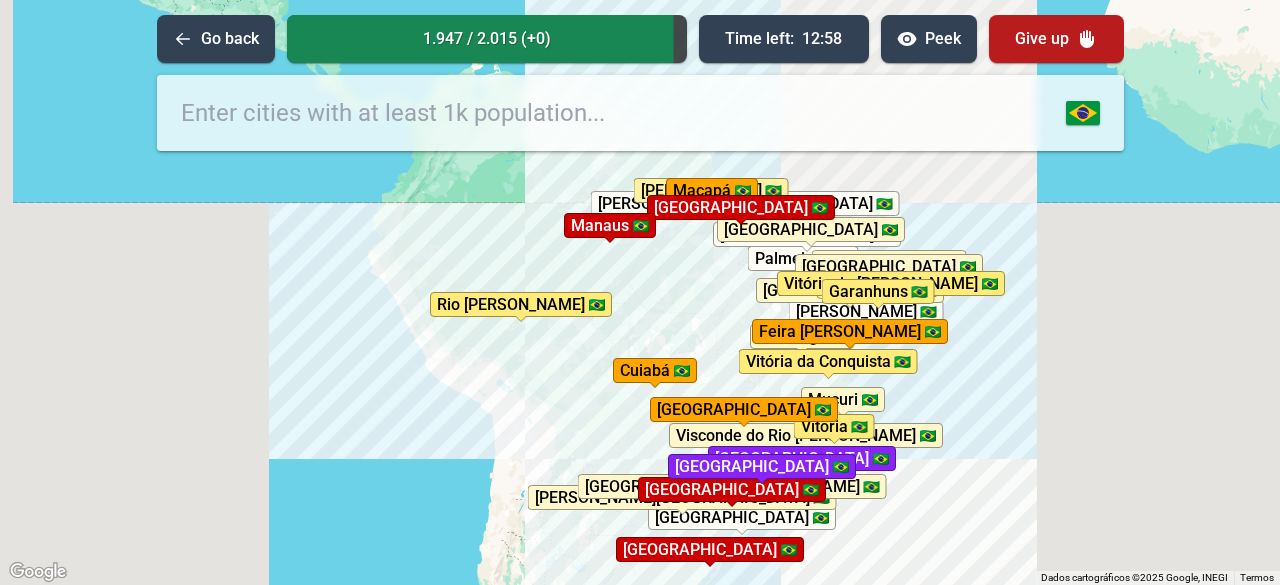 drag, startPoint x: 1144, startPoint y: 316, endPoint x: 1109, endPoint y: 377, distance: 70.327805 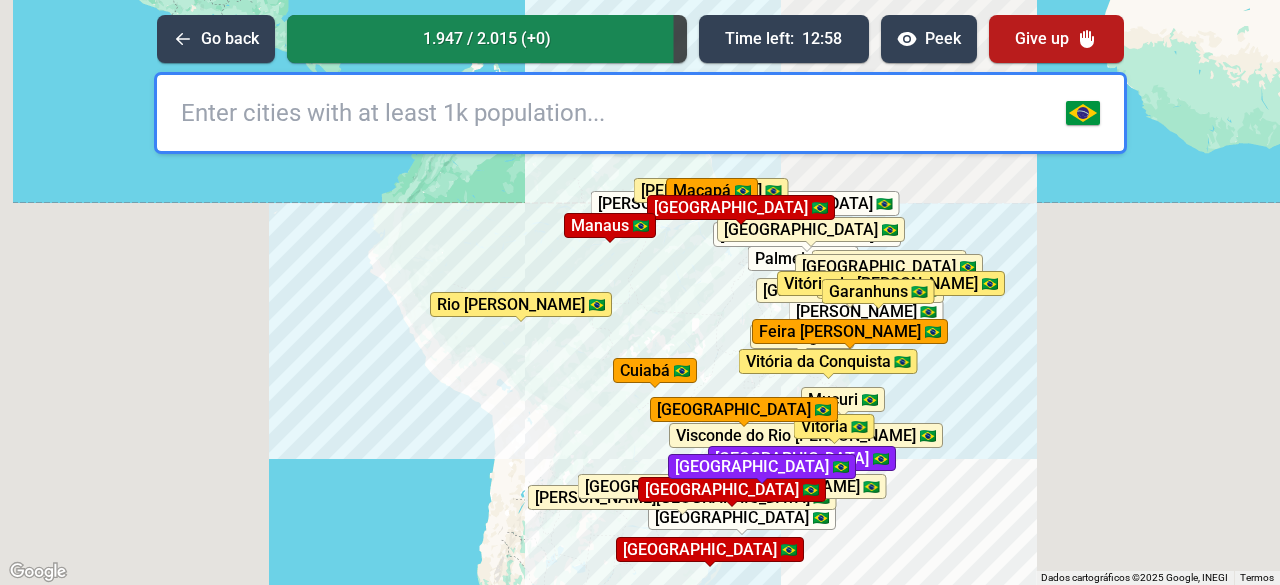click on "Para iniciar o trajeto, pressione as teclas de seta. Pressione as teclas Alt + Enter para ativar o recurso de arrastar com o teclado. Depois disso, use as teclas de seta para mover o marcador. Pressione a tecla Enter quando quiser parar de arrastar. Para cancelar, pressione Esc. [GEOGRAPHIC_DATA] [GEOGRAPHIC_DATA] [GEOGRAPHIC_DATA] [GEOGRAPHIC_DATA] de [GEOGRAPHIC_DATA] [GEOGRAPHIC_DATA] [GEOGRAPHIC_DATA] [GEOGRAPHIC_DATA] [GEOGRAPHIC_DATA] [GEOGRAPHIC_DATA] [GEOGRAPHIC_DATA][PERSON_NAME][GEOGRAPHIC_DATA][PERSON_NAME][GEOGRAPHIC_DATA] [PERSON_NAME] [GEOGRAPHIC_DATA][PERSON_NAME] [GEOGRAPHIC_DATA] [GEOGRAPHIC_DATA] [GEOGRAPHIC_DATA] [GEOGRAPHIC_DATA] [GEOGRAPHIC_DATA] [GEOGRAPHIC_DATA] [GEOGRAPHIC_DATA] [GEOGRAPHIC_DATA] [GEOGRAPHIC_DATA] [GEOGRAPHIC_DATA] [GEOGRAPHIC_DATA][PERSON_NAME][PERSON_NAME] [PERSON_NAME][GEOGRAPHIC_DATA][PERSON_NAME] [GEOGRAPHIC_DATA] [GEOGRAPHIC_DATA] do [GEOGRAPHIC_DATA][PERSON_NAME] [GEOGRAPHIC_DATA] [GEOGRAPHIC_DATA][PERSON_NAME] [GEOGRAPHIC_DATA][PERSON_NAME] [GEOGRAPHIC_DATA] [GEOGRAPHIC_DATA]" at bounding box center [640, 292] 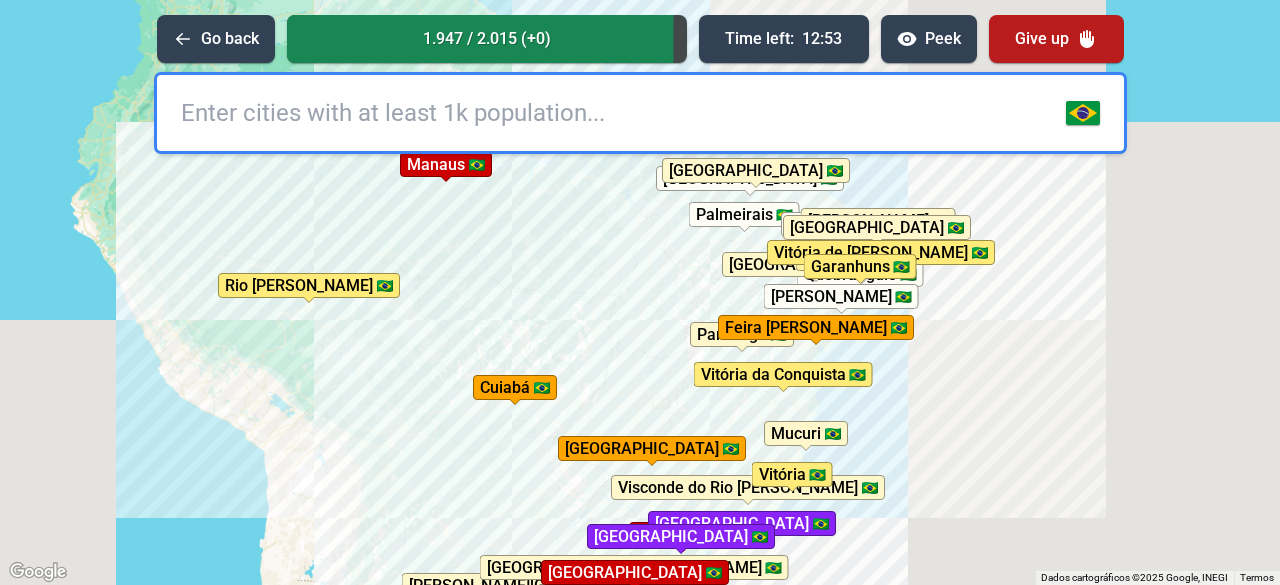click on "Para iniciar o trajeto, pressione as teclas de seta. Pressione as teclas Alt + Enter para ativar o recurso de arrastar com o teclado. Depois disso, use as teclas de seta para mover o marcador. Pressione a tecla Enter quando quiser parar de arrastar. Para cancelar, pressione Esc. [GEOGRAPHIC_DATA] [GEOGRAPHIC_DATA] [GEOGRAPHIC_DATA] [GEOGRAPHIC_DATA] de [GEOGRAPHIC_DATA] [GEOGRAPHIC_DATA] [GEOGRAPHIC_DATA] [GEOGRAPHIC_DATA] [GEOGRAPHIC_DATA] [GEOGRAPHIC_DATA] [GEOGRAPHIC_DATA][PERSON_NAME][GEOGRAPHIC_DATA][PERSON_NAME][GEOGRAPHIC_DATA] [PERSON_NAME] [GEOGRAPHIC_DATA][PERSON_NAME] [GEOGRAPHIC_DATA] [GEOGRAPHIC_DATA] [GEOGRAPHIC_DATA] [GEOGRAPHIC_DATA] [GEOGRAPHIC_DATA] [GEOGRAPHIC_DATA] [GEOGRAPHIC_DATA] [GEOGRAPHIC_DATA] [GEOGRAPHIC_DATA] [GEOGRAPHIC_DATA] [GEOGRAPHIC_DATA][PERSON_NAME][PERSON_NAME] [PERSON_NAME][GEOGRAPHIC_DATA][PERSON_NAME] [GEOGRAPHIC_DATA] [GEOGRAPHIC_DATA] do [GEOGRAPHIC_DATA][PERSON_NAME] [GEOGRAPHIC_DATA] [GEOGRAPHIC_DATA][PERSON_NAME] [GEOGRAPHIC_DATA][PERSON_NAME] [GEOGRAPHIC_DATA] [GEOGRAPHIC_DATA]" at bounding box center [640, 292] 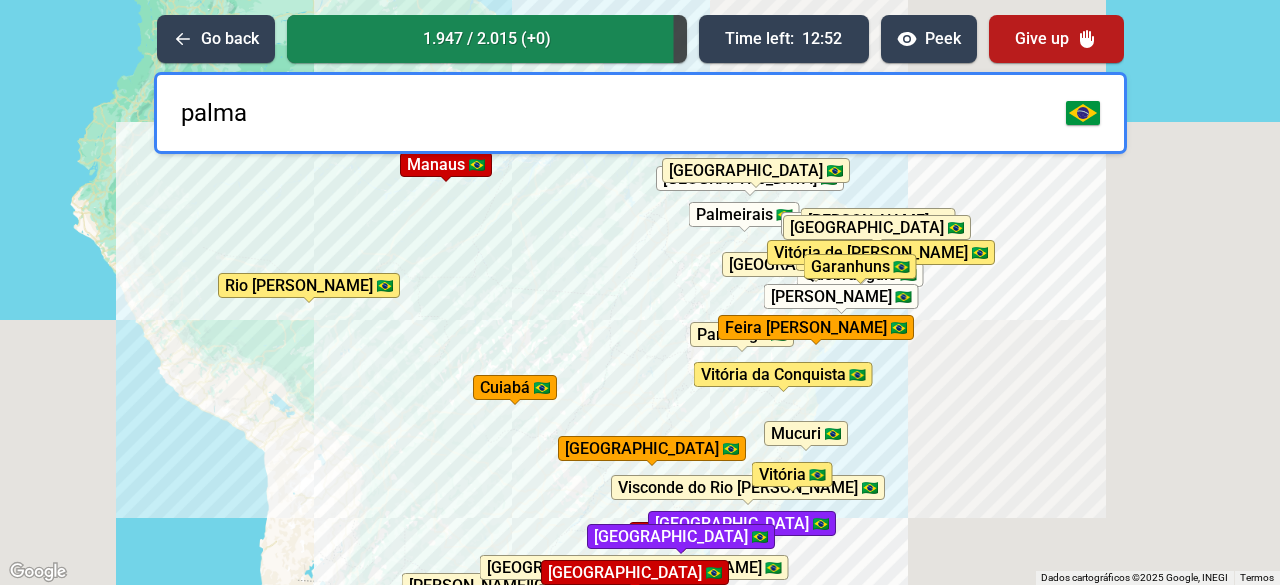 type on "palmas" 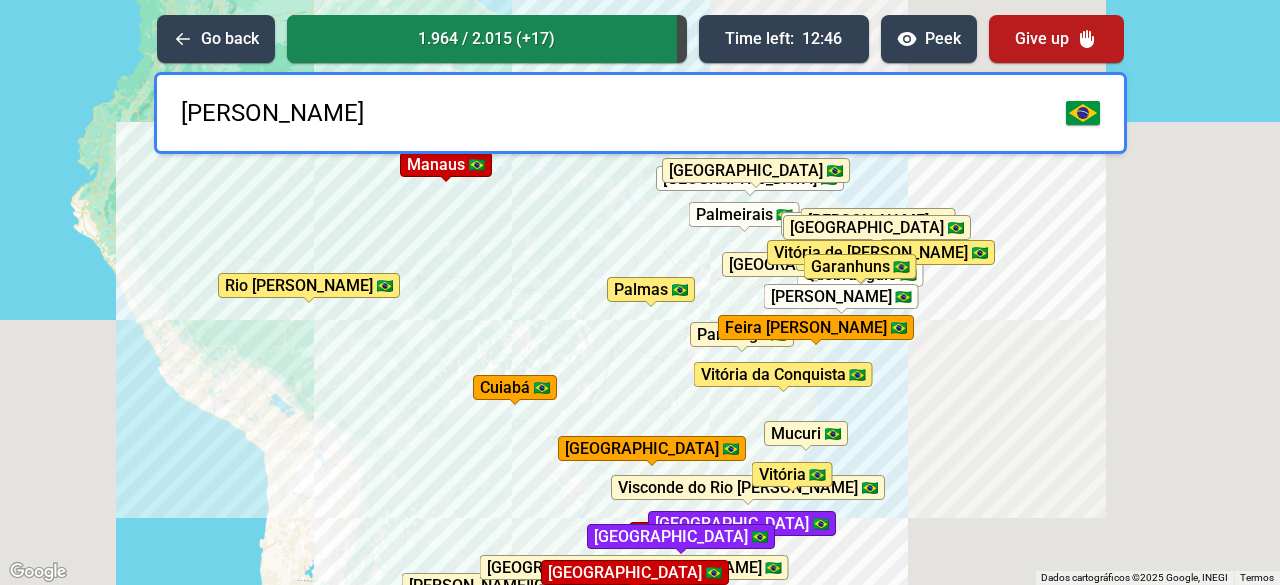 type on "brasilia" 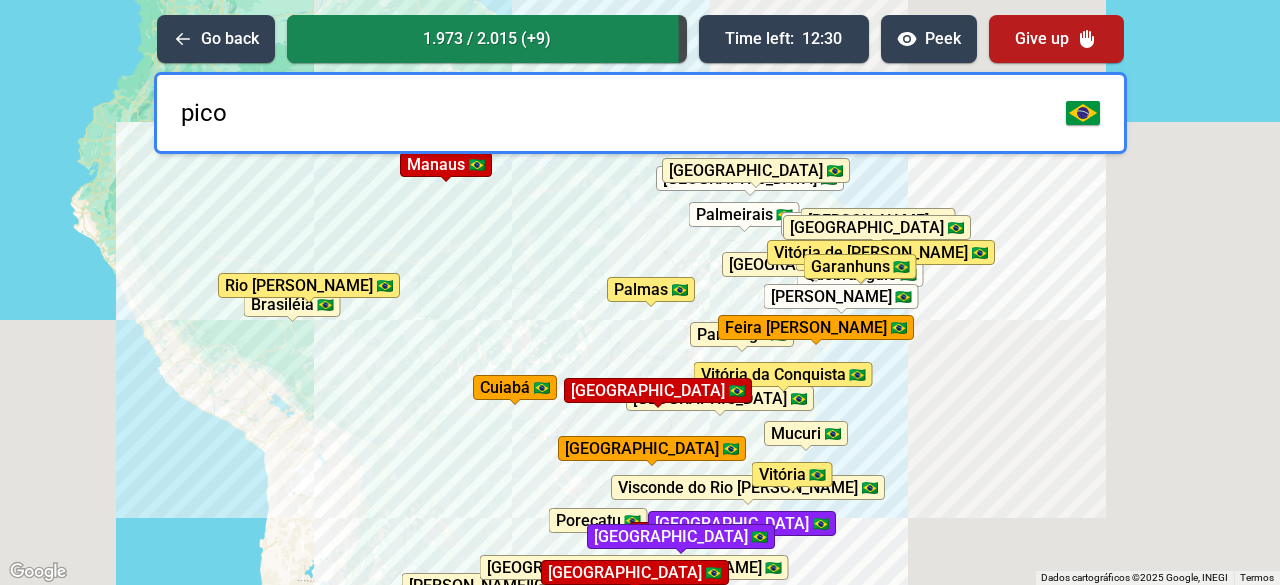 type on "picos" 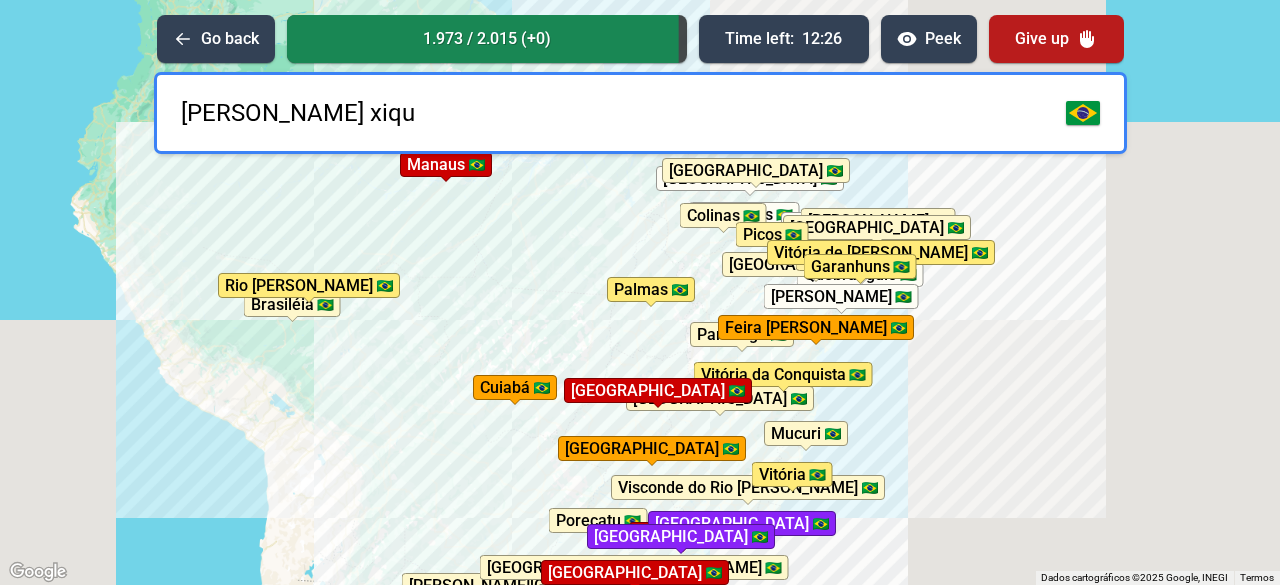 type on "[PERSON_NAME]" 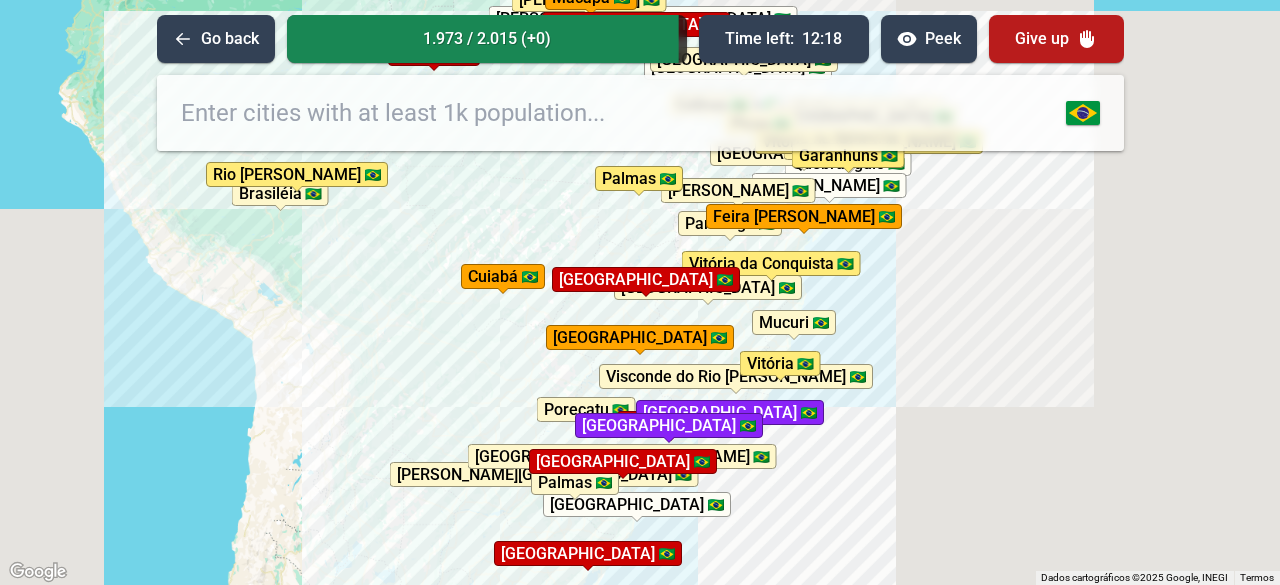drag, startPoint x: 848, startPoint y: 407, endPoint x: 838, endPoint y: 279, distance: 128.39003 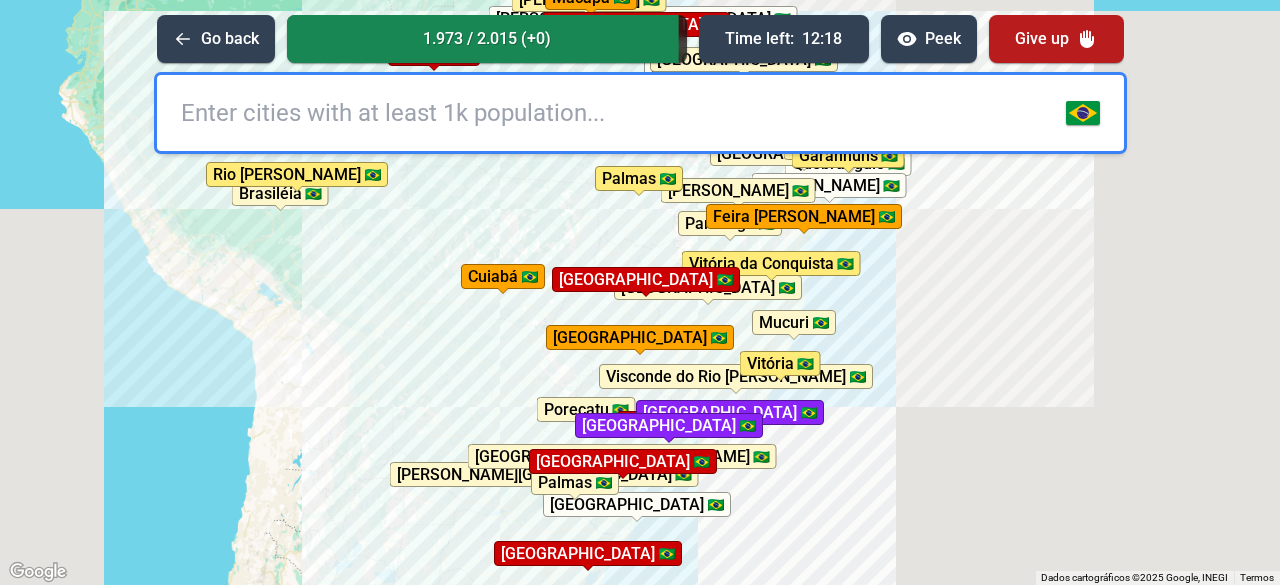 click on "Para iniciar o trajeto, pressione as teclas de seta. Pressione as teclas Alt + Enter para ativar o recurso de arrastar com o teclado. Depois disso, use as teclas de seta para mover o marcador. Pressione a tecla Enter quando quiser parar de arrastar. Para cancelar, pressione Esc. [GEOGRAPHIC_DATA] [GEOGRAPHIC_DATA] [GEOGRAPHIC_DATA] [GEOGRAPHIC_DATA] de [GEOGRAPHIC_DATA] [GEOGRAPHIC_DATA] [GEOGRAPHIC_DATA] [GEOGRAPHIC_DATA] [GEOGRAPHIC_DATA] [GEOGRAPHIC_DATA] [GEOGRAPHIC_DATA][PERSON_NAME][GEOGRAPHIC_DATA][PERSON_NAME][GEOGRAPHIC_DATA] [PERSON_NAME] [GEOGRAPHIC_DATA][PERSON_NAME] [GEOGRAPHIC_DATA] [GEOGRAPHIC_DATA] [GEOGRAPHIC_DATA] [GEOGRAPHIC_DATA] [GEOGRAPHIC_DATA] [GEOGRAPHIC_DATA] [GEOGRAPHIC_DATA] [GEOGRAPHIC_DATA] [GEOGRAPHIC_DATA] [GEOGRAPHIC_DATA] [GEOGRAPHIC_DATA][PERSON_NAME][PERSON_NAME] [PERSON_NAME][GEOGRAPHIC_DATA][PERSON_NAME] [GEOGRAPHIC_DATA] [GEOGRAPHIC_DATA] do [GEOGRAPHIC_DATA][PERSON_NAME] [GEOGRAPHIC_DATA] [GEOGRAPHIC_DATA][PERSON_NAME] [GEOGRAPHIC_DATA] [GEOGRAPHIC_DATA][PERSON_NAME] [GEOGRAPHIC_DATA] [GEOGRAPHIC_DATA] Palmas [GEOGRAPHIC_DATA] [GEOGRAPHIC_DATA] de [GEOGRAPHIC_DATA] [GEOGRAPHIC_DATA] [GEOGRAPHIC_DATA] [GEOGRAPHIC_DATA] [GEOGRAPHIC_DATA][PERSON_NAME] [GEOGRAPHIC_DATA][PERSON_NAME][GEOGRAPHIC_DATA]" at bounding box center (640, 292) 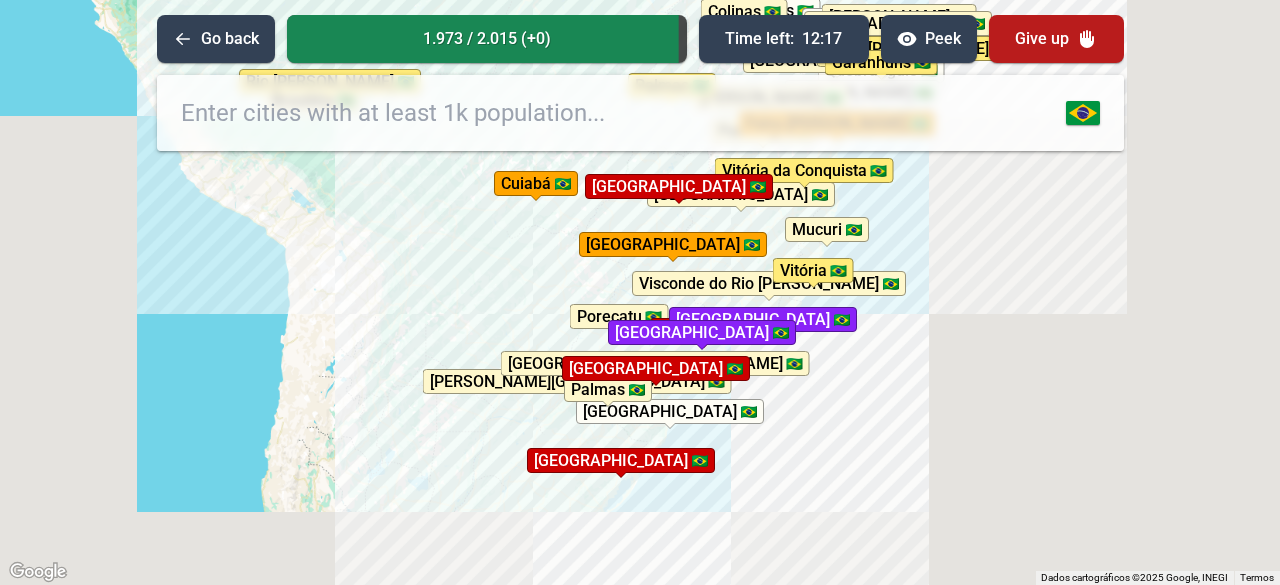 drag, startPoint x: 792, startPoint y: 429, endPoint x: 828, endPoint y: 313, distance: 121.45781 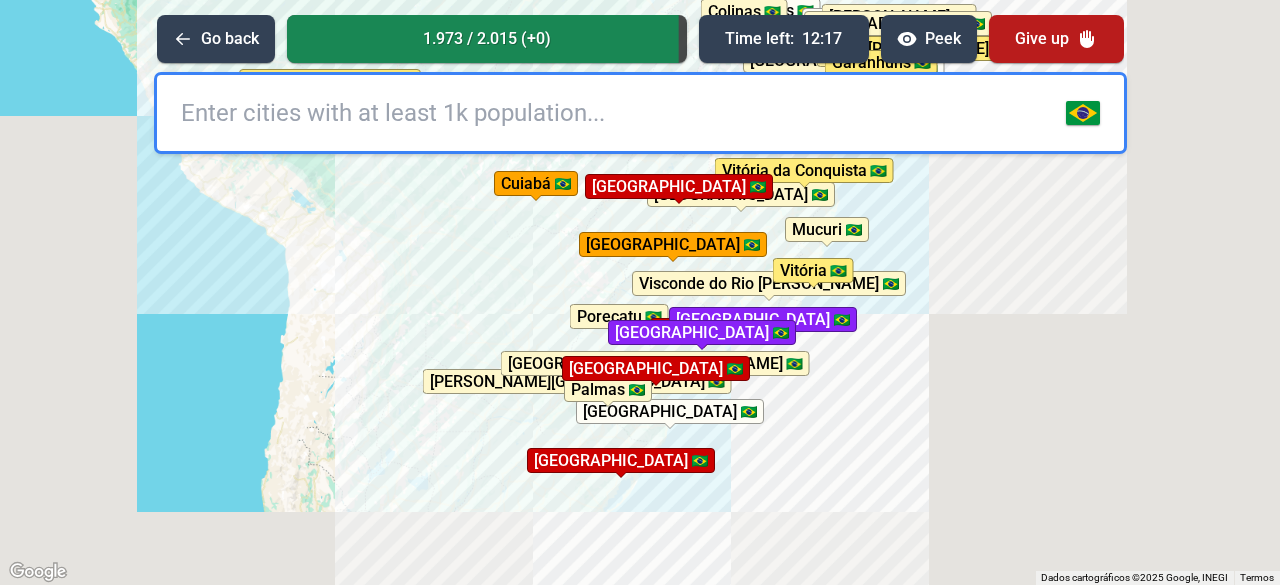 click on "Para iniciar o trajeto, pressione as teclas de seta. Pressione as teclas Alt + Enter para ativar o recurso de arrastar com o teclado. Depois disso, use as teclas de seta para mover o marcador. Pressione a tecla Enter quando quiser parar de arrastar. Para cancelar, pressione Esc. [GEOGRAPHIC_DATA] [GEOGRAPHIC_DATA] [GEOGRAPHIC_DATA] [GEOGRAPHIC_DATA] de [GEOGRAPHIC_DATA] [GEOGRAPHIC_DATA] [GEOGRAPHIC_DATA] [GEOGRAPHIC_DATA] [GEOGRAPHIC_DATA] [GEOGRAPHIC_DATA] [GEOGRAPHIC_DATA][PERSON_NAME][GEOGRAPHIC_DATA][PERSON_NAME][GEOGRAPHIC_DATA] [PERSON_NAME] [GEOGRAPHIC_DATA][PERSON_NAME] [GEOGRAPHIC_DATA] [GEOGRAPHIC_DATA] [GEOGRAPHIC_DATA] [GEOGRAPHIC_DATA] [GEOGRAPHIC_DATA] [GEOGRAPHIC_DATA] [GEOGRAPHIC_DATA] [GEOGRAPHIC_DATA] [GEOGRAPHIC_DATA] [GEOGRAPHIC_DATA] [GEOGRAPHIC_DATA][PERSON_NAME][PERSON_NAME] [PERSON_NAME][GEOGRAPHIC_DATA][PERSON_NAME] [GEOGRAPHIC_DATA] [GEOGRAPHIC_DATA] do [GEOGRAPHIC_DATA][PERSON_NAME] [GEOGRAPHIC_DATA] [GEOGRAPHIC_DATA][PERSON_NAME] [GEOGRAPHIC_DATA] [GEOGRAPHIC_DATA][PERSON_NAME] [GEOGRAPHIC_DATA] [GEOGRAPHIC_DATA] Palmas [GEOGRAPHIC_DATA] [GEOGRAPHIC_DATA] de [GEOGRAPHIC_DATA] [GEOGRAPHIC_DATA] [GEOGRAPHIC_DATA] [GEOGRAPHIC_DATA] [GEOGRAPHIC_DATA][PERSON_NAME] [GEOGRAPHIC_DATA][PERSON_NAME][GEOGRAPHIC_DATA]" at bounding box center [640, 292] 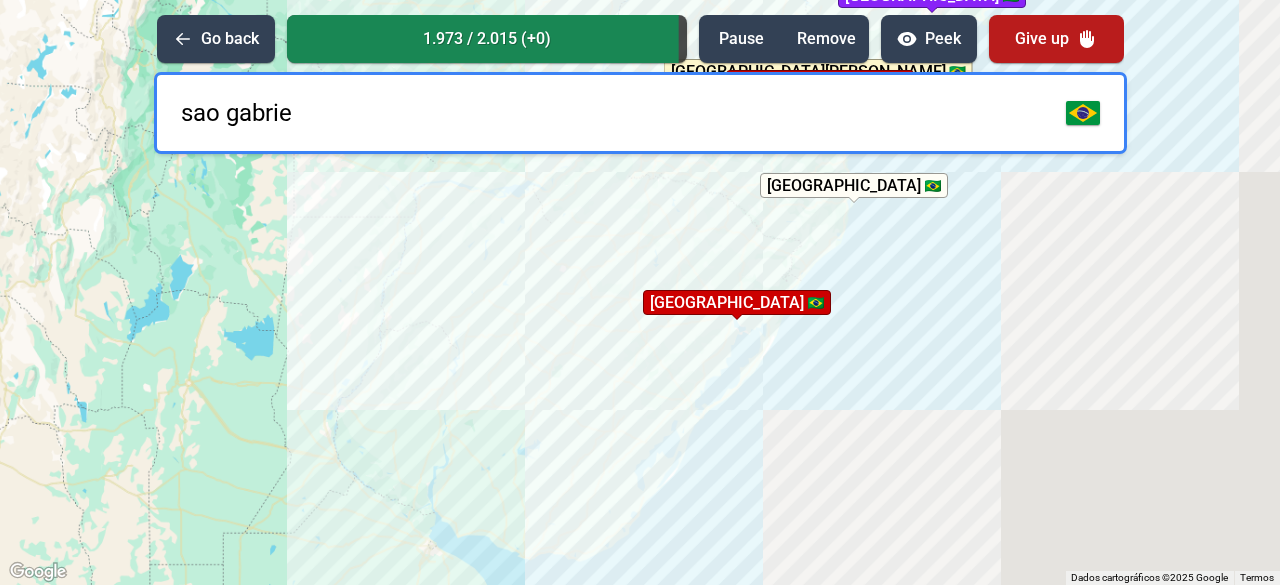 type on "sao [PERSON_NAME]" 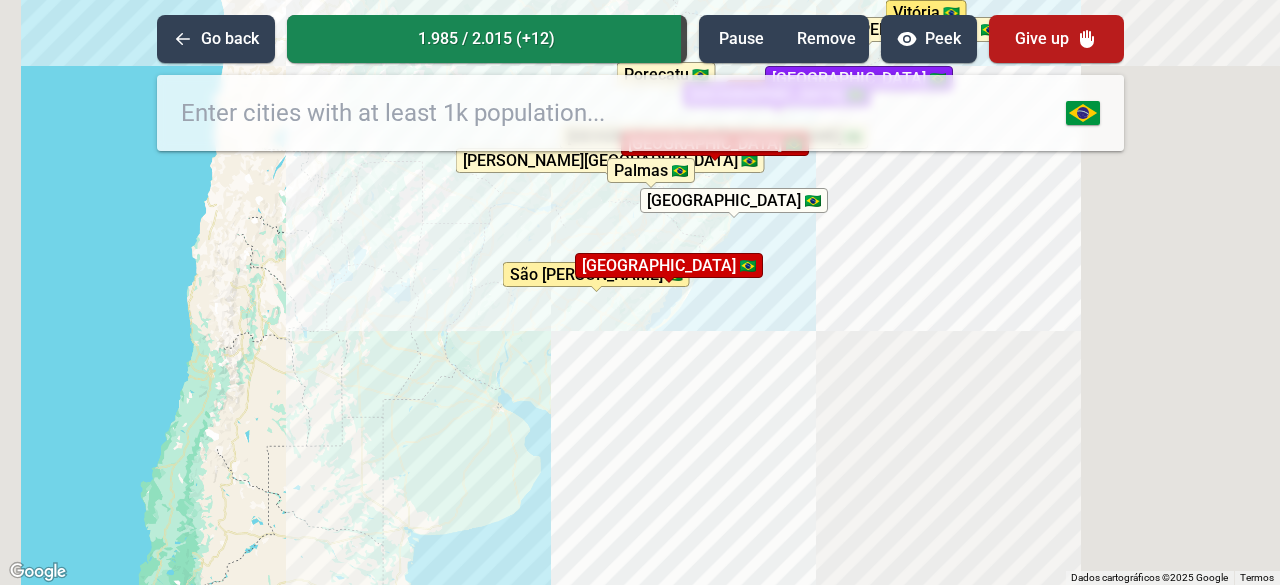 drag, startPoint x: 586, startPoint y: 226, endPoint x: 593, endPoint y: 336, distance: 110.2225 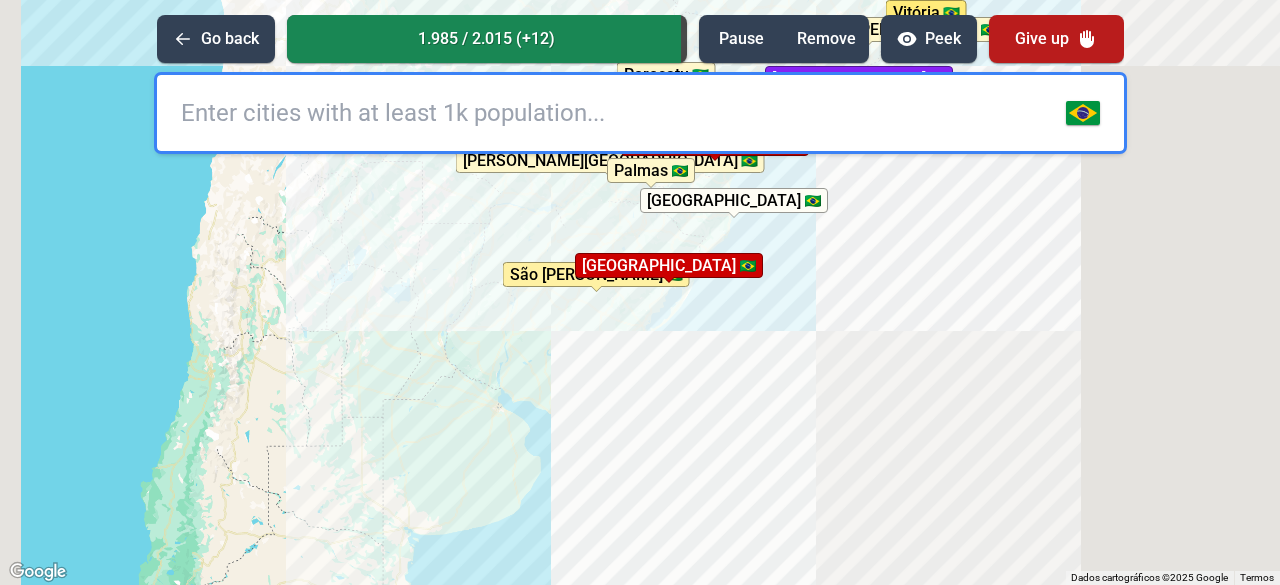 click on "Para iniciar o trajeto, pressione as teclas de seta. Pressione as teclas Alt + Enter para ativar o recurso de arrastar com o teclado. Depois disso, use as teclas de seta para mover o marcador. Pressione a tecla Enter quando quiser parar de arrastar. Para cancelar, pressione Esc. [GEOGRAPHIC_DATA] [GEOGRAPHIC_DATA] [GEOGRAPHIC_DATA] [GEOGRAPHIC_DATA] [PERSON_NAME] [GEOGRAPHIC_DATA] [GEOGRAPHIC_DATA] [GEOGRAPHIC_DATA] [GEOGRAPHIC_DATA] [GEOGRAPHIC_DATA] [GEOGRAPHIC_DATA] [PERSON_NAME][GEOGRAPHIC_DATA] [GEOGRAPHIC_DATA] [GEOGRAPHIC_DATA] do Rio [PERSON_NAME] [GEOGRAPHIC_DATA][PERSON_NAME] [GEOGRAPHIC_DATA] [GEOGRAPHIC_DATA] [GEOGRAPHIC_DATA] de Minas [GEOGRAPHIC_DATA] [GEOGRAPHIC_DATA] [GEOGRAPHIC_DATA][PERSON_NAME] [GEOGRAPHIC_DATA] [GEOGRAPHIC_DATA][PERSON_NAME][GEOGRAPHIC_DATA] [PERSON_NAME] [GEOGRAPHIC_DATA] [GEOGRAPHIC_DATA][PERSON_NAME] [GEOGRAPHIC_DATA] Garanhuns [GEOGRAPHIC_DATA] de [GEOGRAPHIC_DATA] [GEOGRAPHIC_DATA] [GEOGRAPHIC_DATA] [GEOGRAPHIC_DATA] [GEOGRAPHIC_DATA] de [PERSON_NAME] [GEOGRAPHIC_DATA][PERSON_NAME][GEOGRAPHIC_DATA] [GEOGRAPHIC_DATA] [GEOGRAPHIC_DATA] [GEOGRAPHIC_DATA] [GEOGRAPHIC_DATA] [GEOGRAPHIC_DATA] [GEOGRAPHIC_DATA] [GEOGRAPHIC_DATA] [PERSON_NAME][GEOGRAPHIC_DATA][PERSON_NAME][GEOGRAPHIC_DATA] [GEOGRAPHIC_DATA][PERSON_NAME] [GEOGRAPHIC_DATA] [GEOGRAPHIC_DATA]" at bounding box center [640, 292] 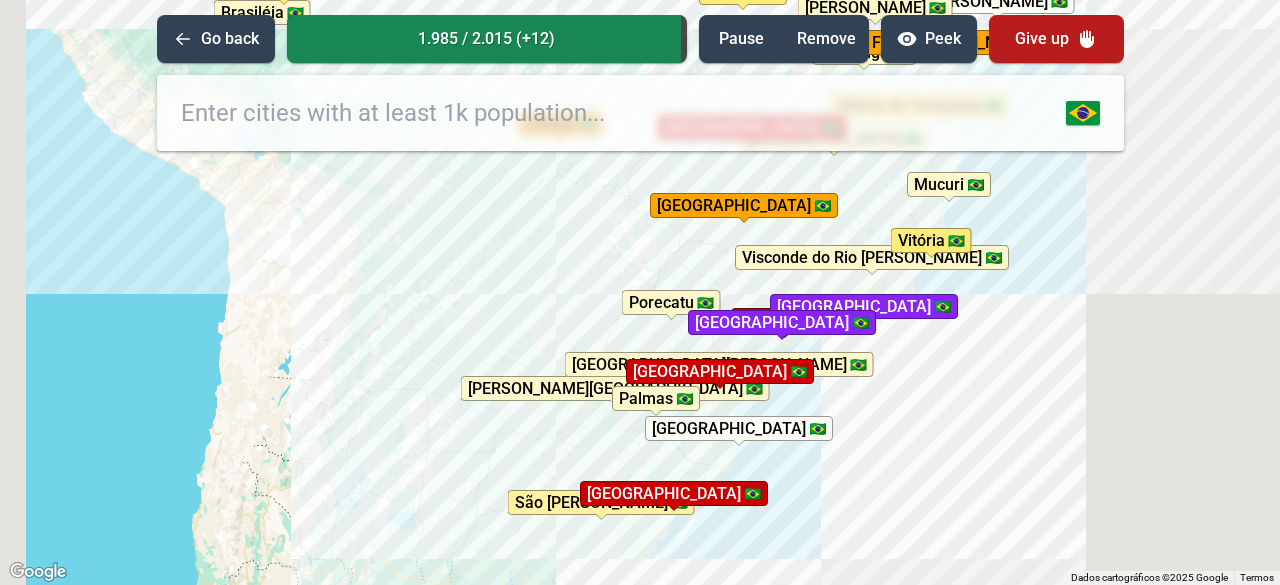 drag, startPoint x: 640, startPoint y: 329, endPoint x: 638, endPoint y: 380, distance: 51.0392 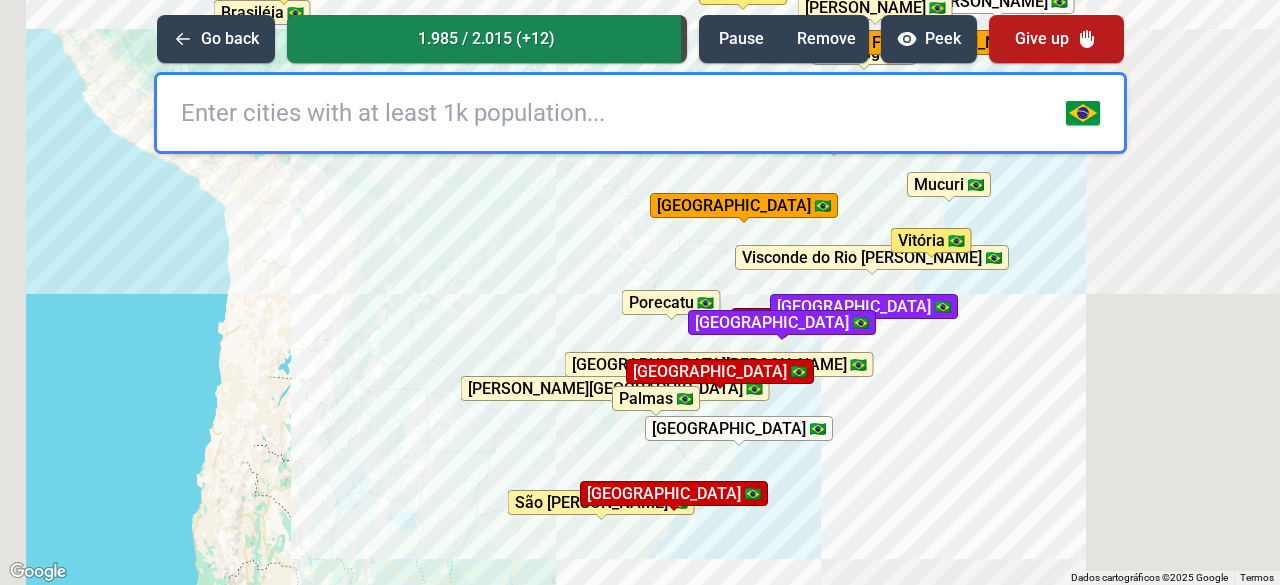 click on "Para iniciar o trajeto, pressione as teclas de seta. Pressione as teclas Alt + Enter para ativar o recurso de arrastar com o teclado. Depois disso, use as teclas de seta para mover o marcador. Pressione a tecla Enter quando quiser parar de arrastar. Para cancelar, pressione Esc. [GEOGRAPHIC_DATA] [GEOGRAPHIC_DATA] [GEOGRAPHIC_DATA] [GEOGRAPHIC_DATA] [PERSON_NAME] [GEOGRAPHIC_DATA] [GEOGRAPHIC_DATA] [GEOGRAPHIC_DATA] [GEOGRAPHIC_DATA] [GEOGRAPHIC_DATA] [GEOGRAPHIC_DATA] [PERSON_NAME][GEOGRAPHIC_DATA] [GEOGRAPHIC_DATA] [GEOGRAPHIC_DATA] do Rio [PERSON_NAME] [GEOGRAPHIC_DATA][PERSON_NAME] [GEOGRAPHIC_DATA] [GEOGRAPHIC_DATA] [GEOGRAPHIC_DATA] de Minas [GEOGRAPHIC_DATA] [GEOGRAPHIC_DATA] [GEOGRAPHIC_DATA][PERSON_NAME] [GEOGRAPHIC_DATA] [GEOGRAPHIC_DATA][PERSON_NAME][GEOGRAPHIC_DATA] [PERSON_NAME] [GEOGRAPHIC_DATA] [GEOGRAPHIC_DATA][PERSON_NAME] [GEOGRAPHIC_DATA] Garanhuns [GEOGRAPHIC_DATA] de [GEOGRAPHIC_DATA] [GEOGRAPHIC_DATA] [GEOGRAPHIC_DATA] [GEOGRAPHIC_DATA] [GEOGRAPHIC_DATA] de [PERSON_NAME] [GEOGRAPHIC_DATA][PERSON_NAME][GEOGRAPHIC_DATA] [GEOGRAPHIC_DATA] [GEOGRAPHIC_DATA] [GEOGRAPHIC_DATA] [GEOGRAPHIC_DATA] [GEOGRAPHIC_DATA] [GEOGRAPHIC_DATA] [GEOGRAPHIC_DATA] [PERSON_NAME][GEOGRAPHIC_DATA][PERSON_NAME][GEOGRAPHIC_DATA] [GEOGRAPHIC_DATA][PERSON_NAME] [GEOGRAPHIC_DATA] [GEOGRAPHIC_DATA]" at bounding box center [640, 292] 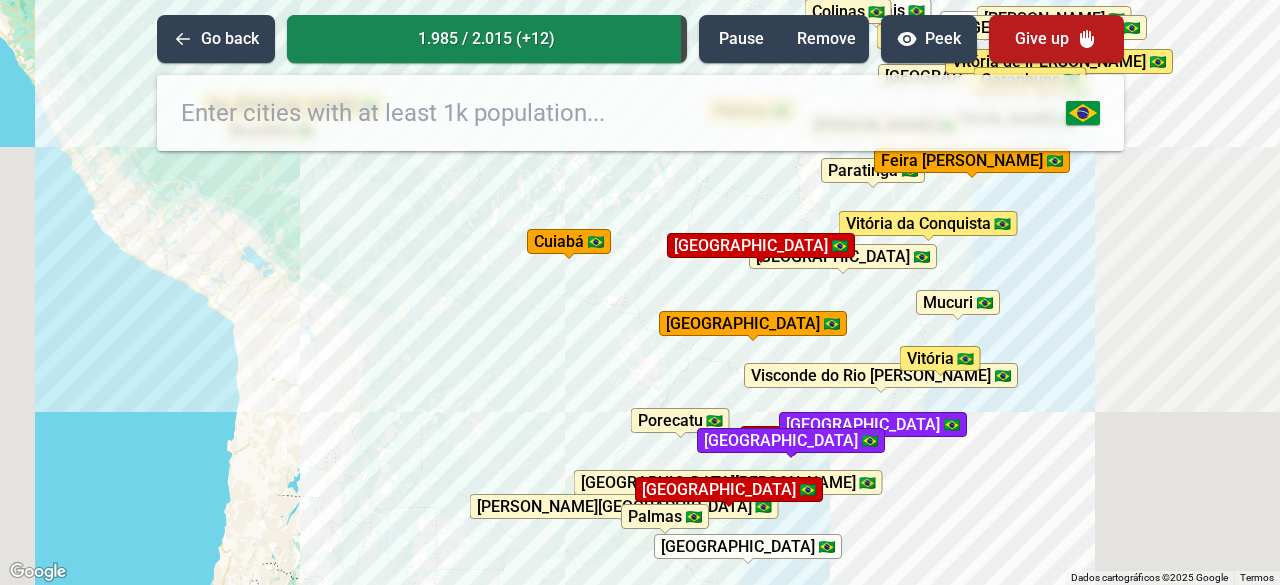 drag, startPoint x: 653, startPoint y: 294, endPoint x: 651, endPoint y: 372, distance: 78.025635 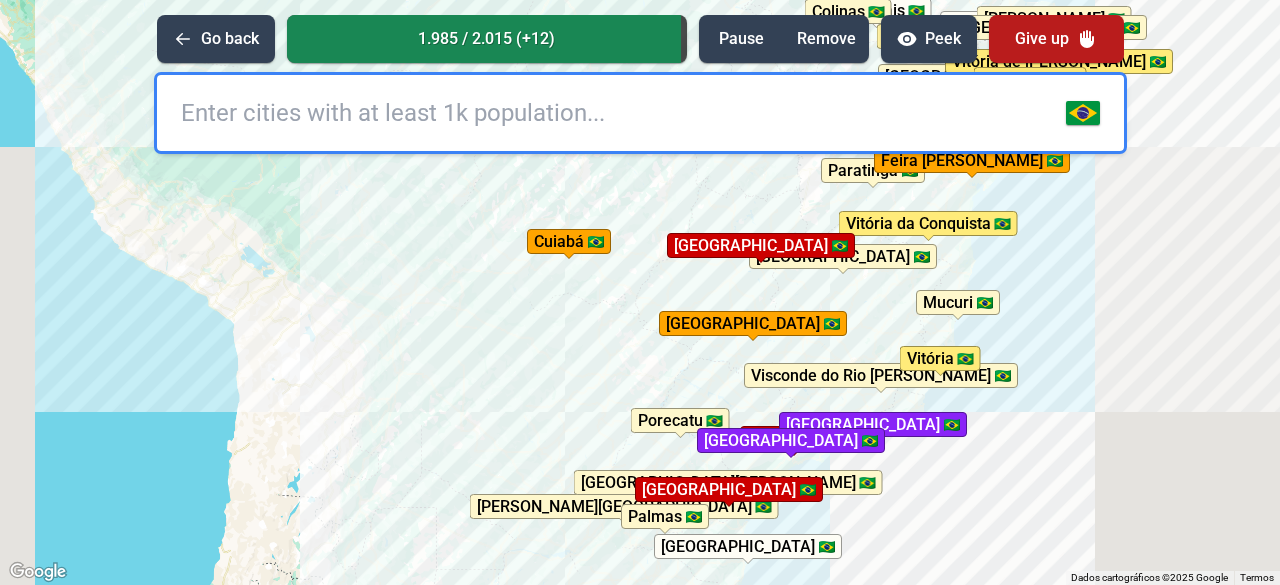 click on "Para iniciar o trajeto, pressione as teclas de seta. Pressione as teclas Alt + Enter para ativar o recurso de arrastar com o teclado. Depois disso, use as teclas de seta para mover o marcador. Pressione a tecla Enter quando quiser parar de arrastar. Para cancelar, pressione Esc. [GEOGRAPHIC_DATA] [GEOGRAPHIC_DATA] [GEOGRAPHIC_DATA] [GEOGRAPHIC_DATA] [PERSON_NAME] [GEOGRAPHIC_DATA] [GEOGRAPHIC_DATA] [GEOGRAPHIC_DATA] [GEOGRAPHIC_DATA] [GEOGRAPHIC_DATA] [GEOGRAPHIC_DATA] [PERSON_NAME][GEOGRAPHIC_DATA] [GEOGRAPHIC_DATA] [GEOGRAPHIC_DATA] do Rio [PERSON_NAME] [GEOGRAPHIC_DATA][PERSON_NAME] [GEOGRAPHIC_DATA] [GEOGRAPHIC_DATA] [GEOGRAPHIC_DATA] de Minas [GEOGRAPHIC_DATA] [GEOGRAPHIC_DATA] [GEOGRAPHIC_DATA][PERSON_NAME] [GEOGRAPHIC_DATA] [GEOGRAPHIC_DATA][PERSON_NAME][GEOGRAPHIC_DATA] [PERSON_NAME] [GEOGRAPHIC_DATA] [GEOGRAPHIC_DATA][PERSON_NAME] [GEOGRAPHIC_DATA] Garanhuns [GEOGRAPHIC_DATA] de [GEOGRAPHIC_DATA] [GEOGRAPHIC_DATA] [GEOGRAPHIC_DATA] [GEOGRAPHIC_DATA] [GEOGRAPHIC_DATA] de [PERSON_NAME] [GEOGRAPHIC_DATA][PERSON_NAME][GEOGRAPHIC_DATA] [GEOGRAPHIC_DATA] [GEOGRAPHIC_DATA] [GEOGRAPHIC_DATA] [GEOGRAPHIC_DATA] [GEOGRAPHIC_DATA] [GEOGRAPHIC_DATA] [GEOGRAPHIC_DATA] [PERSON_NAME][GEOGRAPHIC_DATA][PERSON_NAME][GEOGRAPHIC_DATA] [GEOGRAPHIC_DATA][PERSON_NAME] [GEOGRAPHIC_DATA] [GEOGRAPHIC_DATA]" at bounding box center [640, 292] 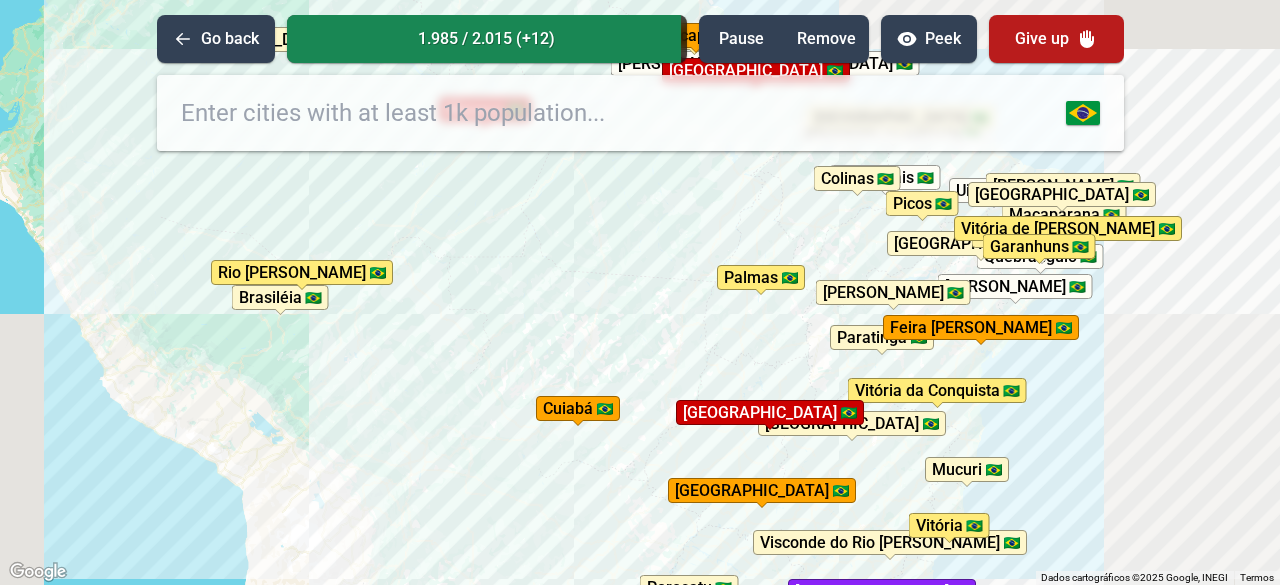 drag, startPoint x: 629, startPoint y: 297, endPoint x: 642, endPoint y: 374, distance: 78.08969 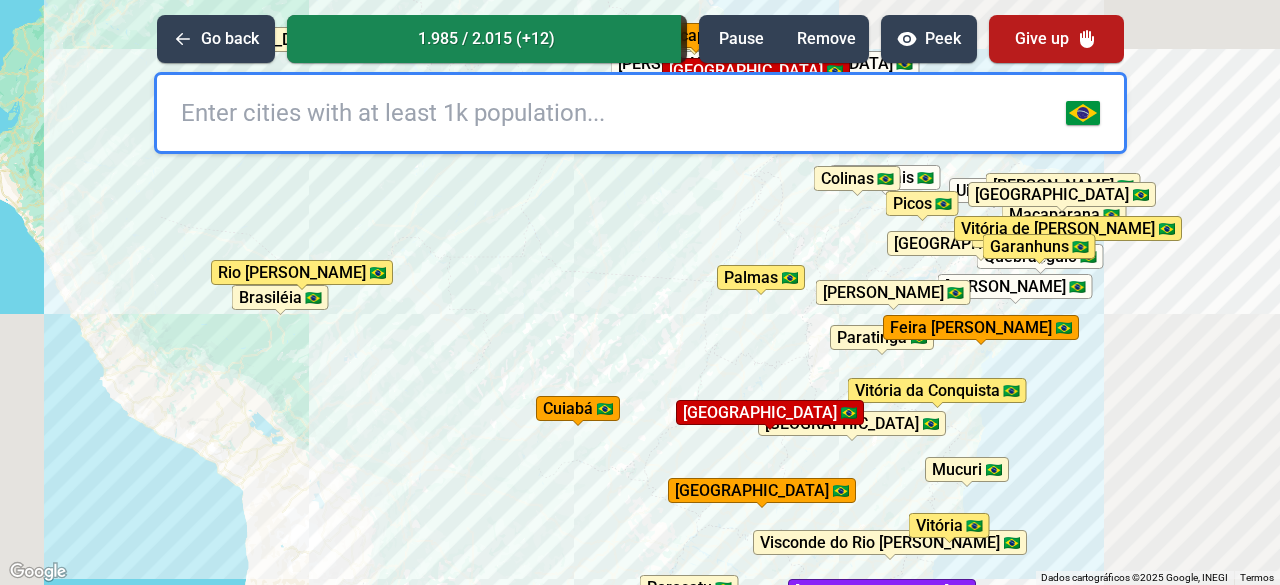 click on "Para iniciar o trajeto, pressione as teclas de seta. Pressione as teclas Alt + Enter para ativar o recurso de arrastar com o teclado. Depois disso, use as teclas de seta para mover o marcador. Pressione a tecla Enter quando quiser parar de arrastar. Para cancelar, pressione Esc. [GEOGRAPHIC_DATA] [GEOGRAPHIC_DATA] [GEOGRAPHIC_DATA] [GEOGRAPHIC_DATA] [PERSON_NAME] [GEOGRAPHIC_DATA] [GEOGRAPHIC_DATA] [GEOGRAPHIC_DATA] [GEOGRAPHIC_DATA] [GEOGRAPHIC_DATA] [GEOGRAPHIC_DATA] [PERSON_NAME][GEOGRAPHIC_DATA] [GEOGRAPHIC_DATA] [GEOGRAPHIC_DATA] do Rio [PERSON_NAME] [GEOGRAPHIC_DATA][PERSON_NAME] [GEOGRAPHIC_DATA] [GEOGRAPHIC_DATA] [GEOGRAPHIC_DATA] de Minas [GEOGRAPHIC_DATA] [GEOGRAPHIC_DATA] [GEOGRAPHIC_DATA][PERSON_NAME] [GEOGRAPHIC_DATA] [GEOGRAPHIC_DATA][PERSON_NAME][GEOGRAPHIC_DATA] [PERSON_NAME] [GEOGRAPHIC_DATA] [GEOGRAPHIC_DATA][PERSON_NAME] [GEOGRAPHIC_DATA] Garanhuns [GEOGRAPHIC_DATA] de [GEOGRAPHIC_DATA] [GEOGRAPHIC_DATA] [GEOGRAPHIC_DATA] [GEOGRAPHIC_DATA] [GEOGRAPHIC_DATA] de [PERSON_NAME] [GEOGRAPHIC_DATA][PERSON_NAME][GEOGRAPHIC_DATA] [GEOGRAPHIC_DATA] [GEOGRAPHIC_DATA] [GEOGRAPHIC_DATA] [GEOGRAPHIC_DATA] [GEOGRAPHIC_DATA] [GEOGRAPHIC_DATA] [GEOGRAPHIC_DATA] [PERSON_NAME][GEOGRAPHIC_DATA][PERSON_NAME][GEOGRAPHIC_DATA] [GEOGRAPHIC_DATA][PERSON_NAME] [GEOGRAPHIC_DATA] [GEOGRAPHIC_DATA]" at bounding box center (640, 292) 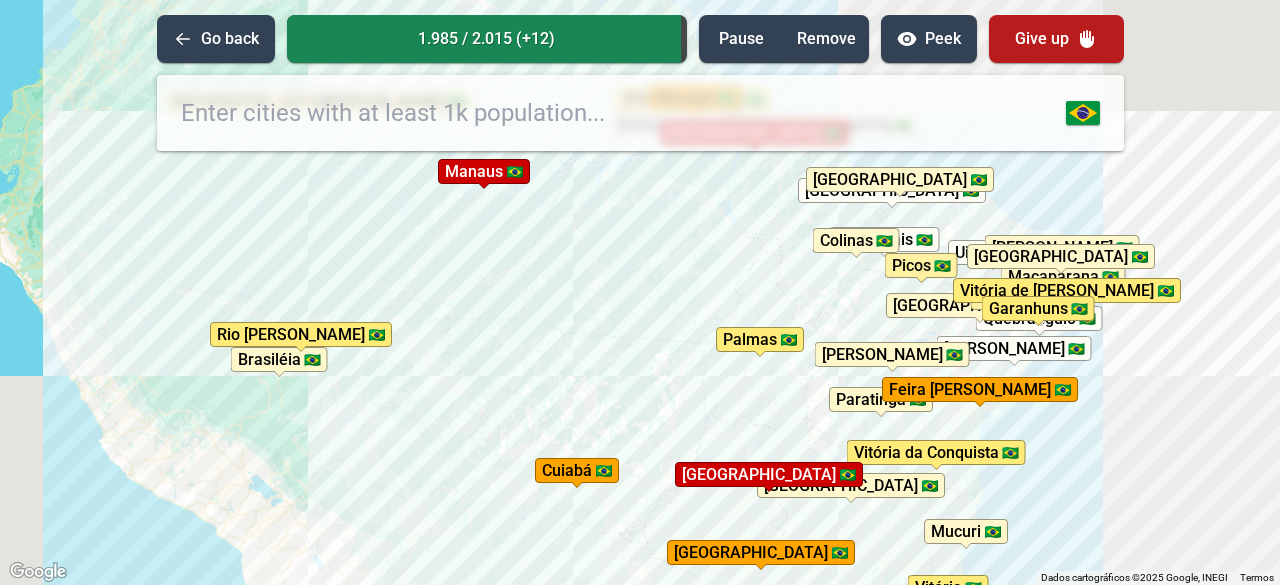 click on "Para iniciar o trajeto, pressione as teclas de seta. Pressione as teclas Alt + Enter para ativar o recurso de arrastar com o teclado. Depois disso, use as teclas de seta para mover o marcador. Pressione a tecla Enter quando quiser parar de arrastar. Para cancelar, pressione Esc. [GEOGRAPHIC_DATA] [GEOGRAPHIC_DATA] [GEOGRAPHIC_DATA] [GEOGRAPHIC_DATA] [PERSON_NAME] [GEOGRAPHIC_DATA] [GEOGRAPHIC_DATA] [GEOGRAPHIC_DATA] [GEOGRAPHIC_DATA] [GEOGRAPHIC_DATA] [GEOGRAPHIC_DATA] [PERSON_NAME][GEOGRAPHIC_DATA] [GEOGRAPHIC_DATA] [GEOGRAPHIC_DATA] do Rio [PERSON_NAME] [GEOGRAPHIC_DATA][PERSON_NAME] [GEOGRAPHIC_DATA] [GEOGRAPHIC_DATA] [GEOGRAPHIC_DATA] de Minas [GEOGRAPHIC_DATA] [GEOGRAPHIC_DATA] [GEOGRAPHIC_DATA][PERSON_NAME] [GEOGRAPHIC_DATA] [GEOGRAPHIC_DATA][PERSON_NAME][GEOGRAPHIC_DATA] [PERSON_NAME] [GEOGRAPHIC_DATA] [GEOGRAPHIC_DATA][PERSON_NAME] [GEOGRAPHIC_DATA] Garanhuns [GEOGRAPHIC_DATA] de [GEOGRAPHIC_DATA] [GEOGRAPHIC_DATA] [GEOGRAPHIC_DATA] [GEOGRAPHIC_DATA] [GEOGRAPHIC_DATA] de [PERSON_NAME] [GEOGRAPHIC_DATA][PERSON_NAME][GEOGRAPHIC_DATA] [GEOGRAPHIC_DATA] [GEOGRAPHIC_DATA] [GEOGRAPHIC_DATA] [GEOGRAPHIC_DATA] [GEOGRAPHIC_DATA] [GEOGRAPHIC_DATA] [GEOGRAPHIC_DATA] [PERSON_NAME][GEOGRAPHIC_DATA][PERSON_NAME][GEOGRAPHIC_DATA] [GEOGRAPHIC_DATA][PERSON_NAME] [GEOGRAPHIC_DATA] [GEOGRAPHIC_DATA]" at bounding box center (640, 292) 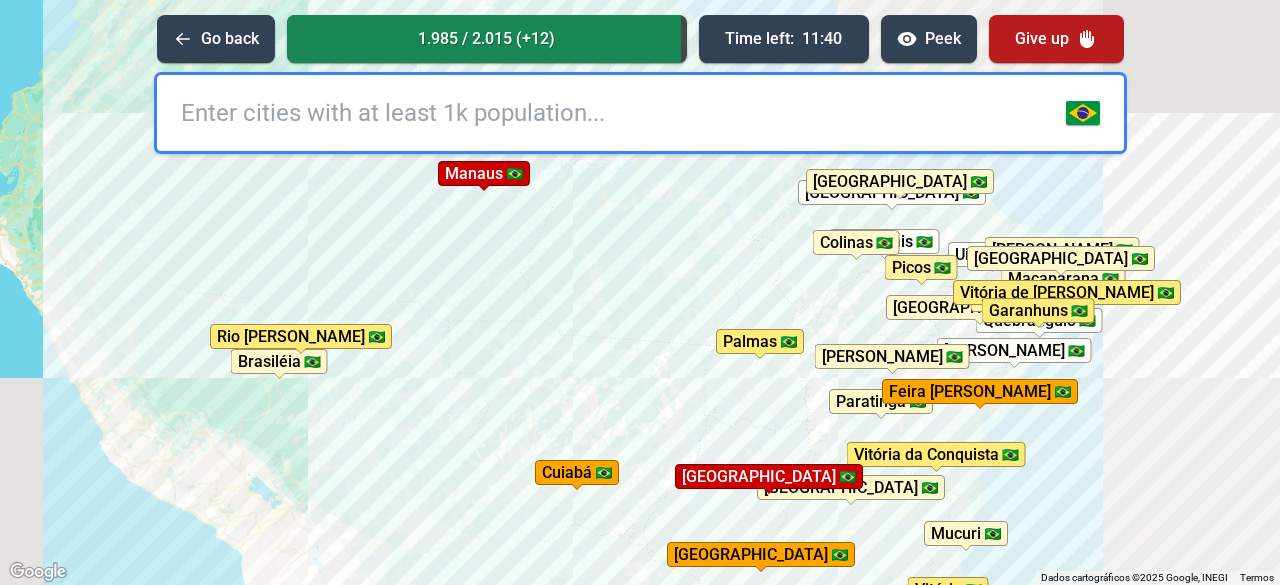 type on "a" 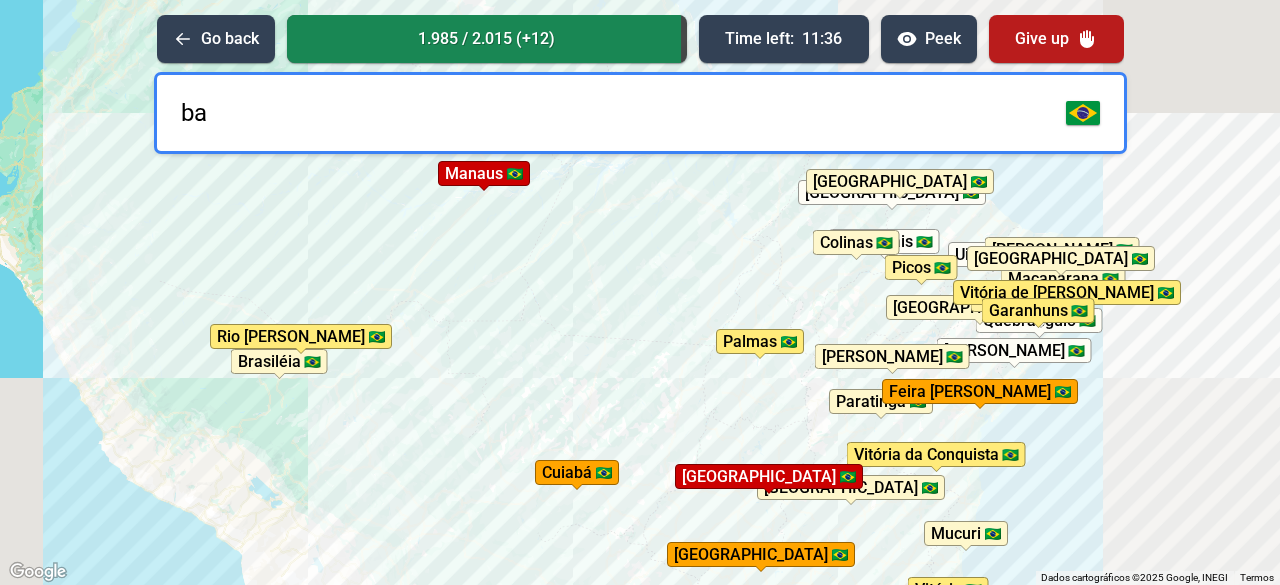 type on "b" 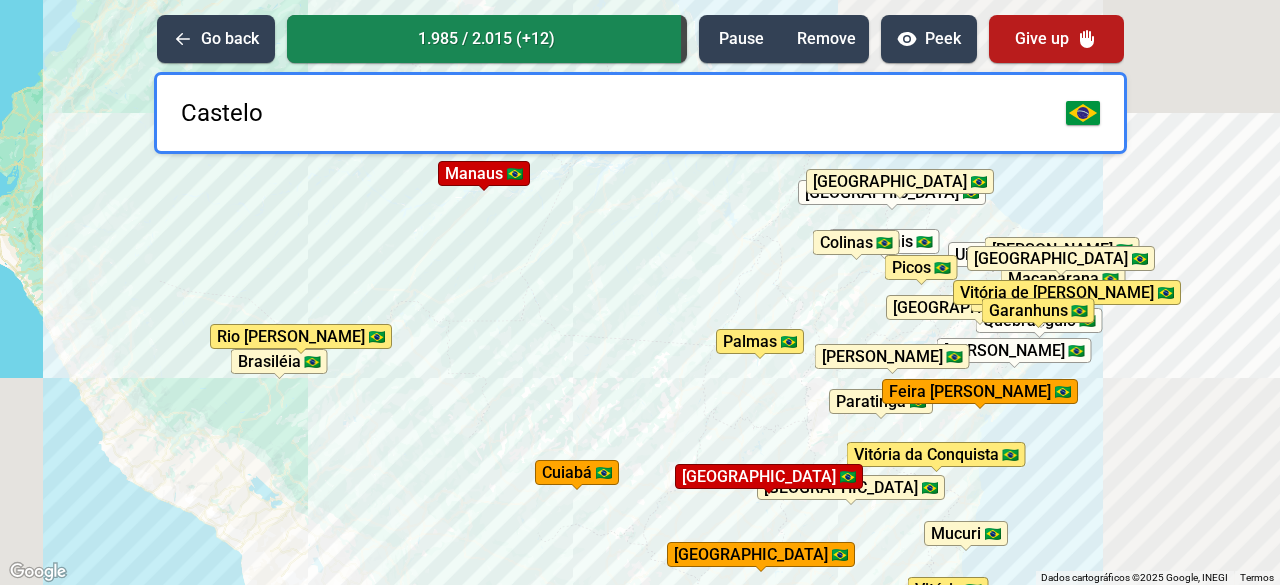 type on "Castelo" 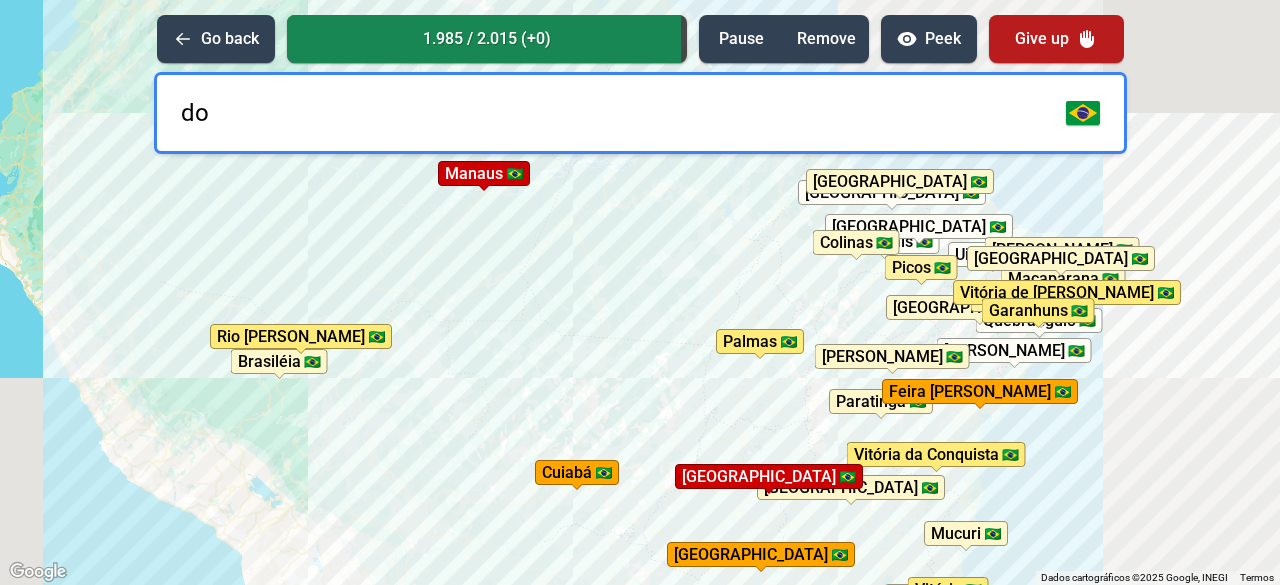 type on "d" 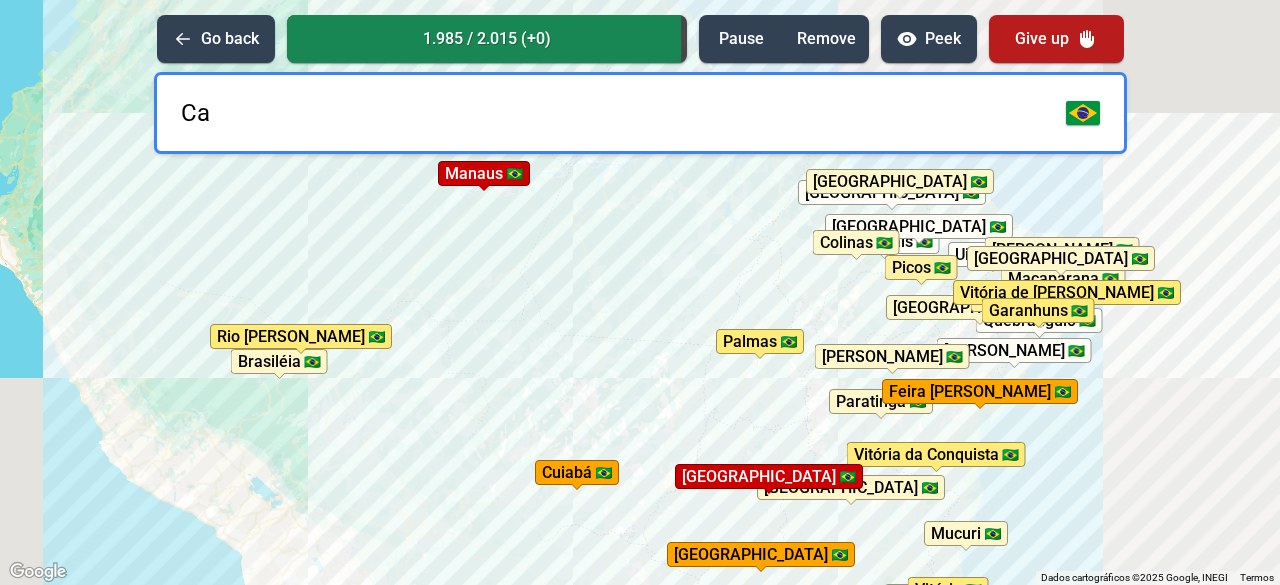 type on "C" 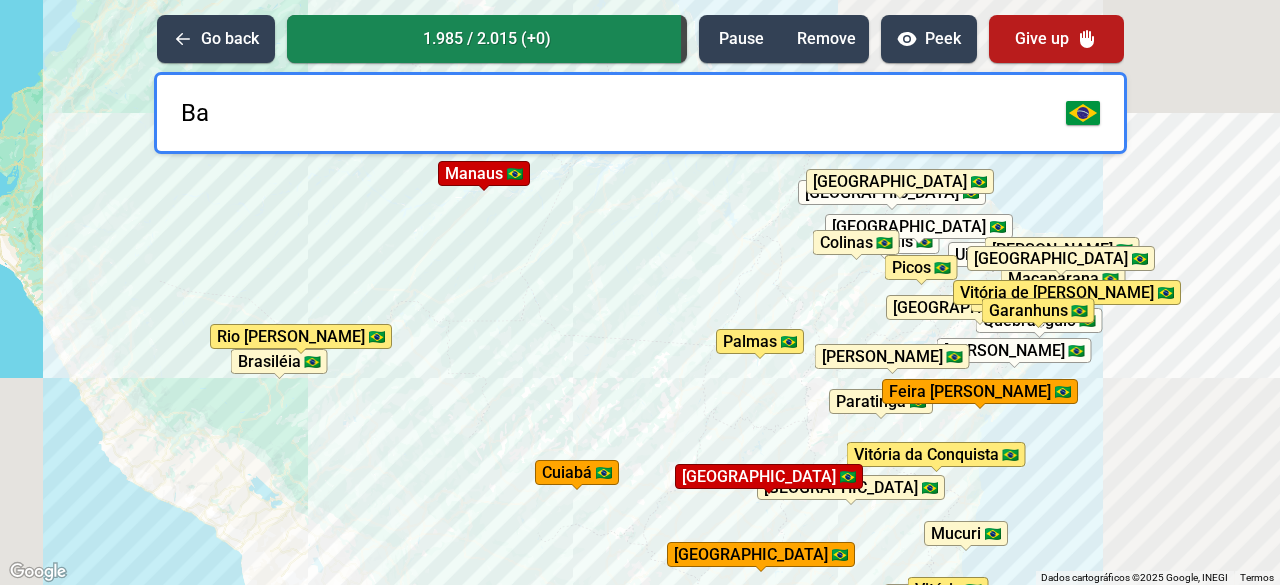 type on "B" 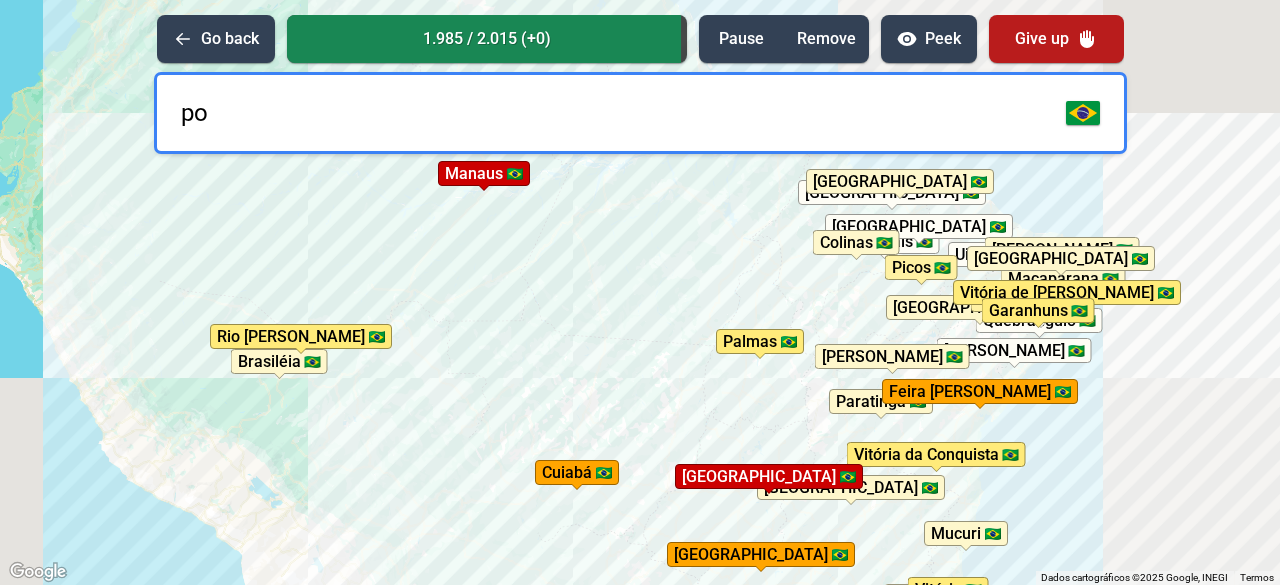 type on "p" 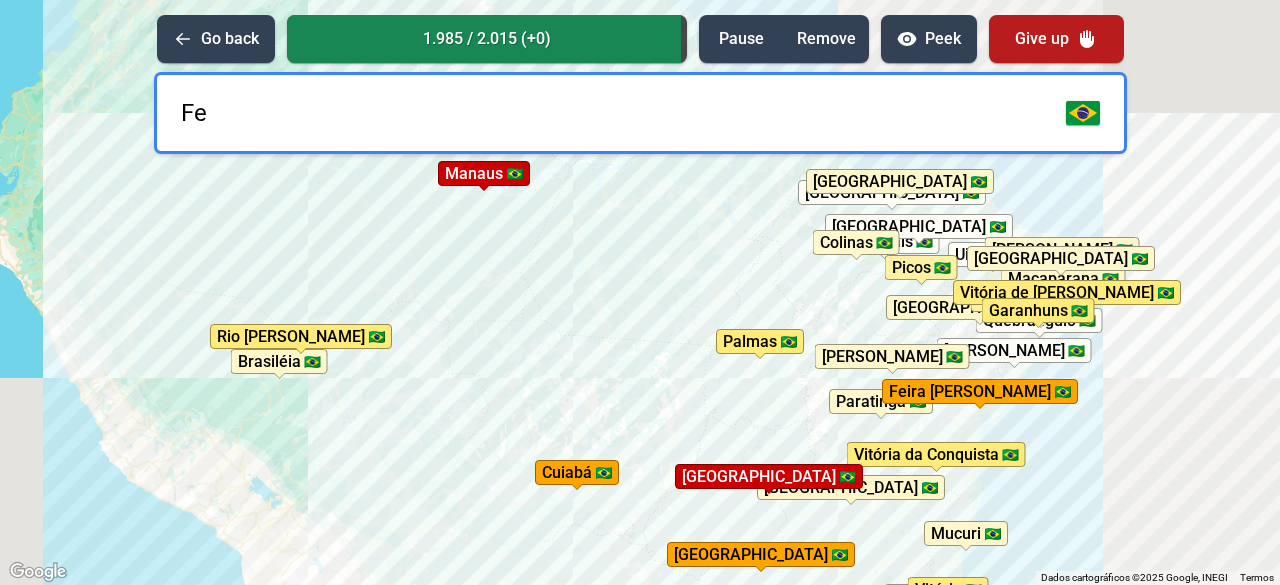 type on "F" 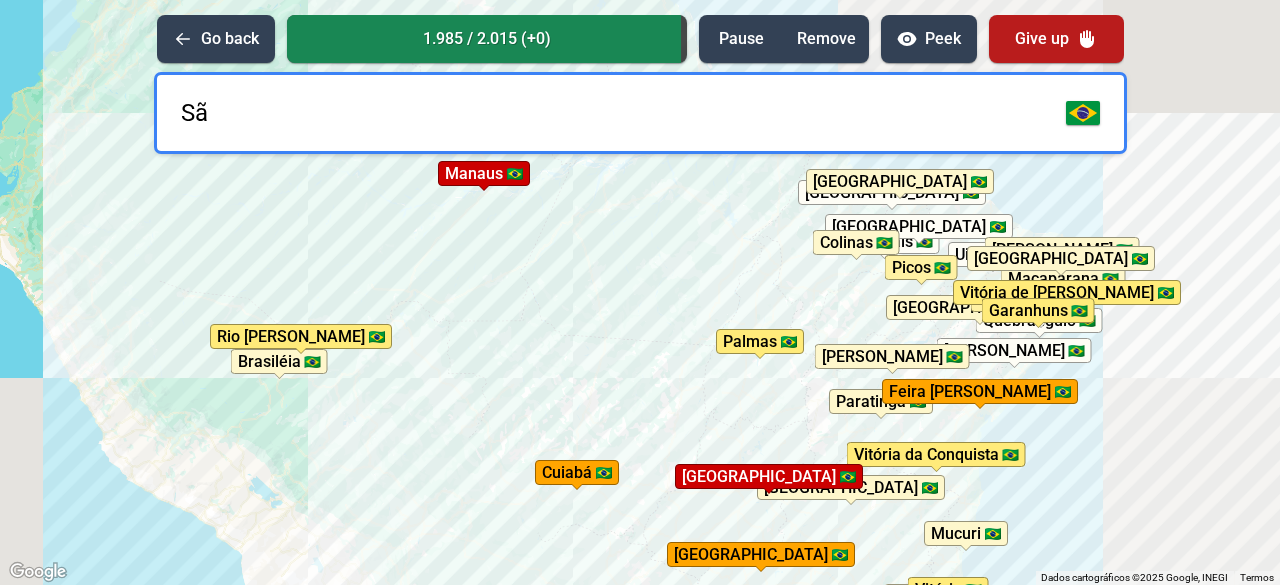 type on "S" 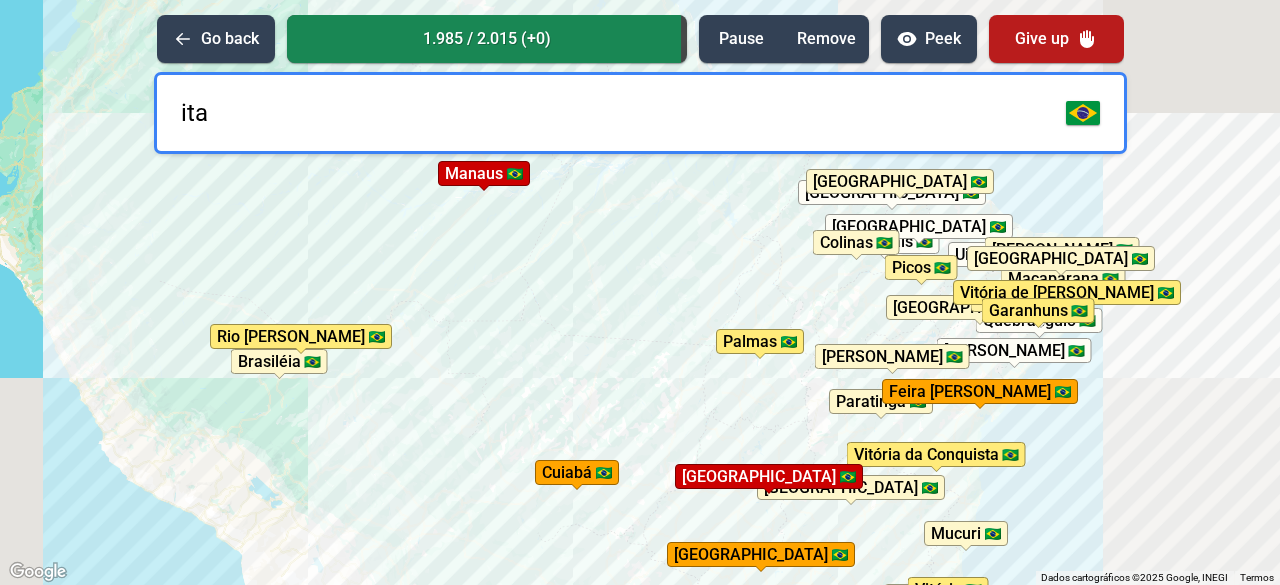 type on "itai" 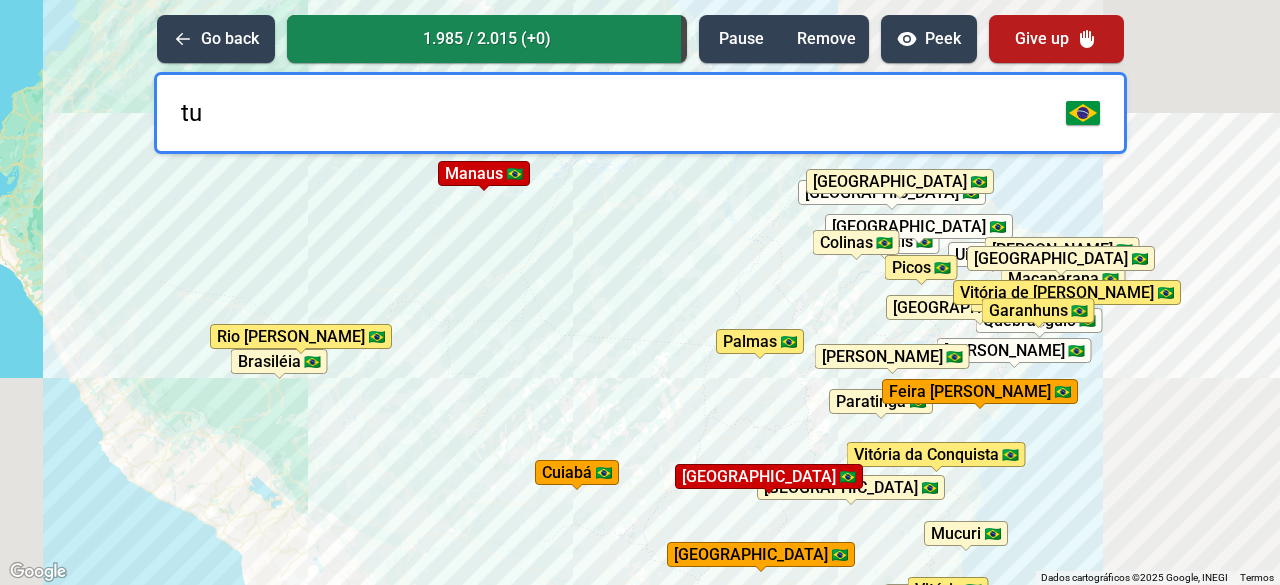 type on "t" 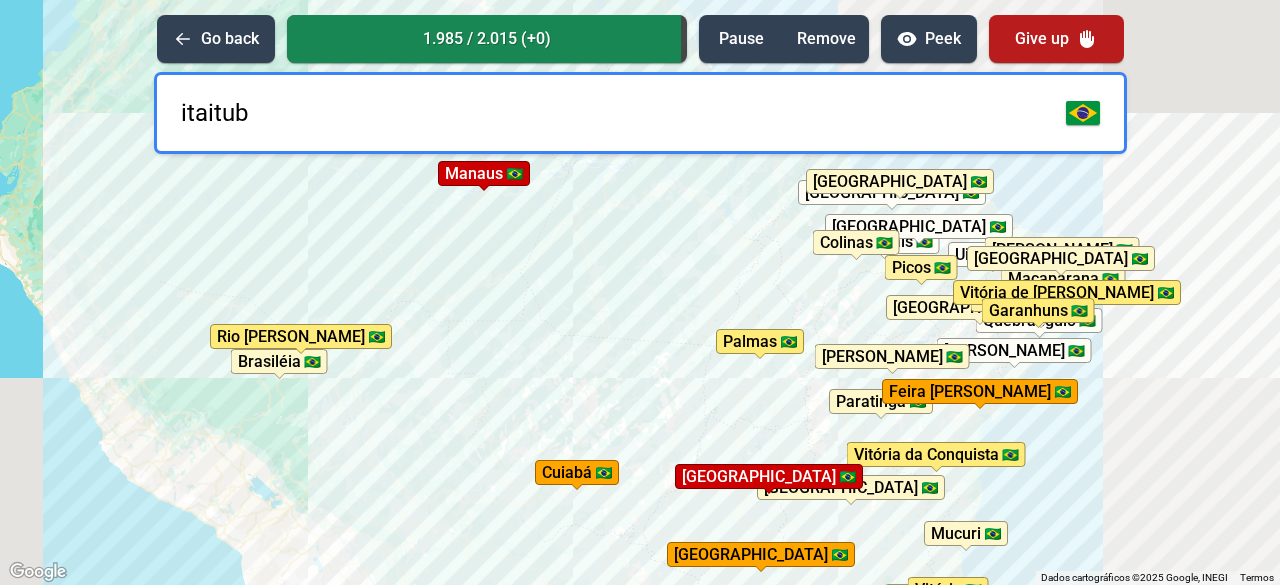 type on "itaituba" 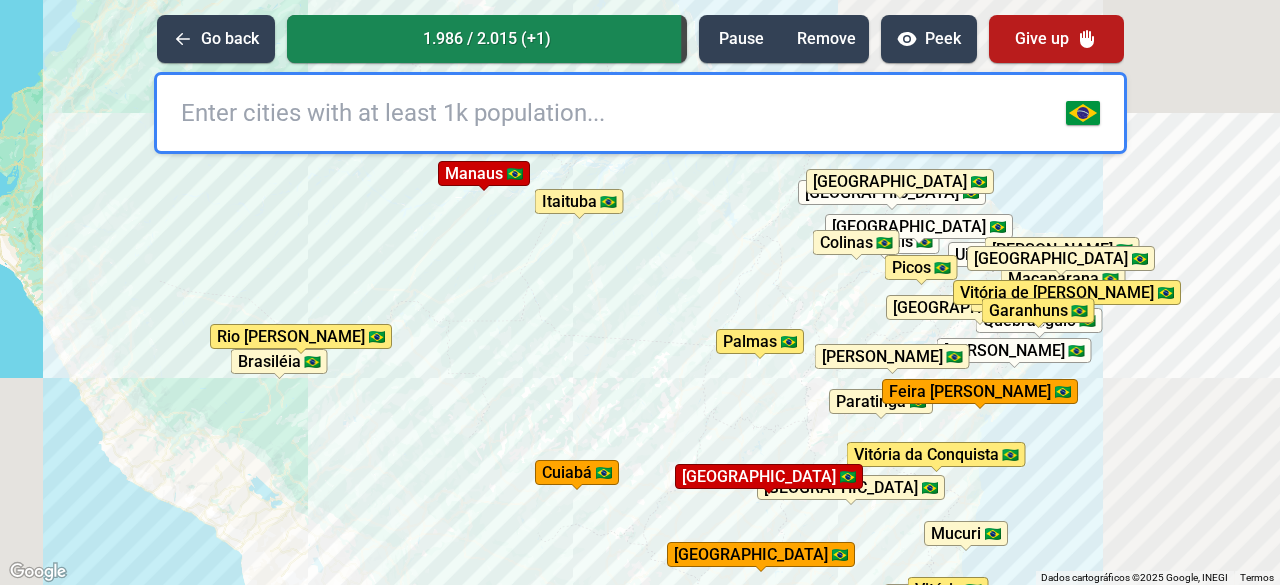 click at bounding box center [640, 113] 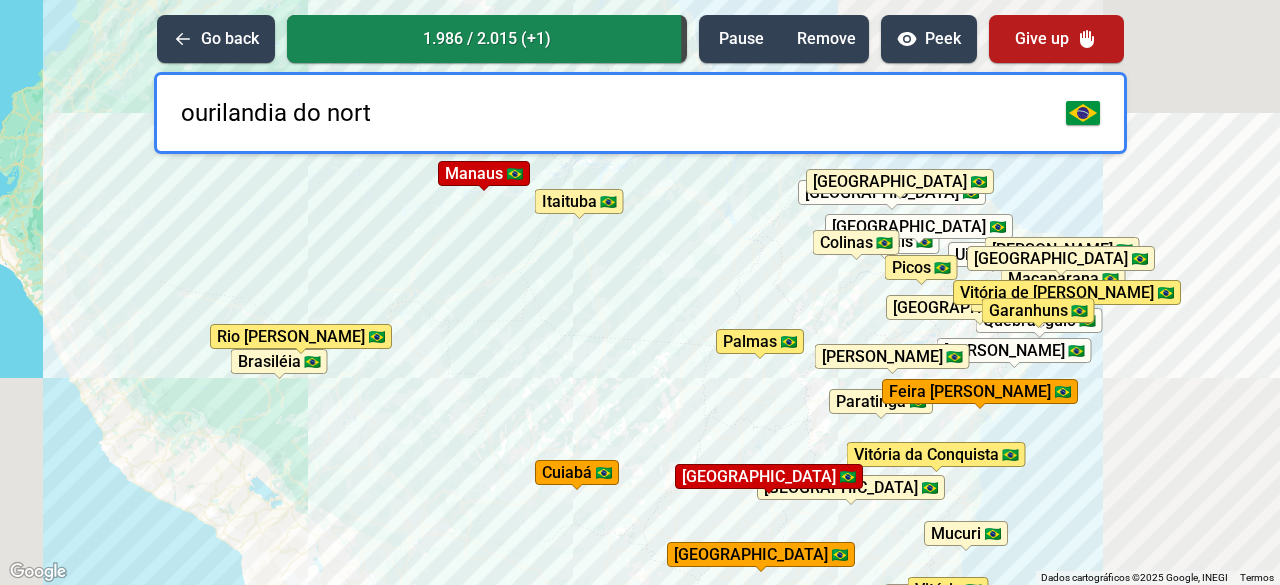 type on "[GEOGRAPHIC_DATA]" 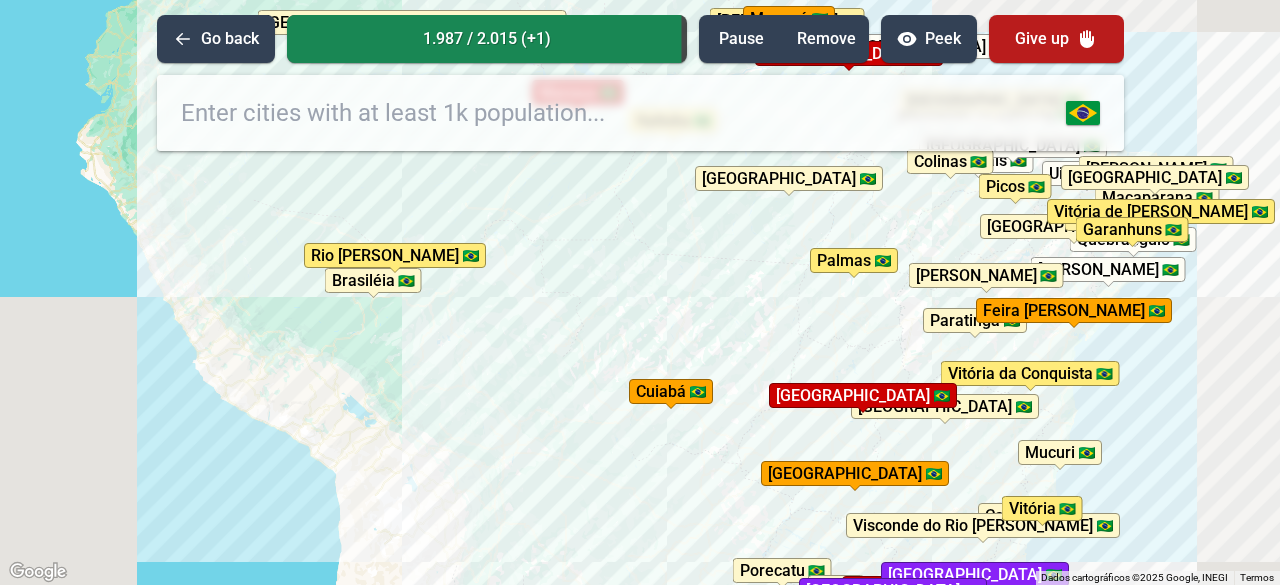 drag, startPoint x: 624, startPoint y: 409, endPoint x: 750, endPoint y: 291, distance: 172.62677 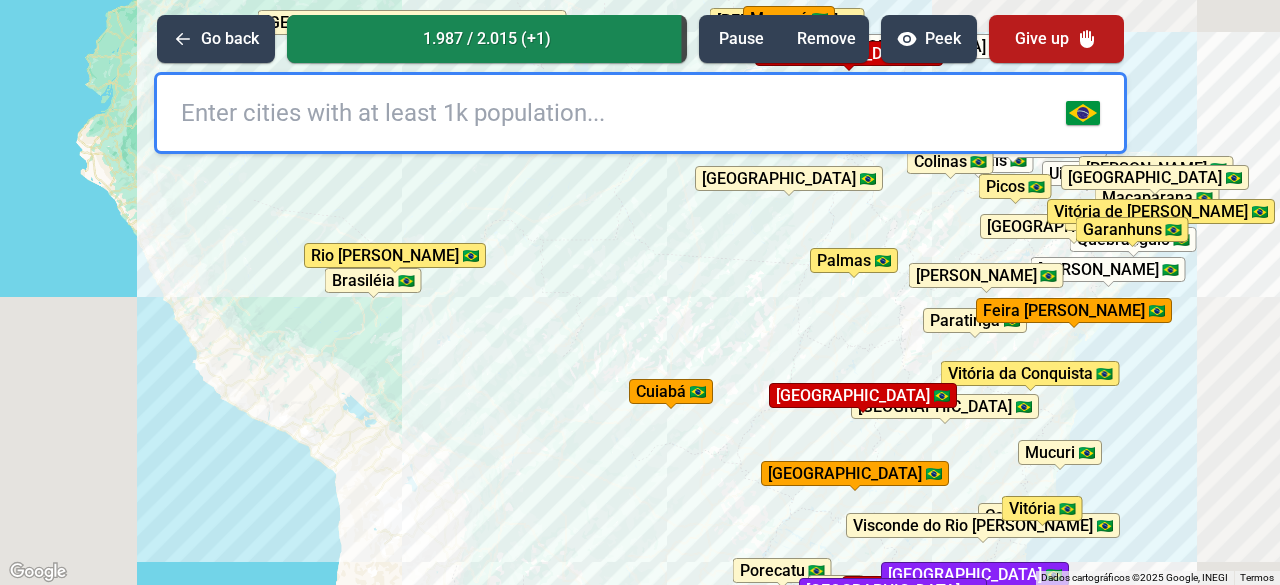 click on "Para iniciar o trajeto, pressione as teclas de seta. Pressione as teclas Alt + Enter para ativar o recurso de arrastar com o teclado. Depois disso, use as teclas de seta para mover o marcador. Pressione a tecla Enter quando quiser parar de arrastar. Para cancelar, pressione Esc. [GEOGRAPHIC_DATA] [GEOGRAPHIC_DATA] [GEOGRAPHIC_DATA] [GEOGRAPHIC_DATA][PERSON_NAME] [GEOGRAPHIC_DATA] [GEOGRAPHIC_DATA] [GEOGRAPHIC_DATA] [GEOGRAPHIC_DATA] [GEOGRAPHIC_DATA] [GEOGRAPHIC_DATA] [PERSON_NAME][GEOGRAPHIC_DATA] [GEOGRAPHIC_DATA] [GEOGRAPHIC_DATA] do [GEOGRAPHIC_DATA][PERSON_NAME] [GEOGRAPHIC_DATA][PERSON_NAME] [GEOGRAPHIC_DATA] [GEOGRAPHIC_DATA] [GEOGRAPHIC_DATA] de Minas [GEOGRAPHIC_DATA] [GEOGRAPHIC_DATA] [GEOGRAPHIC_DATA][PERSON_NAME] [GEOGRAPHIC_DATA] [GEOGRAPHIC_DATA][PERSON_NAME][GEOGRAPHIC_DATA] [PERSON_NAME] [GEOGRAPHIC_DATA] [GEOGRAPHIC_DATA][PERSON_NAME] [GEOGRAPHIC_DATA] Garanhuns [GEOGRAPHIC_DATA] de [GEOGRAPHIC_DATA] [GEOGRAPHIC_DATA] [GEOGRAPHIC_DATA] [GEOGRAPHIC_DATA] [GEOGRAPHIC_DATA] de [PERSON_NAME] [GEOGRAPHIC_DATA][PERSON_NAME][GEOGRAPHIC_DATA] [GEOGRAPHIC_DATA] [GEOGRAPHIC_DATA] [GEOGRAPHIC_DATA] [GEOGRAPHIC_DATA] [GEOGRAPHIC_DATA] [GEOGRAPHIC_DATA] [GEOGRAPHIC_DATA] [PERSON_NAME][GEOGRAPHIC_DATA][PERSON_NAME][GEOGRAPHIC_DATA] [GEOGRAPHIC_DATA][PERSON_NAME] [GEOGRAPHIC_DATA] [GEOGRAPHIC_DATA] [GEOGRAPHIC_DATA][PERSON_NAME][GEOGRAPHIC_DATA] [GEOGRAPHIC_DATA] [GEOGRAPHIC_DATA]" at bounding box center [640, 292] 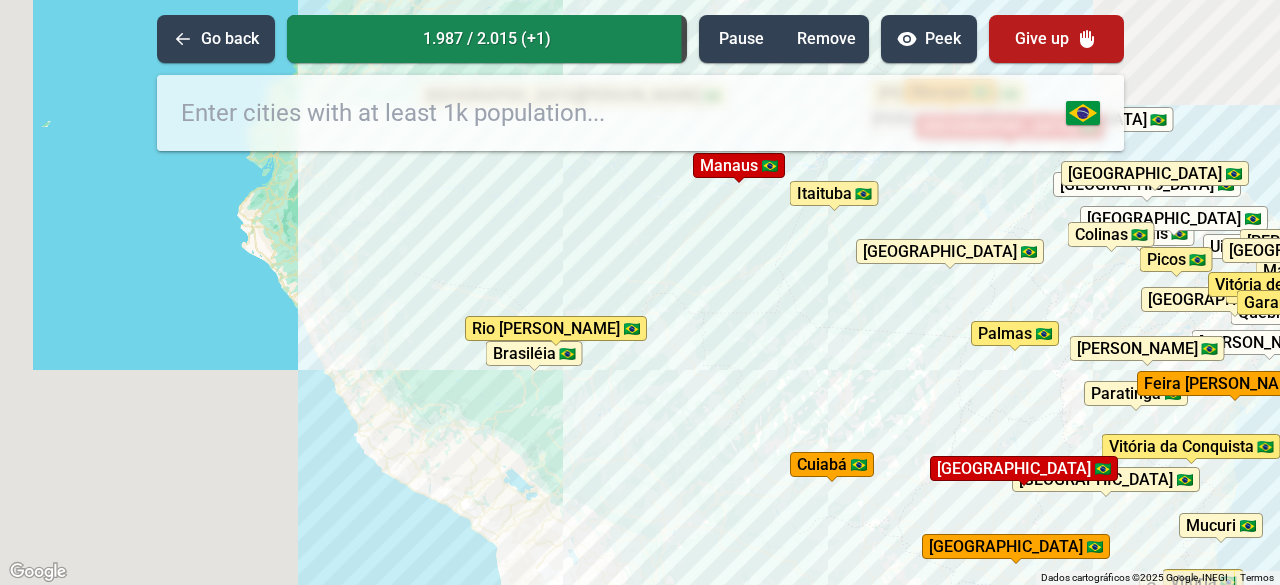 click on "Para iniciar o trajeto, pressione as teclas de seta. Pressione as teclas Alt + Enter para ativar o recurso de arrastar com o teclado. Depois disso, use as teclas de seta para mover o marcador. Pressione a tecla Enter quando quiser parar de arrastar. Para cancelar, pressione Esc. [GEOGRAPHIC_DATA] [GEOGRAPHIC_DATA] [GEOGRAPHIC_DATA] [GEOGRAPHIC_DATA][PERSON_NAME] [GEOGRAPHIC_DATA] [GEOGRAPHIC_DATA] [GEOGRAPHIC_DATA] [GEOGRAPHIC_DATA] [GEOGRAPHIC_DATA] [GEOGRAPHIC_DATA] [PERSON_NAME][GEOGRAPHIC_DATA] [GEOGRAPHIC_DATA] [GEOGRAPHIC_DATA] do [GEOGRAPHIC_DATA][PERSON_NAME] [GEOGRAPHIC_DATA][PERSON_NAME] [GEOGRAPHIC_DATA] [GEOGRAPHIC_DATA] [GEOGRAPHIC_DATA] de Minas [GEOGRAPHIC_DATA] [GEOGRAPHIC_DATA] [GEOGRAPHIC_DATA][PERSON_NAME] [GEOGRAPHIC_DATA] [GEOGRAPHIC_DATA][PERSON_NAME][GEOGRAPHIC_DATA] [PERSON_NAME] [GEOGRAPHIC_DATA] [GEOGRAPHIC_DATA][PERSON_NAME] [GEOGRAPHIC_DATA] Garanhuns [GEOGRAPHIC_DATA] de [GEOGRAPHIC_DATA] [GEOGRAPHIC_DATA] [GEOGRAPHIC_DATA] [GEOGRAPHIC_DATA] [GEOGRAPHIC_DATA] de [PERSON_NAME] [GEOGRAPHIC_DATA][PERSON_NAME][GEOGRAPHIC_DATA] [GEOGRAPHIC_DATA] [GEOGRAPHIC_DATA] [GEOGRAPHIC_DATA] [GEOGRAPHIC_DATA] [GEOGRAPHIC_DATA] [GEOGRAPHIC_DATA] [GEOGRAPHIC_DATA] [PERSON_NAME][GEOGRAPHIC_DATA][PERSON_NAME][GEOGRAPHIC_DATA] [GEOGRAPHIC_DATA][PERSON_NAME] [GEOGRAPHIC_DATA] [GEOGRAPHIC_DATA] [GEOGRAPHIC_DATA][PERSON_NAME][GEOGRAPHIC_DATA] [GEOGRAPHIC_DATA] [GEOGRAPHIC_DATA]" at bounding box center [640, 292] 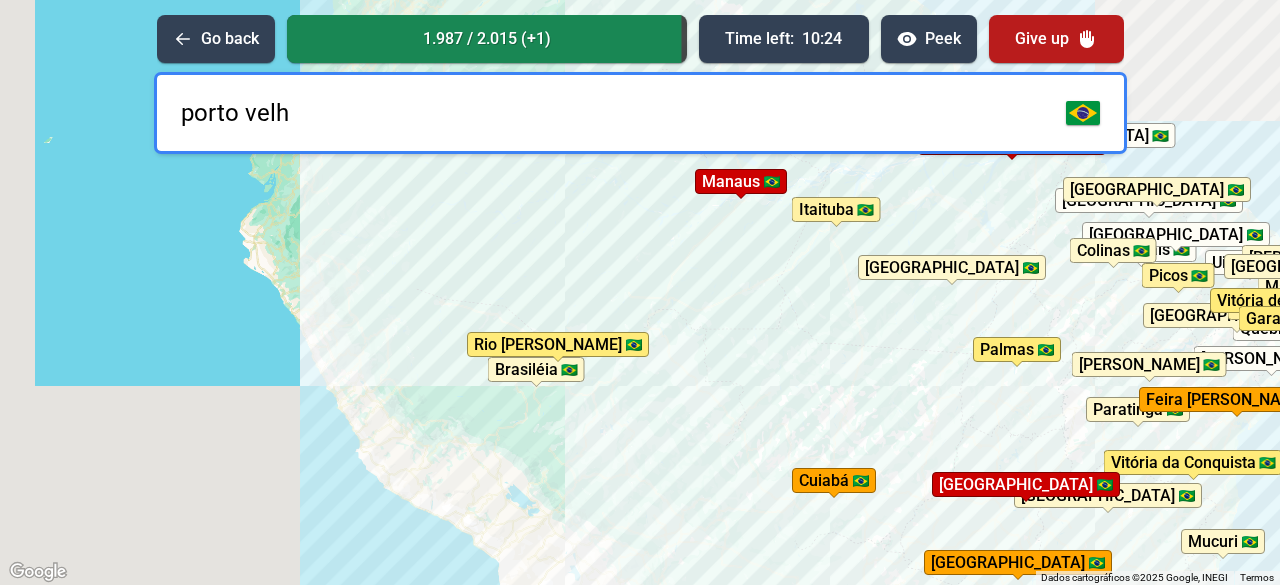 type on "[GEOGRAPHIC_DATA]" 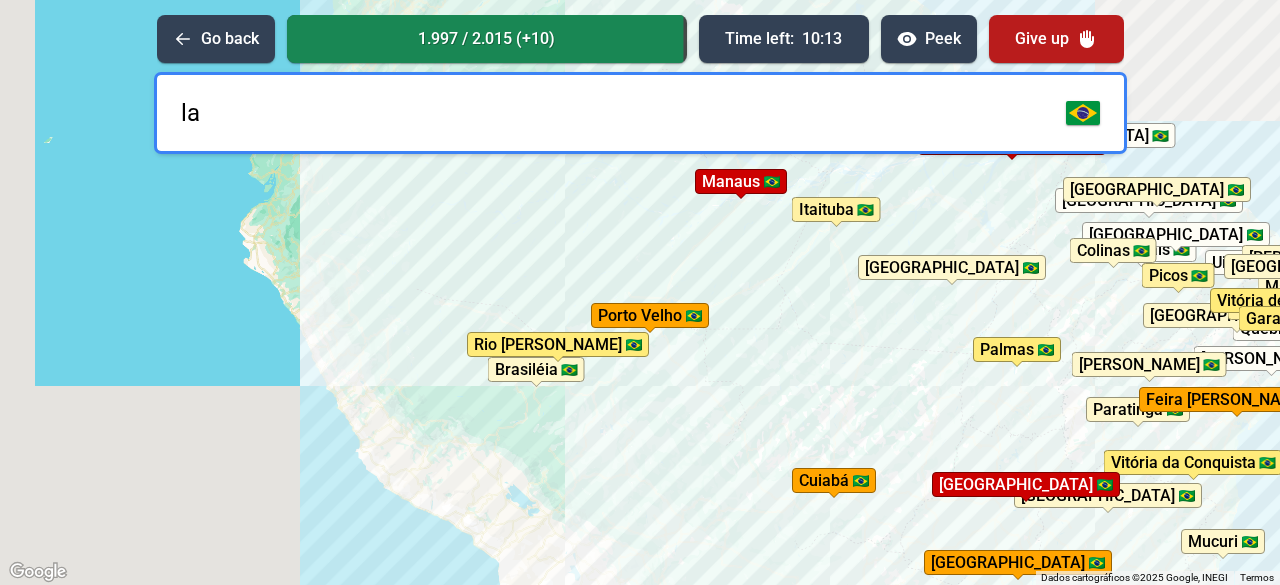 type on "l" 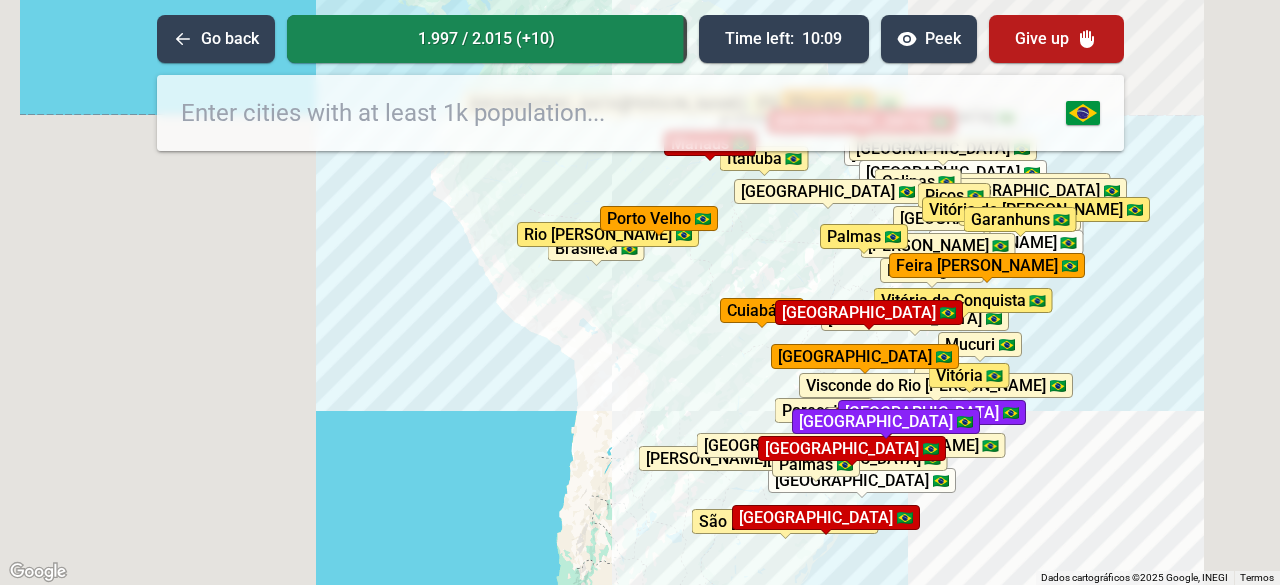 drag, startPoint x: 926, startPoint y: 365, endPoint x: 847, endPoint y: 286, distance: 111.72287 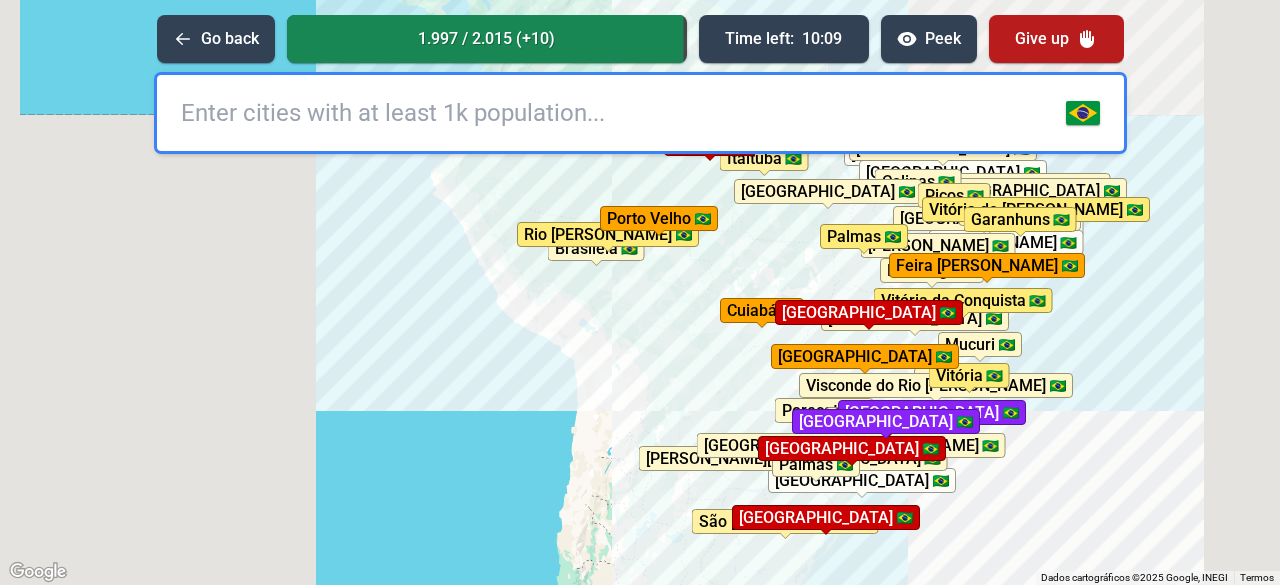 click on "Para iniciar o trajeto, pressione as teclas de seta. Pressione as teclas Alt + Enter para ativar o recurso de arrastar com o teclado. Depois disso, use as teclas de seta para mover o marcador. Pressione a tecla Enter quando quiser parar de arrastar. Para cancelar, pressione Esc. [GEOGRAPHIC_DATA] [GEOGRAPHIC_DATA] [GEOGRAPHIC_DATA] [GEOGRAPHIC_DATA][PERSON_NAME] [GEOGRAPHIC_DATA] [GEOGRAPHIC_DATA] [GEOGRAPHIC_DATA] [GEOGRAPHIC_DATA] [GEOGRAPHIC_DATA] [GEOGRAPHIC_DATA] [PERSON_NAME][GEOGRAPHIC_DATA] [GEOGRAPHIC_DATA] [GEOGRAPHIC_DATA] do [GEOGRAPHIC_DATA][PERSON_NAME] [GEOGRAPHIC_DATA][PERSON_NAME] [GEOGRAPHIC_DATA] [GEOGRAPHIC_DATA] [GEOGRAPHIC_DATA] de Minas [GEOGRAPHIC_DATA] [GEOGRAPHIC_DATA] [GEOGRAPHIC_DATA][PERSON_NAME] [GEOGRAPHIC_DATA] [GEOGRAPHIC_DATA][PERSON_NAME][GEOGRAPHIC_DATA] [PERSON_NAME] [GEOGRAPHIC_DATA] [GEOGRAPHIC_DATA][PERSON_NAME] [GEOGRAPHIC_DATA] Garanhuns [GEOGRAPHIC_DATA] de [GEOGRAPHIC_DATA] [GEOGRAPHIC_DATA] [GEOGRAPHIC_DATA] [GEOGRAPHIC_DATA] [GEOGRAPHIC_DATA] de [PERSON_NAME] [GEOGRAPHIC_DATA][PERSON_NAME][GEOGRAPHIC_DATA] [GEOGRAPHIC_DATA] [GEOGRAPHIC_DATA] [GEOGRAPHIC_DATA] [GEOGRAPHIC_DATA] [GEOGRAPHIC_DATA] [GEOGRAPHIC_DATA] [GEOGRAPHIC_DATA] [PERSON_NAME][GEOGRAPHIC_DATA][PERSON_NAME][GEOGRAPHIC_DATA] [GEOGRAPHIC_DATA][PERSON_NAME] [GEOGRAPHIC_DATA] [GEOGRAPHIC_DATA] [GEOGRAPHIC_DATA][PERSON_NAME][GEOGRAPHIC_DATA] [GEOGRAPHIC_DATA] [GEOGRAPHIC_DATA] [GEOGRAPHIC_DATA]" at bounding box center [640, 292] 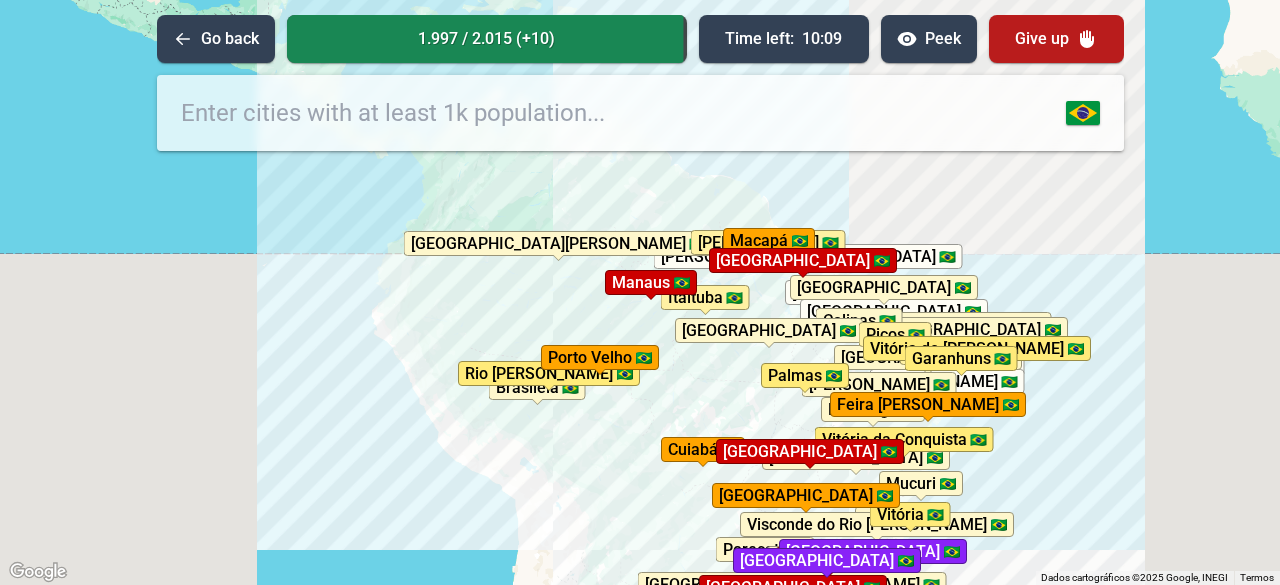 drag, startPoint x: 844, startPoint y: 341, endPoint x: 798, endPoint y: 456, distance: 123.85879 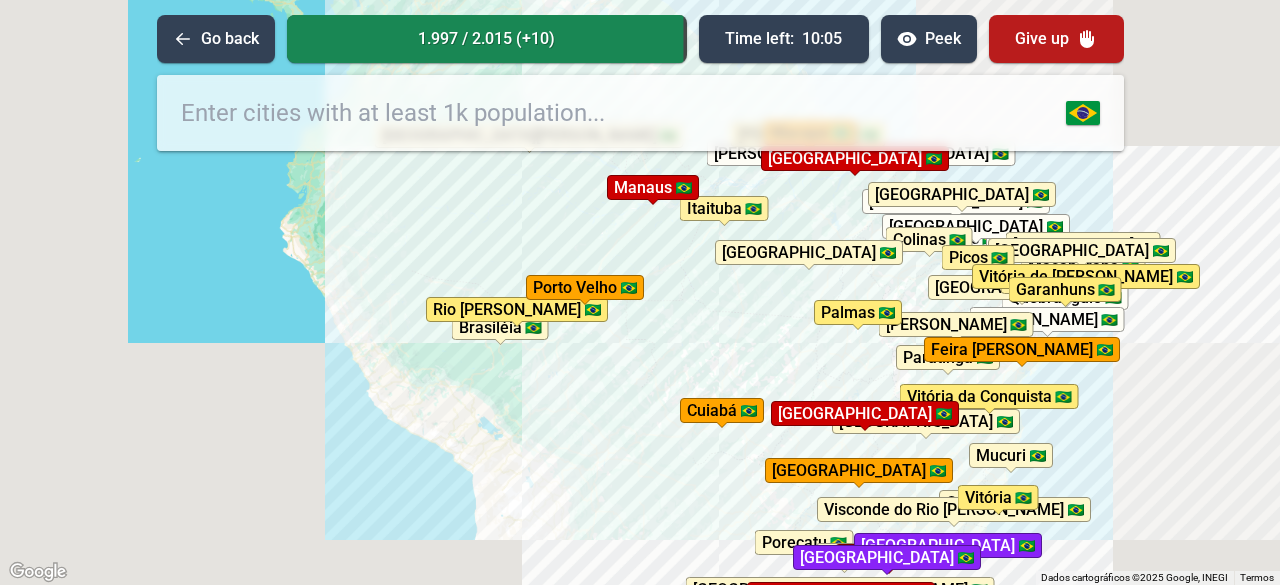 drag, startPoint x: 731, startPoint y: 382, endPoint x: 756, endPoint y: 233, distance: 151.08276 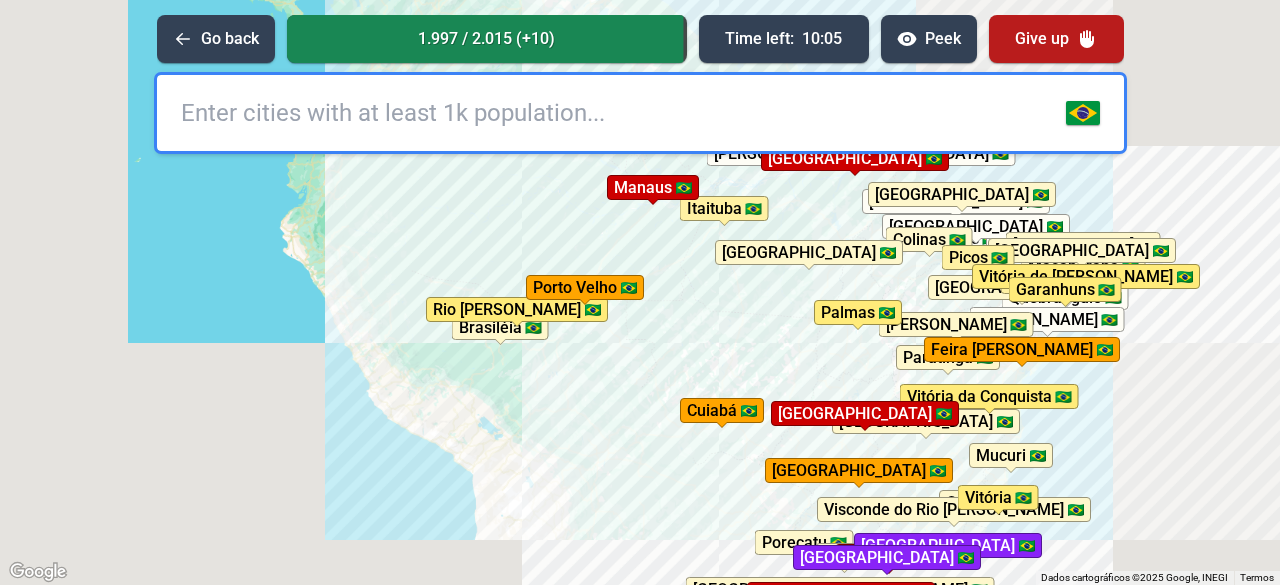 click on "Para iniciar o trajeto, pressione as teclas de seta. Pressione as teclas Alt + Enter para ativar o recurso de arrastar com o teclado. Depois disso, use as teclas de seta para mover o marcador. Pressione a tecla Enter quando quiser parar de arrastar. Para cancelar, pressione Esc. [GEOGRAPHIC_DATA][PERSON_NAME] [GEOGRAPHIC_DATA] [GEOGRAPHIC_DATA] [GEOGRAPHIC_DATA][PERSON_NAME][GEOGRAPHIC_DATA] [PERSON_NAME] [GEOGRAPHIC_DATA][PERSON_NAME] [GEOGRAPHIC_DATA] [GEOGRAPHIC_DATA] [GEOGRAPHIC_DATA] [GEOGRAPHIC_DATA] [GEOGRAPHIC_DATA] [GEOGRAPHIC_DATA] [GEOGRAPHIC_DATA] [GEOGRAPHIC_DATA] [GEOGRAPHIC_DATA] [GEOGRAPHIC_DATA] [PERSON_NAME][GEOGRAPHIC_DATA][PERSON_NAME][GEOGRAPHIC_DATA] [GEOGRAPHIC_DATA][PERSON_NAME] [GEOGRAPHIC_DATA] [GEOGRAPHIC_DATA] [GEOGRAPHIC_DATA] [GEOGRAPHIC_DATA] [GEOGRAPHIC_DATA] [GEOGRAPHIC_DATA] [GEOGRAPHIC_DATA] [GEOGRAPHIC_DATA] [GEOGRAPHIC_DATA] [GEOGRAPHIC_DATA][PERSON_NAME][GEOGRAPHIC_DATA] [GEOGRAPHIC_DATA] [GEOGRAPHIC_DATA] [GEOGRAPHIC_DATA] [GEOGRAPHIC_DATA][PERSON_NAME][PERSON_NAME] [GEOGRAPHIC_DATA] [GEOGRAPHIC_DATA] [GEOGRAPHIC_DATA] [GEOGRAPHIC_DATA] de [GEOGRAPHIC_DATA] [GEOGRAPHIC_DATA] [GEOGRAPHIC_DATA] do [GEOGRAPHIC_DATA][PERSON_NAME] [GEOGRAPHIC_DATA] [GEOGRAPHIC_DATA] [GEOGRAPHIC_DATA] [GEOGRAPHIC_DATA] [GEOGRAPHIC_DATA] [GEOGRAPHIC_DATA] [GEOGRAPHIC_DATA] [GEOGRAPHIC_DATA] [PERSON_NAME][GEOGRAPHIC_DATA][PERSON_NAME] Palmas [GEOGRAPHIC_DATA] [GEOGRAPHIC_DATA][PERSON_NAME]" at bounding box center (640, 292) 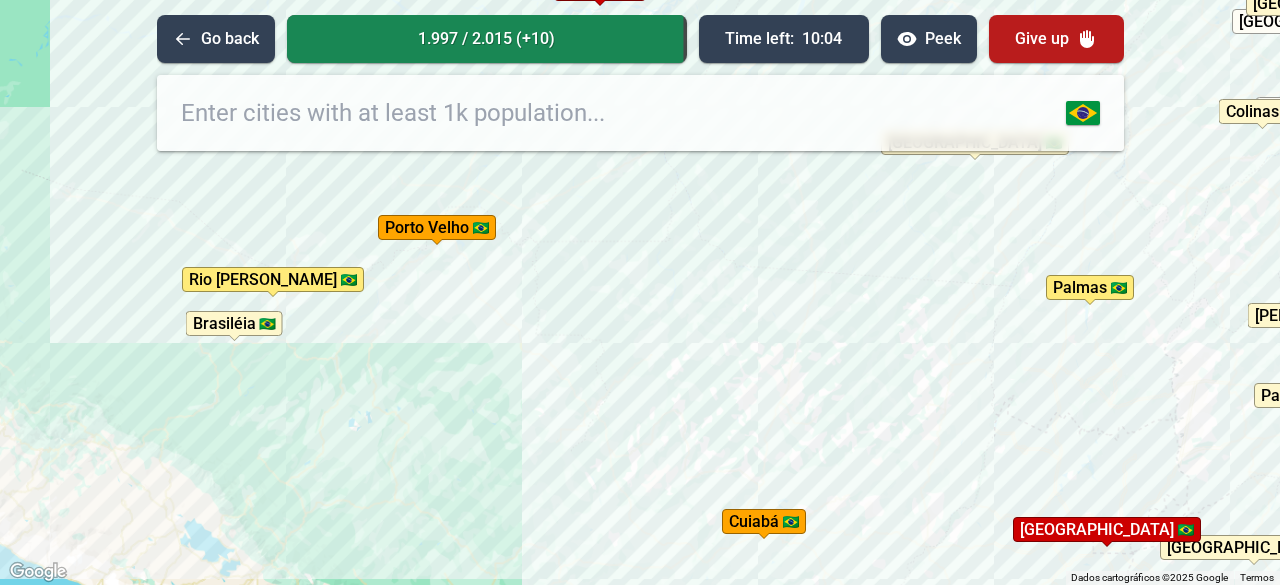 drag, startPoint x: 743, startPoint y: 253, endPoint x: 708, endPoint y: 329, distance: 83.67198 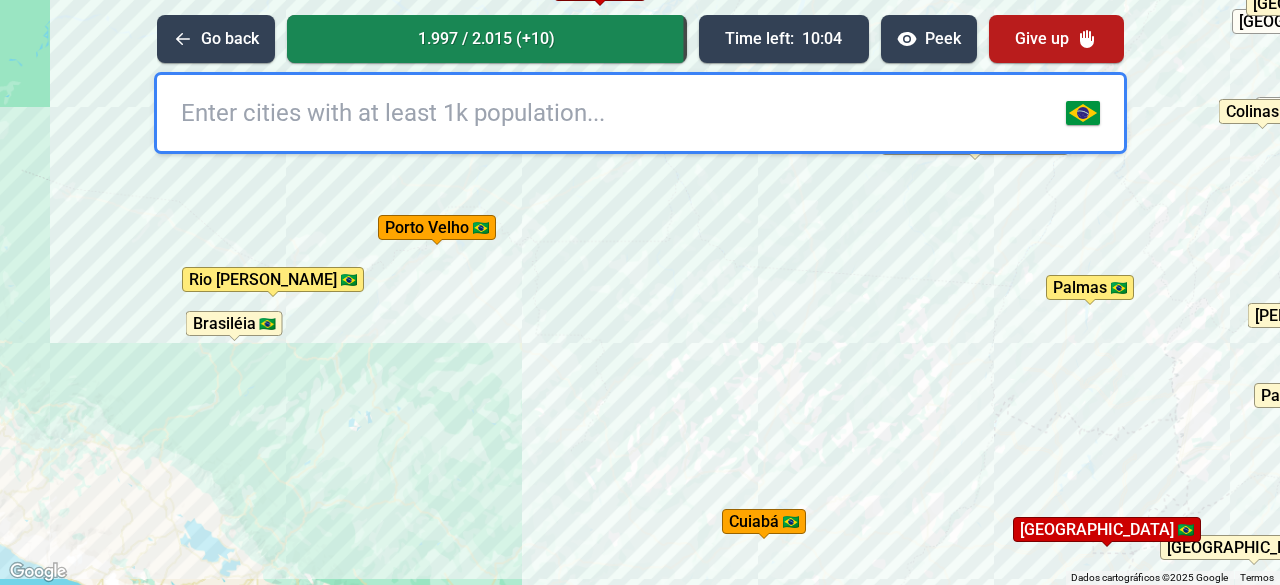 click on "Para iniciar o trajeto, pressione as teclas de seta. Pressione as teclas Alt + Enter para ativar o recurso de arrastar com o teclado. Depois disso, use as teclas de seta para mover o marcador. Pressione a tecla Enter quando quiser parar de arrastar. Para cancelar, pressione Esc. [GEOGRAPHIC_DATA][PERSON_NAME] [GEOGRAPHIC_DATA] [GEOGRAPHIC_DATA] [GEOGRAPHIC_DATA][PERSON_NAME][GEOGRAPHIC_DATA] [PERSON_NAME] [GEOGRAPHIC_DATA][PERSON_NAME] [GEOGRAPHIC_DATA] [GEOGRAPHIC_DATA] [GEOGRAPHIC_DATA] [GEOGRAPHIC_DATA] [GEOGRAPHIC_DATA] [GEOGRAPHIC_DATA] [GEOGRAPHIC_DATA] [GEOGRAPHIC_DATA] [GEOGRAPHIC_DATA] [GEOGRAPHIC_DATA] [PERSON_NAME][GEOGRAPHIC_DATA][PERSON_NAME][GEOGRAPHIC_DATA] [GEOGRAPHIC_DATA][PERSON_NAME] [GEOGRAPHIC_DATA] [GEOGRAPHIC_DATA] [GEOGRAPHIC_DATA] [GEOGRAPHIC_DATA] [GEOGRAPHIC_DATA] [GEOGRAPHIC_DATA] [GEOGRAPHIC_DATA] [GEOGRAPHIC_DATA] [GEOGRAPHIC_DATA] [GEOGRAPHIC_DATA][PERSON_NAME][GEOGRAPHIC_DATA] [GEOGRAPHIC_DATA] [GEOGRAPHIC_DATA] [GEOGRAPHIC_DATA] [GEOGRAPHIC_DATA][PERSON_NAME][PERSON_NAME] [GEOGRAPHIC_DATA] [GEOGRAPHIC_DATA] [GEOGRAPHIC_DATA] [GEOGRAPHIC_DATA] de [GEOGRAPHIC_DATA] [GEOGRAPHIC_DATA] [GEOGRAPHIC_DATA] do [GEOGRAPHIC_DATA][PERSON_NAME] [GEOGRAPHIC_DATA] [GEOGRAPHIC_DATA] [GEOGRAPHIC_DATA] [GEOGRAPHIC_DATA] [GEOGRAPHIC_DATA] [GEOGRAPHIC_DATA] [GEOGRAPHIC_DATA] [GEOGRAPHIC_DATA] [PERSON_NAME][GEOGRAPHIC_DATA][PERSON_NAME] Palmas [GEOGRAPHIC_DATA][PERSON_NAME][GEOGRAPHIC_DATA]" at bounding box center [640, 292] 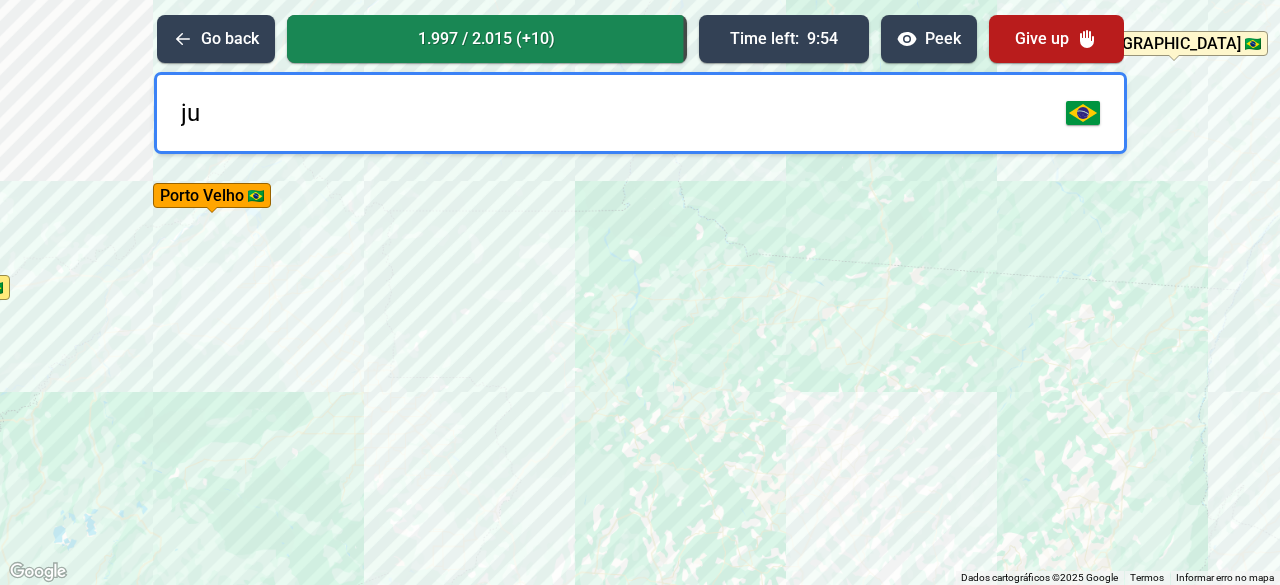 type on "j" 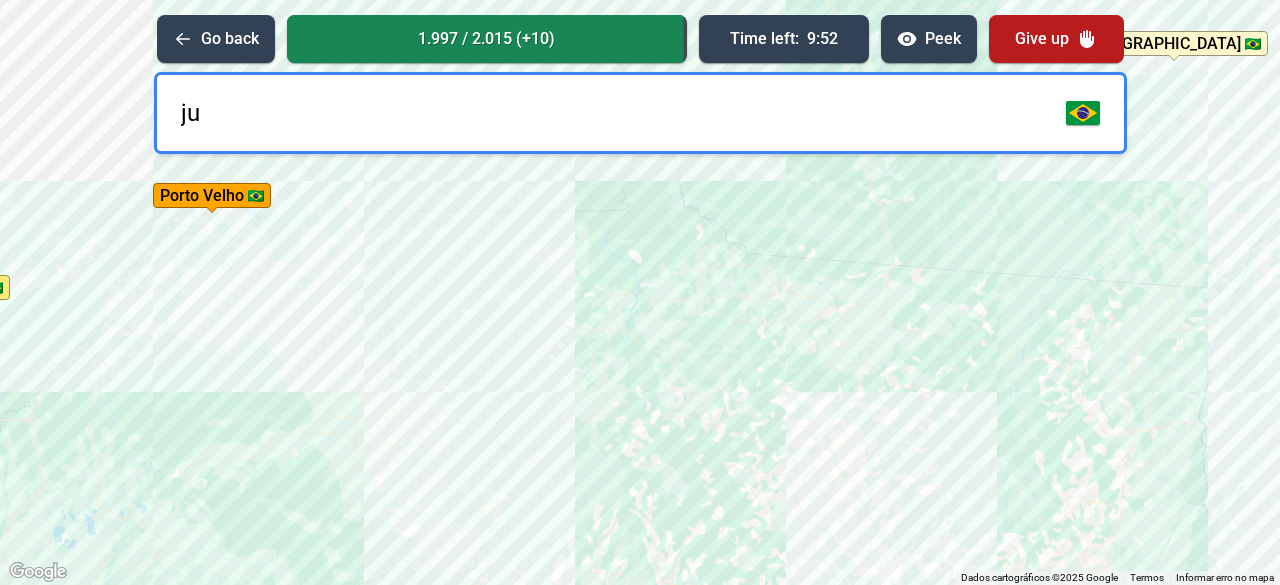 type on "j" 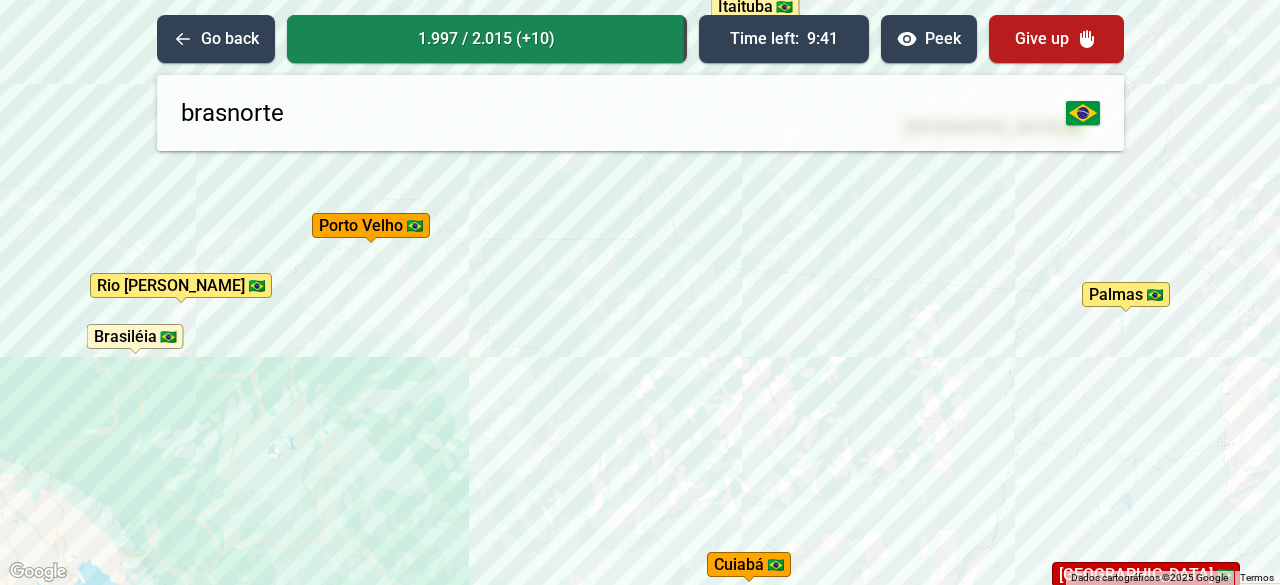 drag, startPoint x: 776, startPoint y: 320, endPoint x: 760, endPoint y: 316, distance: 16.492422 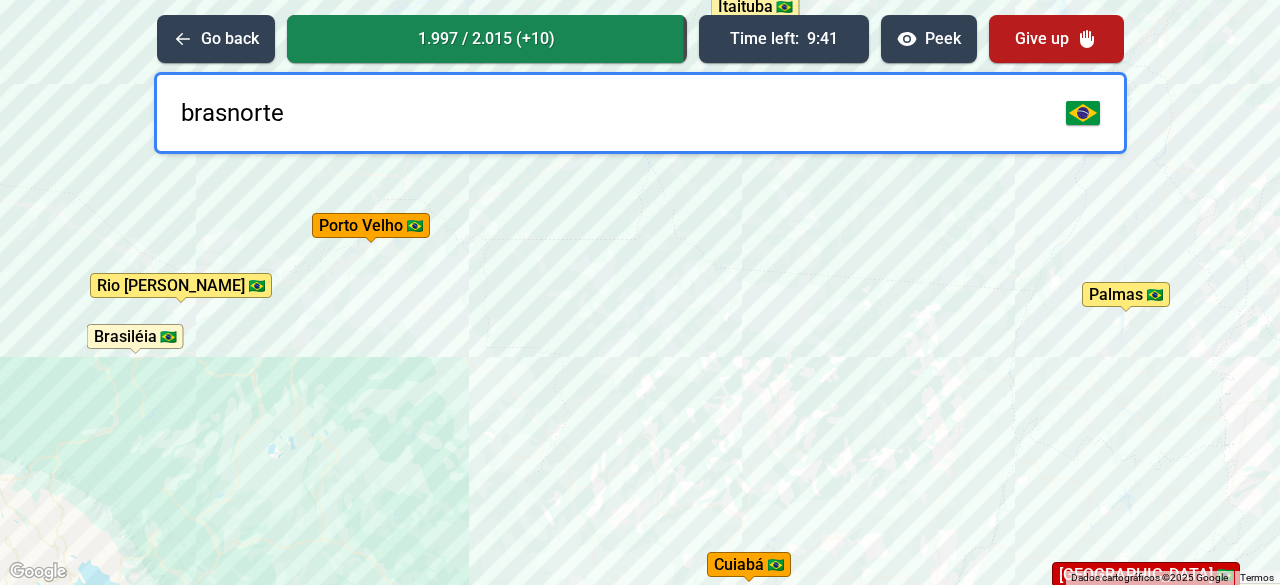click on "Para iniciar o trajeto, pressione as teclas de seta. Pressione as teclas Alt + Enter para ativar o recurso de arrastar com o teclado. Depois disso, use as teclas de seta para mover o marcador. Pressione a tecla Enter quando quiser parar de arrastar. Para cancelar, pressione Esc. Paratinga [GEOGRAPHIC_DATA] [GEOGRAPHIC_DATA][PERSON_NAME] [GEOGRAPHIC_DATA] [GEOGRAPHIC_DATA] [GEOGRAPHIC_DATA] [GEOGRAPHIC_DATA] [GEOGRAPHIC_DATA] [PERSON_NAME][GEOGRAPHIC_DATA][PERSON_NAME][GEOGRAPHIC_DATA] [GEOGRAPHIC_DATA][PERSON_NAME] [GEOGRAPHIC_DATA] [GEOGRAPHIC_DATA] [GEOGRAPHIC_DATA] [GEOGRAPHIC_DATA] [GEOGRAPHIC_DATA] [GEOGRAPHIC_DATA] [GEOGRAPHIC_DATA] de [GEOGRAPHIC_DATA] [GEOGRAPHIC_DATA][PERSON_NAME][GEOGRAPHIC_DATA] [GEOGRAPHIC_DATA] [GEOGRAPHIC_DATA] [PERSON_NAME][GEOGRAPHIC_DATA] [GEOGRAPHIC_DATA][PERSON_NAME] [GEOGRAPHIC_DATA] [GEOGRAPHIC_DATA] [GEOGRAPHIC_DATA][PERSON_NAME][GEOGRAPHIC_DATA] [GEOGRAPHIC_DATA] [GEOGRAPHIC_DATA] [GEOGRAPHIC_DATA] [GEOGRAPHIC_DATA] do [GEOGRAPHIC_DATA][PERSON_NAME] [GEOGRAPHIC_DATA] [GEOGRAPHIC_DATA] [GEOGRAPHIC_DATA] [GEOGRAPHIC_DATA] [GEOGRAPHIC_DATA] [GEOGRAPHIC_DATA] [GEOGRAPHIC_DATA] [GEOGRAPHIC_DATA][PERSON_NAME][GEOGRAPHIC_DATA] [GEOGRAPHIC_DATA] [GEOGRAPHIC_DATA] Guarulhos [GEOGRAPHIC_DATA][PERSON_NAME][GEOGRAPHIC_DATA][PERSON_NAME] Garanhuns [GEOGRAPHIC_DATA] [GEOGRAPHIC_DATA] [GEOGRAPHIC_DATA][PERSON_NAME] [PERSON_NAME]" at bounding box center (640, 292) 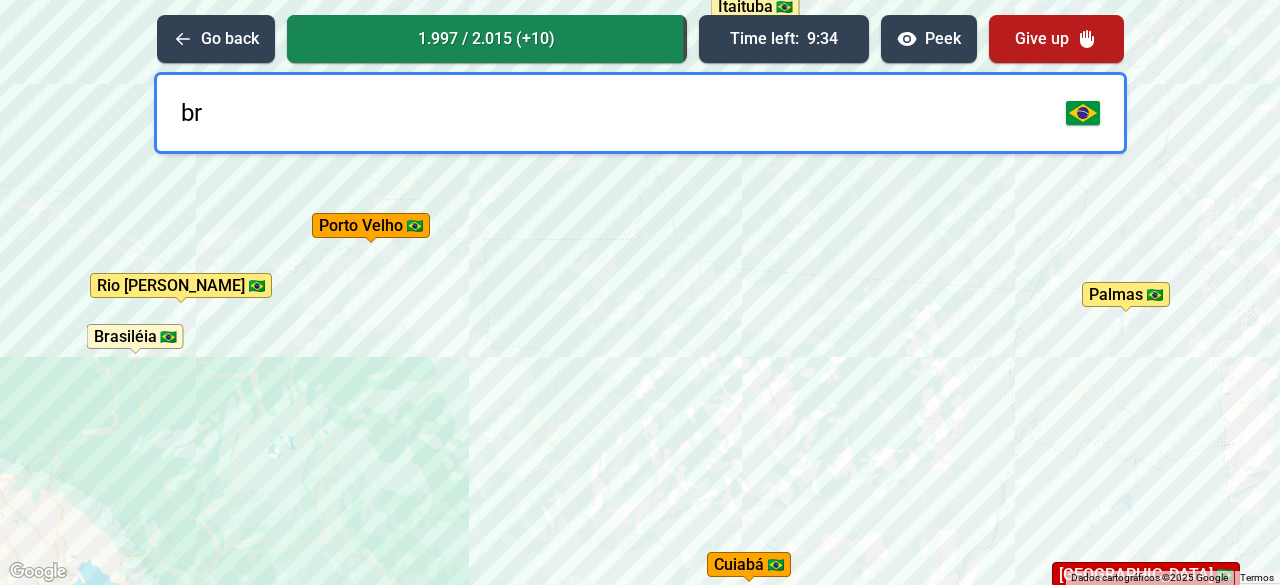 type on "b" 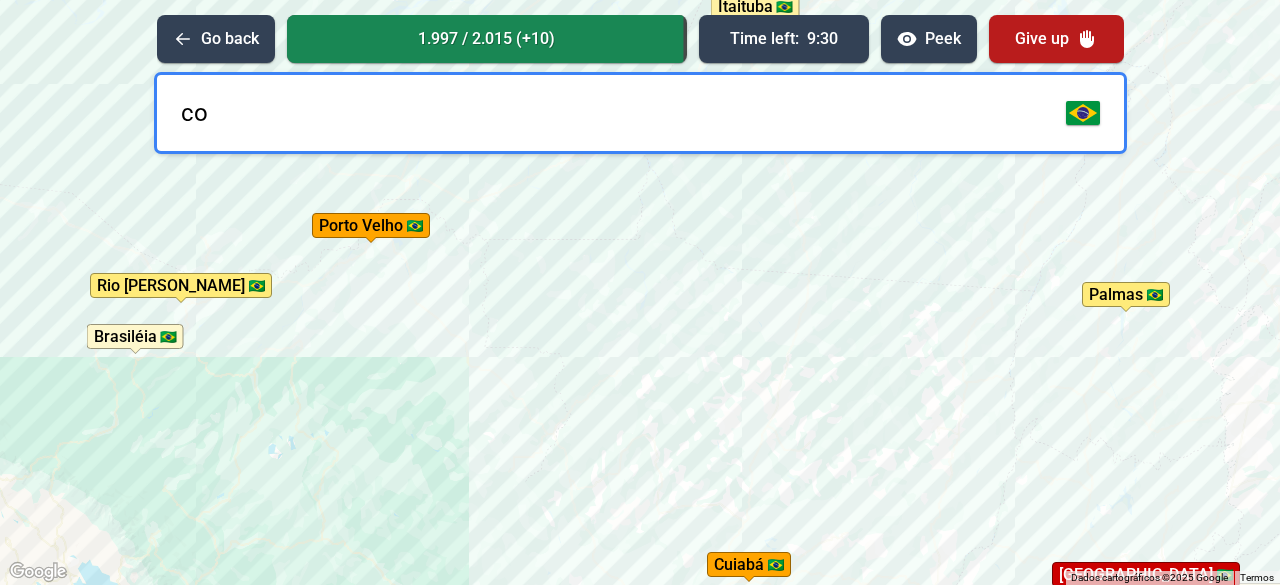 type on "c" 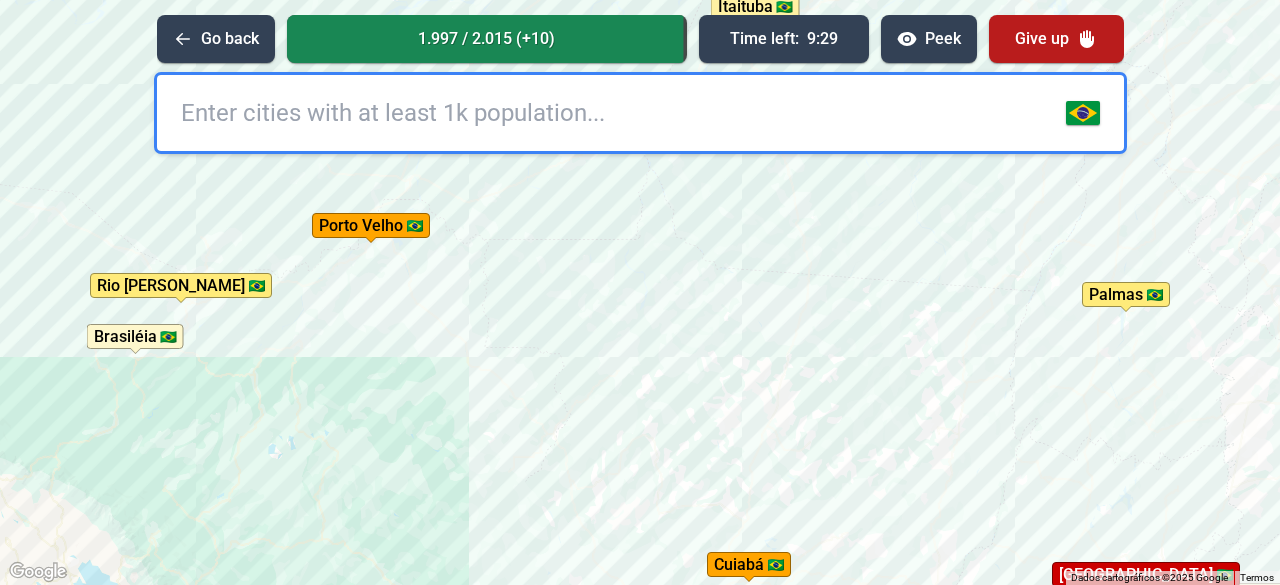 type 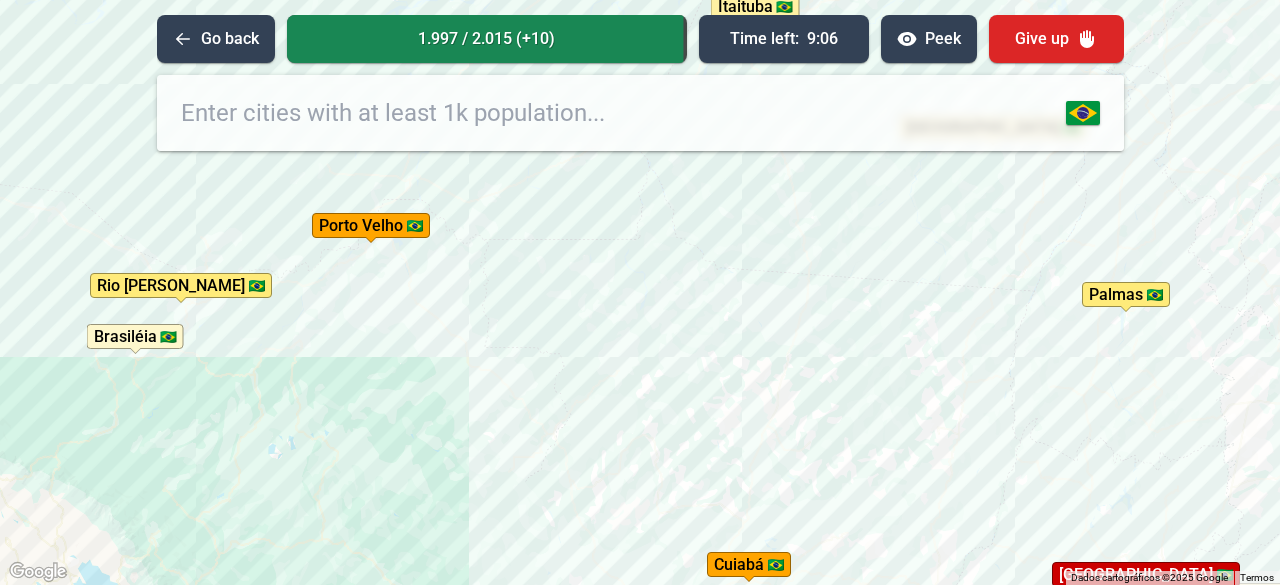 click on "Give up" at bounding box center (1056, 39) 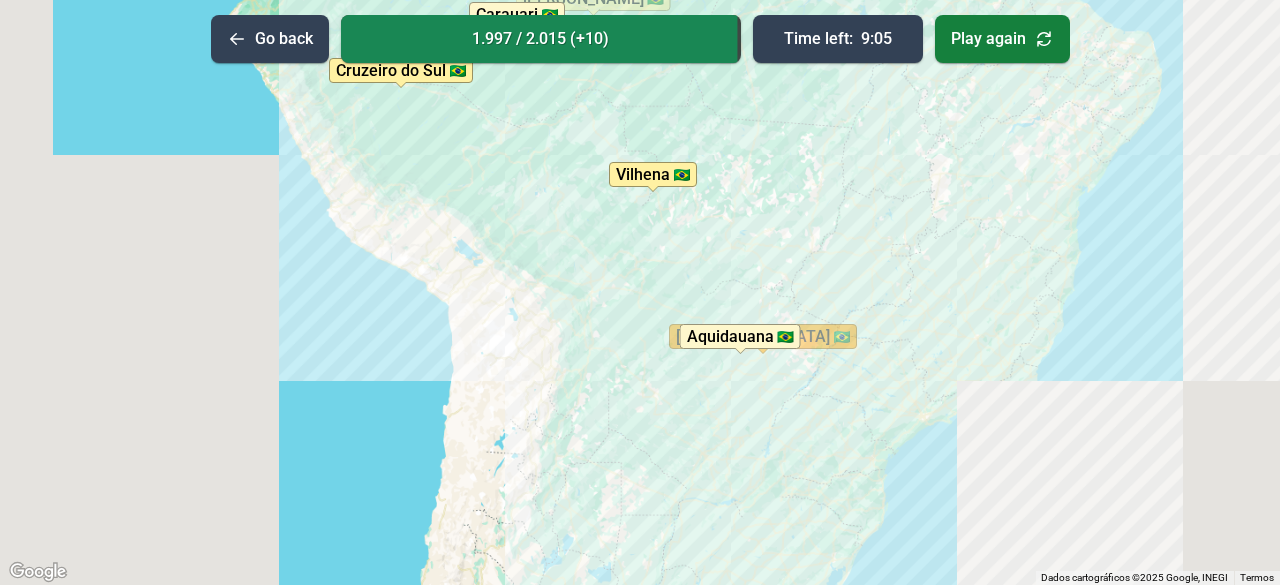 drag, startPoint x: 854, startPoint y: 390, endPoint x: 789, endPoint y: 268, distance: 138.2353 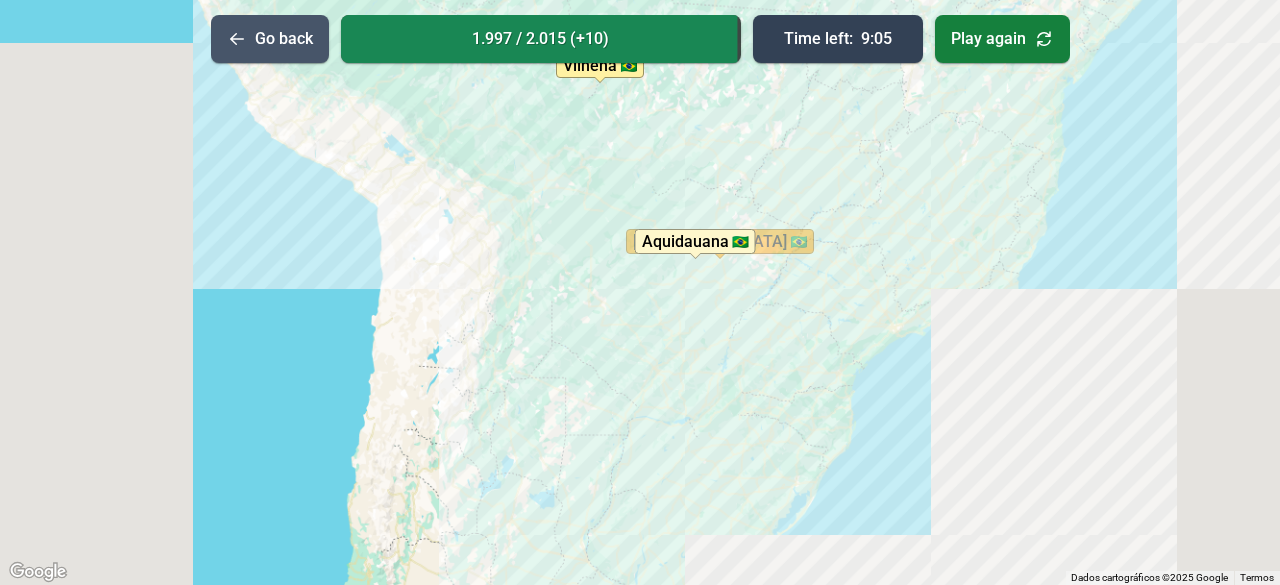 click 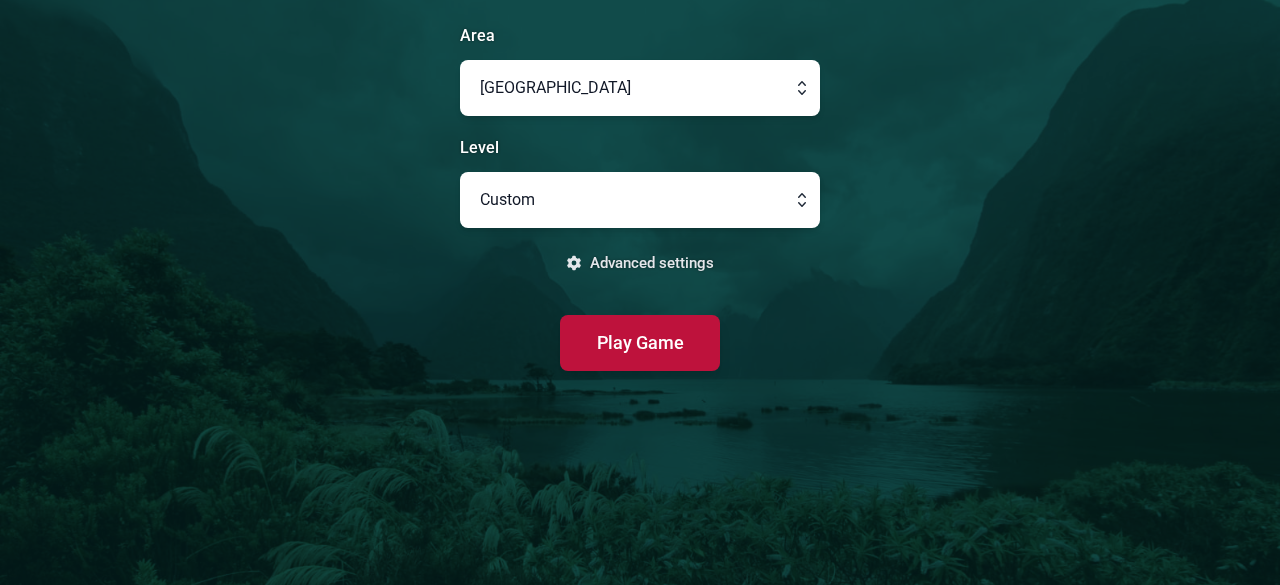 click at bounding box center (640, 200) 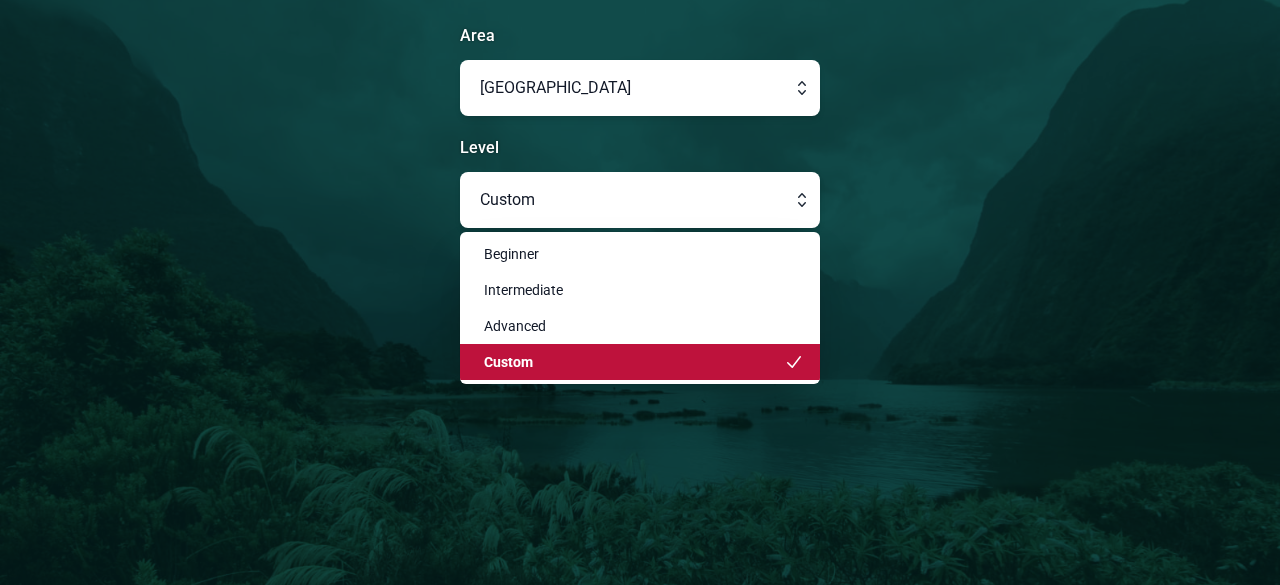 click at bounding box center [640, 200] 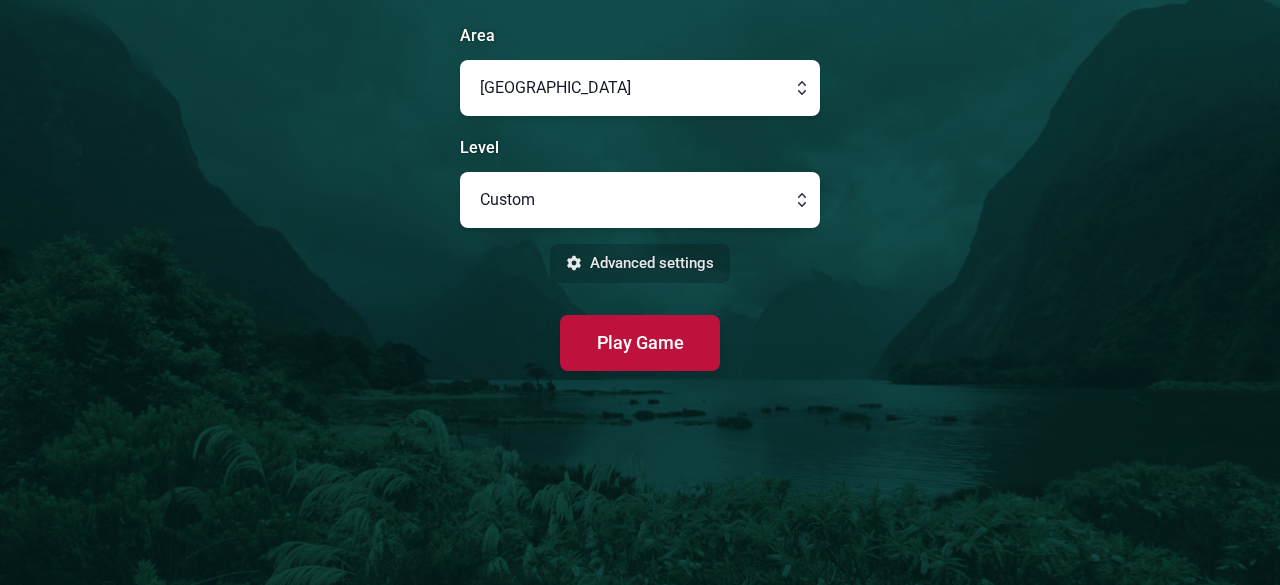 click on "Advanced settings" 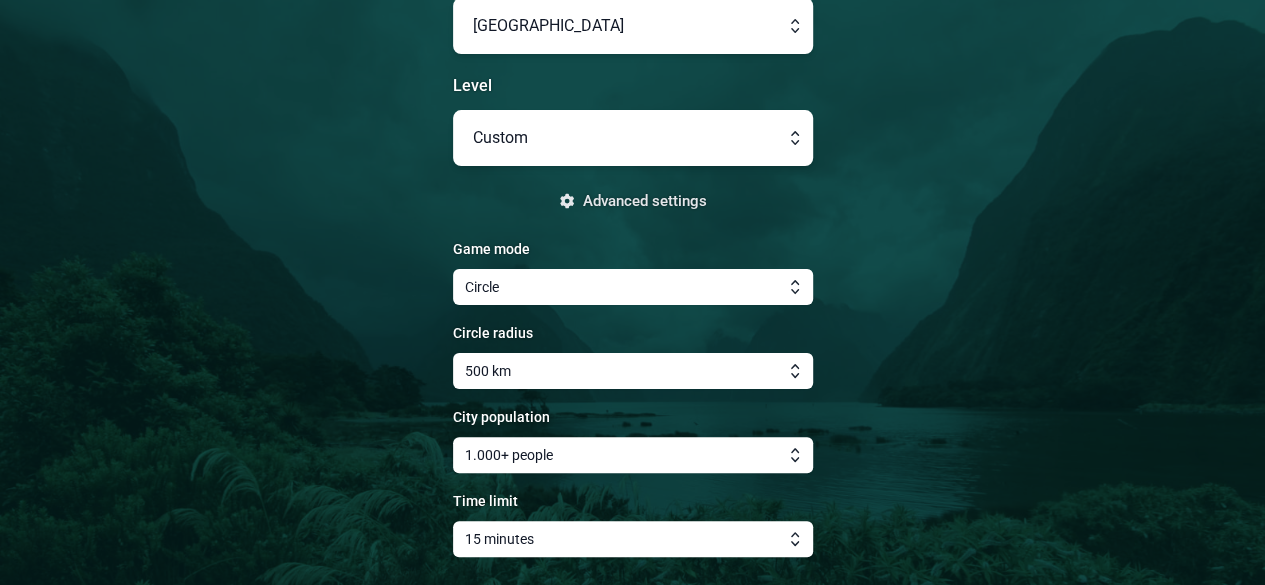 scroll, scrollTop: 171, scrollLeft: 0, axis: vertical 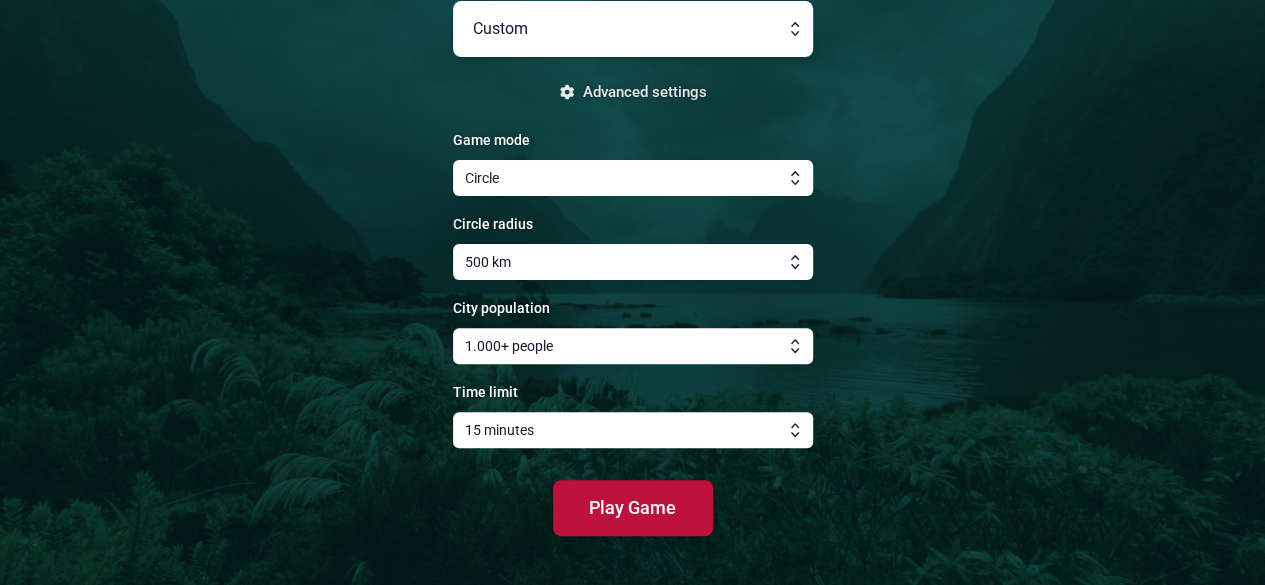 click at bounding box center [633, 262] 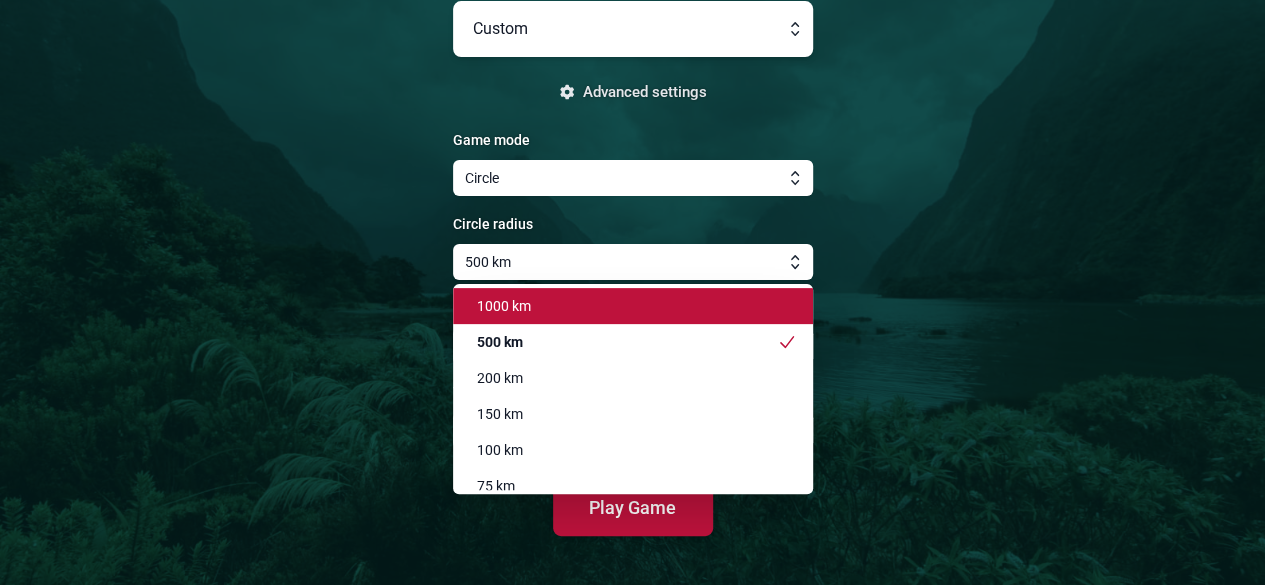 click on "1000 km" at bounding box center (621, 306) 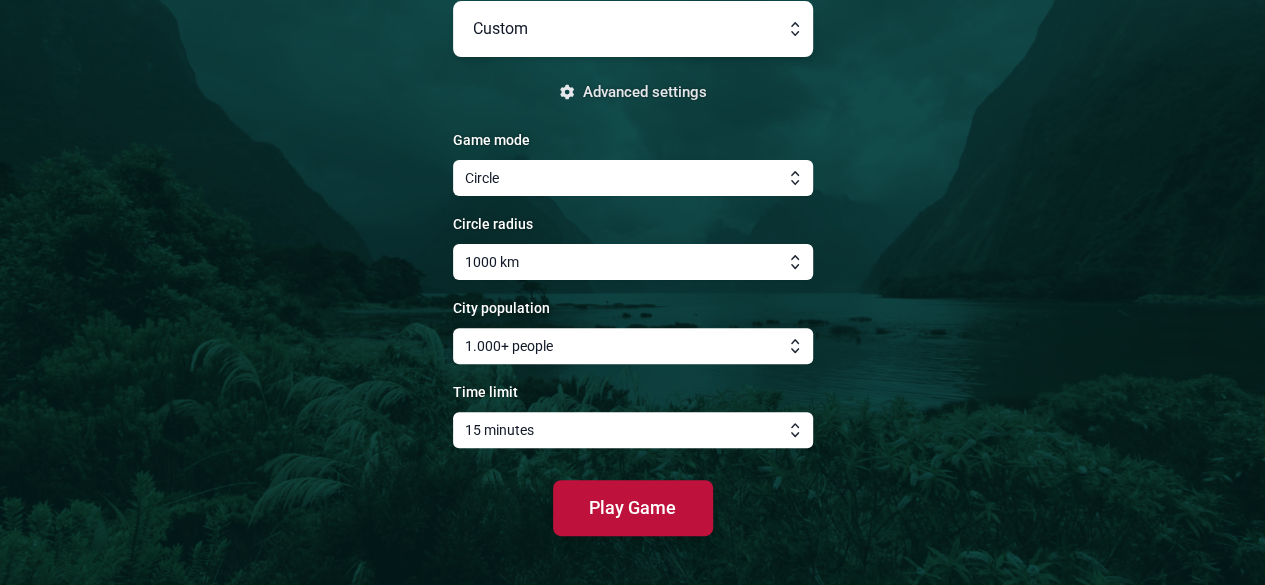 click at bounding box center (633, 346) 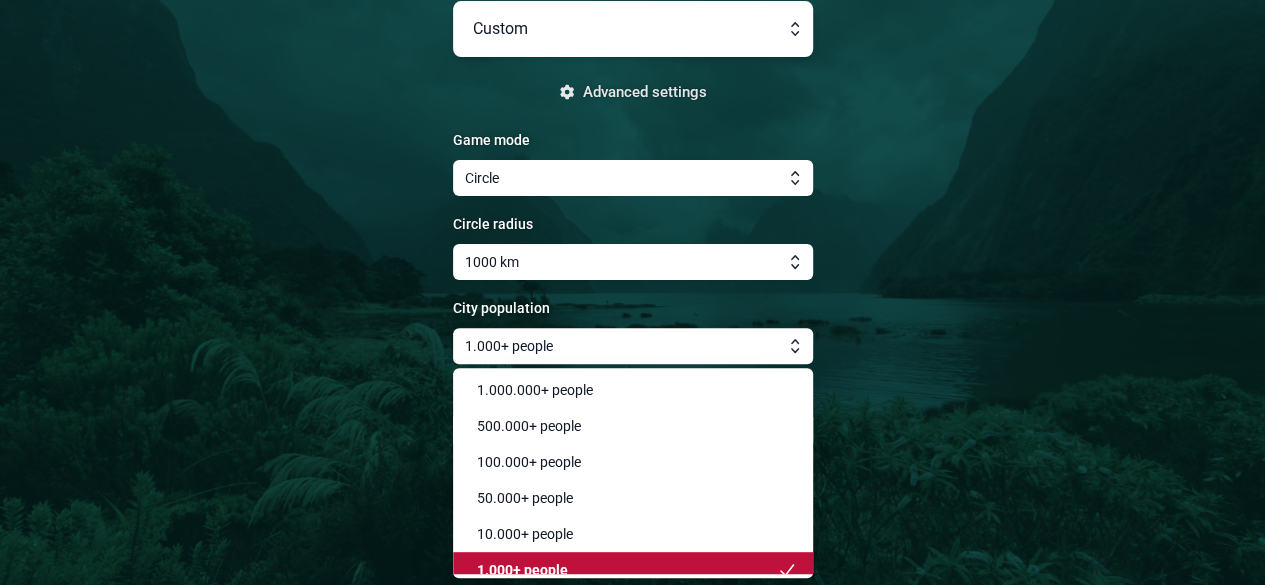scroll, scrollTop: 14, scrollLeft: 0, axis: vertical 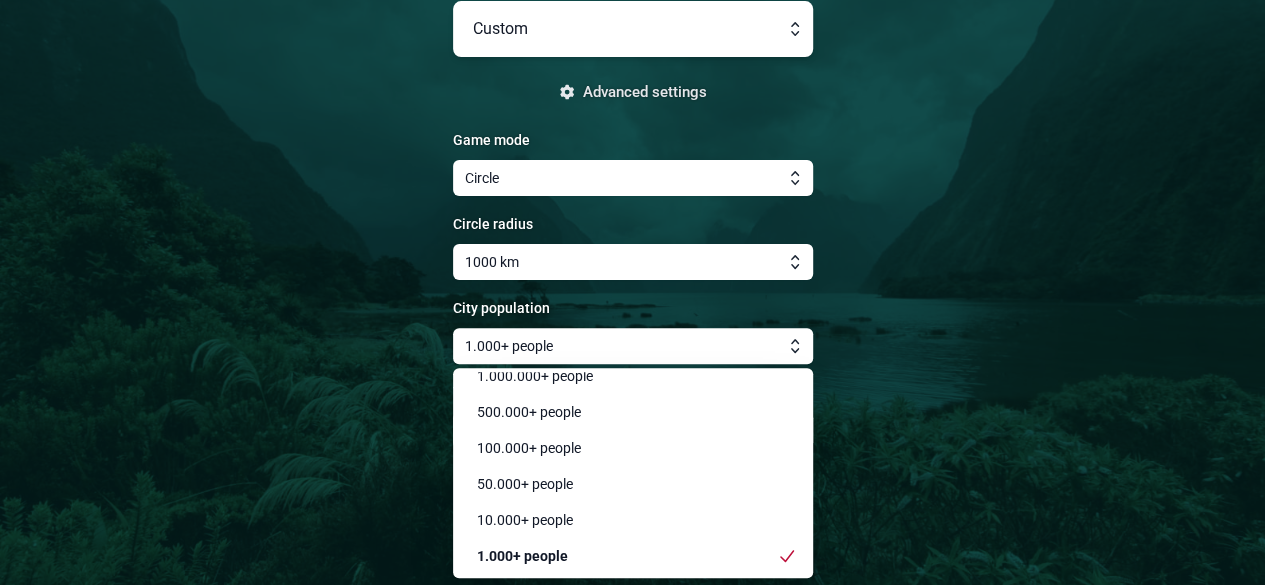 click on "Area [GEOGRAPHIC_DATA] Level Custom  Advanced settings  Game mode Circle Circle radius 1000 km City population 1.000+ people 1.000.000+ people 500.000+ people 100.000+ people 50.000+ people 10.000+ people 1.000+ people Time limit 15 minutes Play Game" 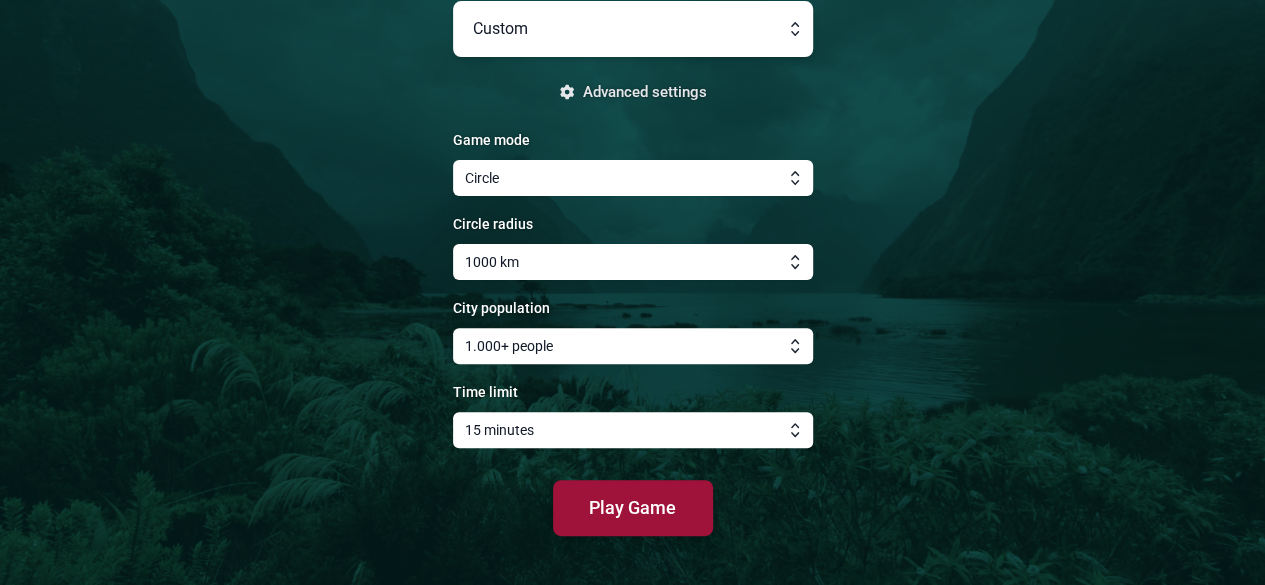 click on "Play Game" at bounding box center (632, 507) 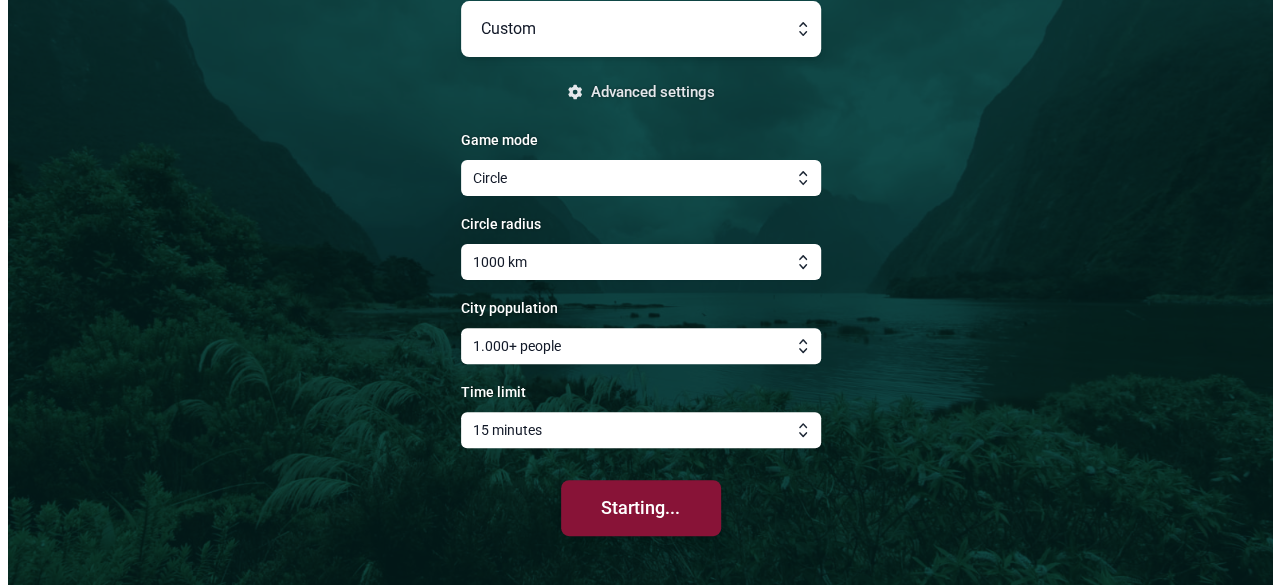 scroll, scrollTop: 0, scrollLeft: 0, axis: both 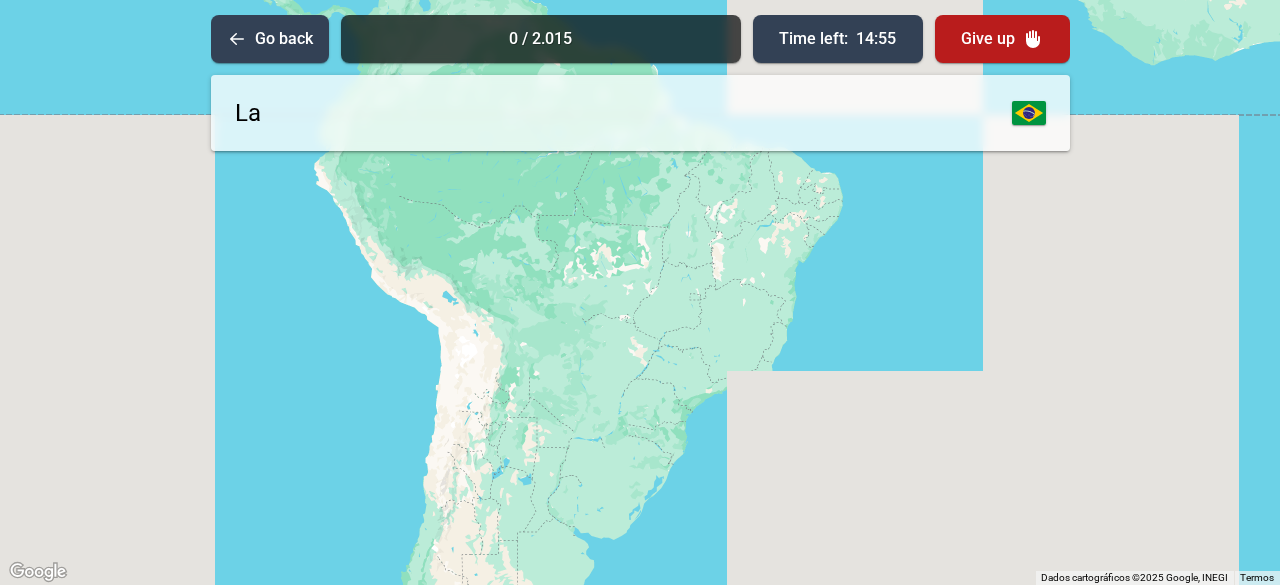 type on "L" 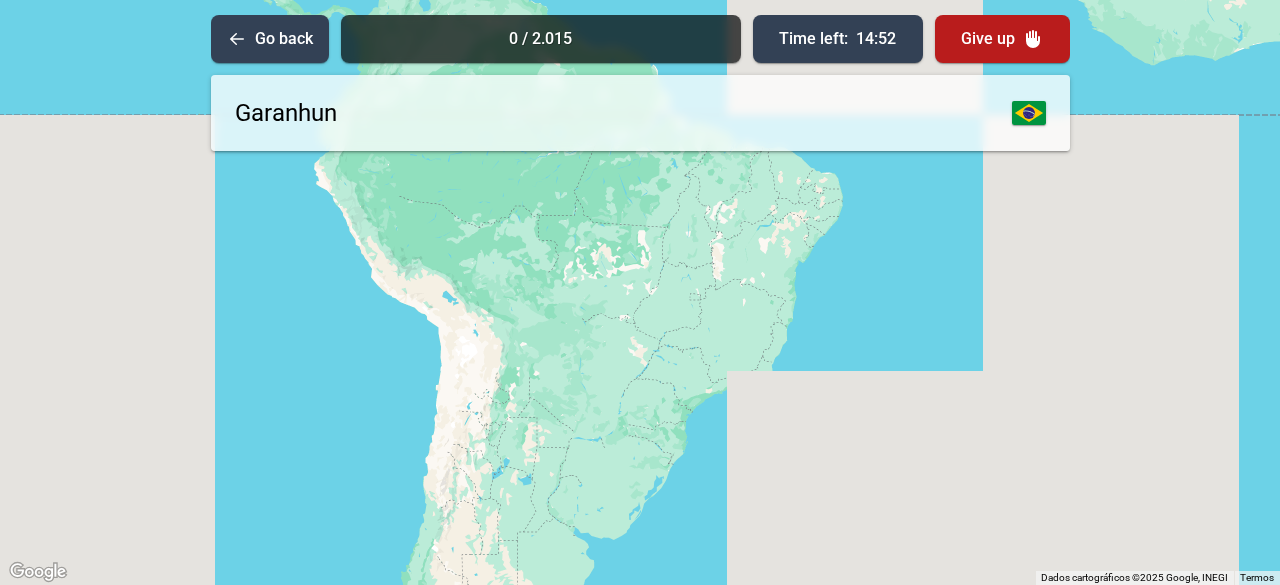 type on "Garanhuns" 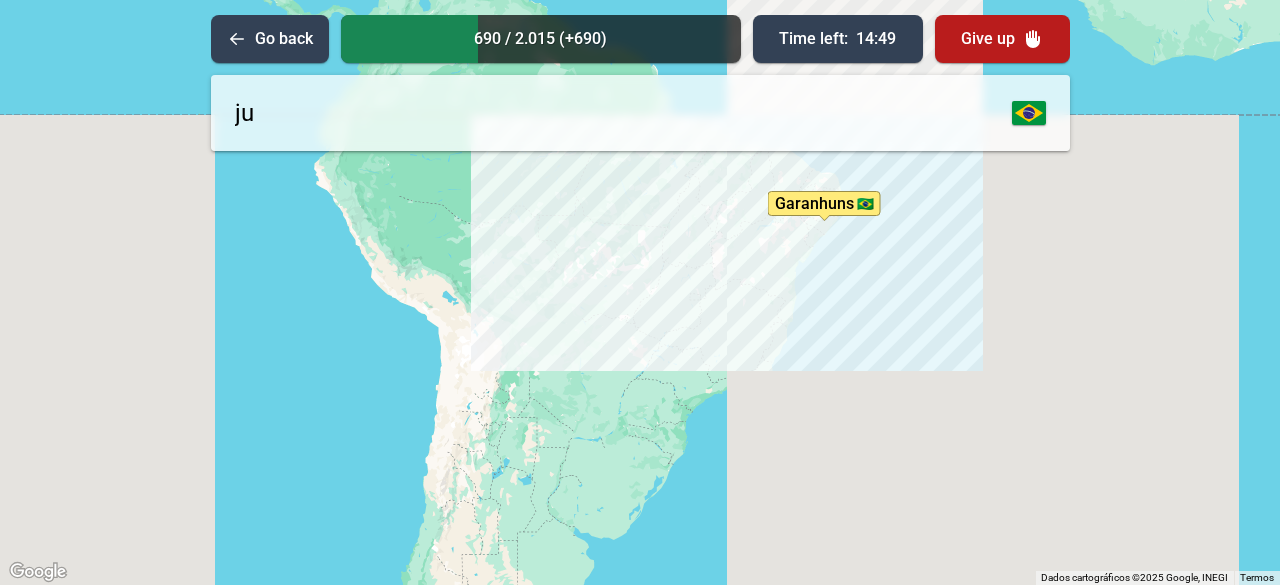 type on "j" 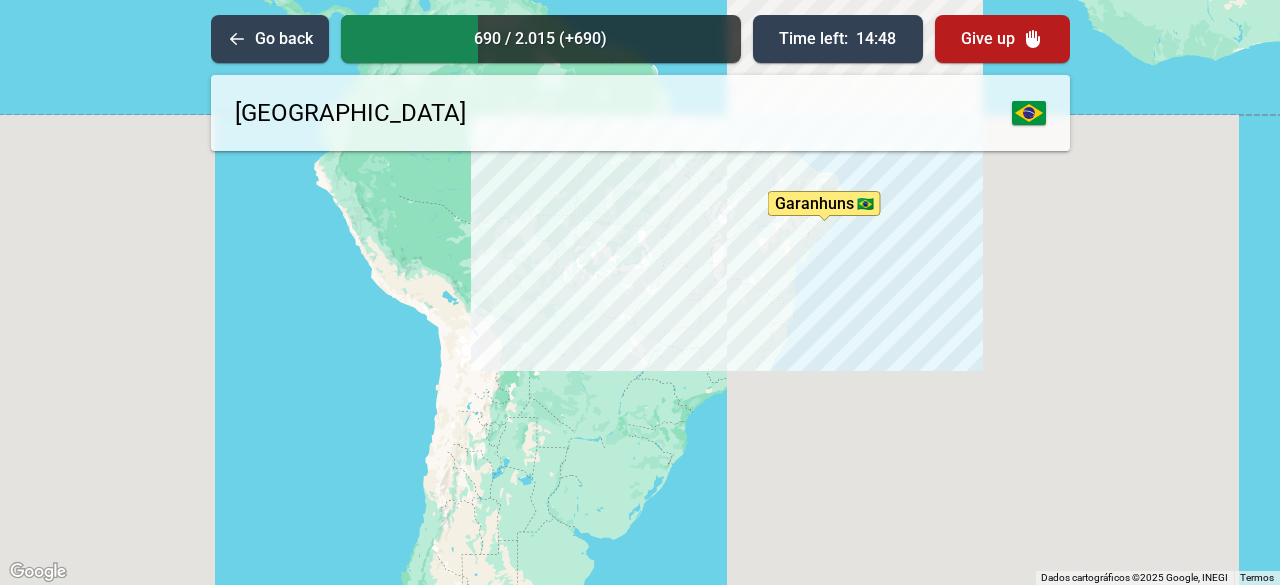 type on "[GEOGRAPHIC_DATA]" 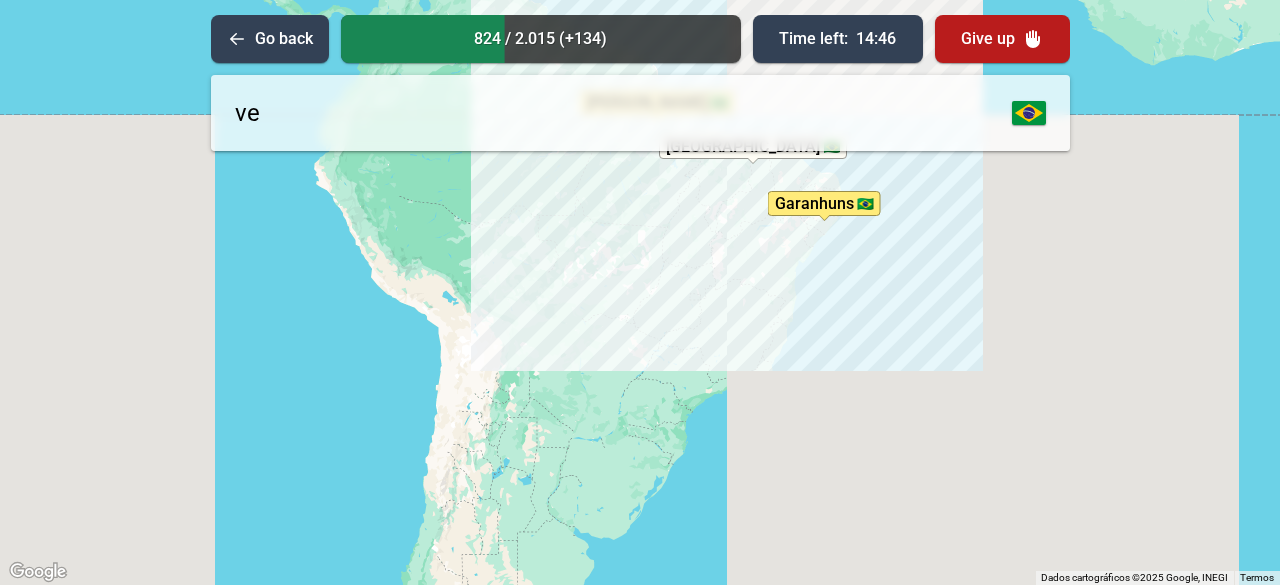 type on "v" 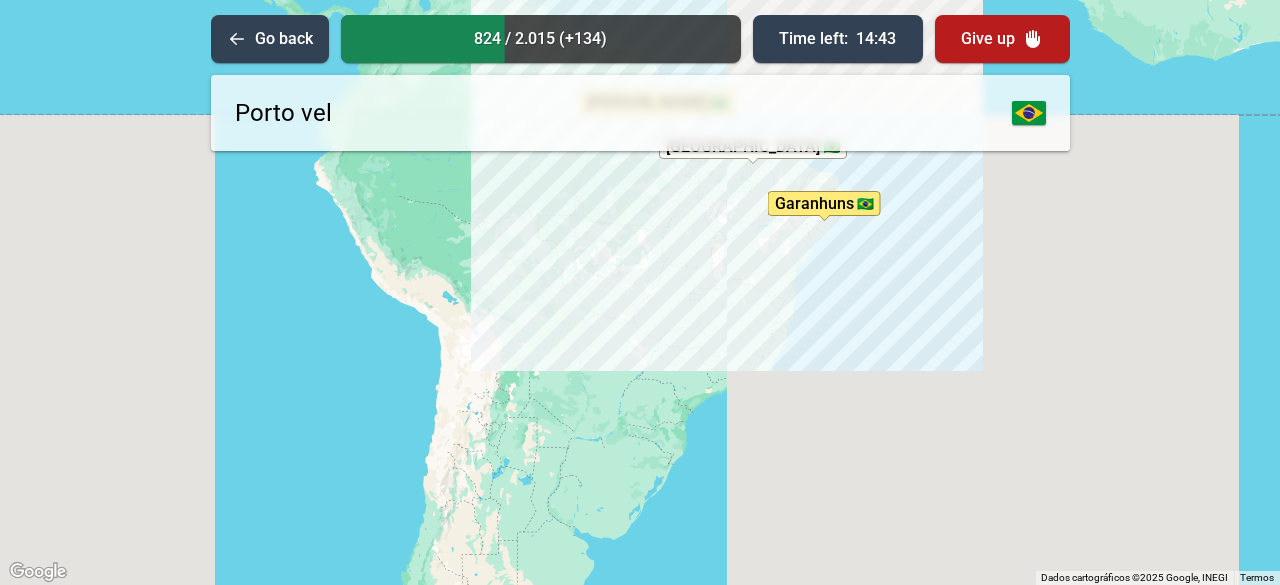 type on "Porto velo" 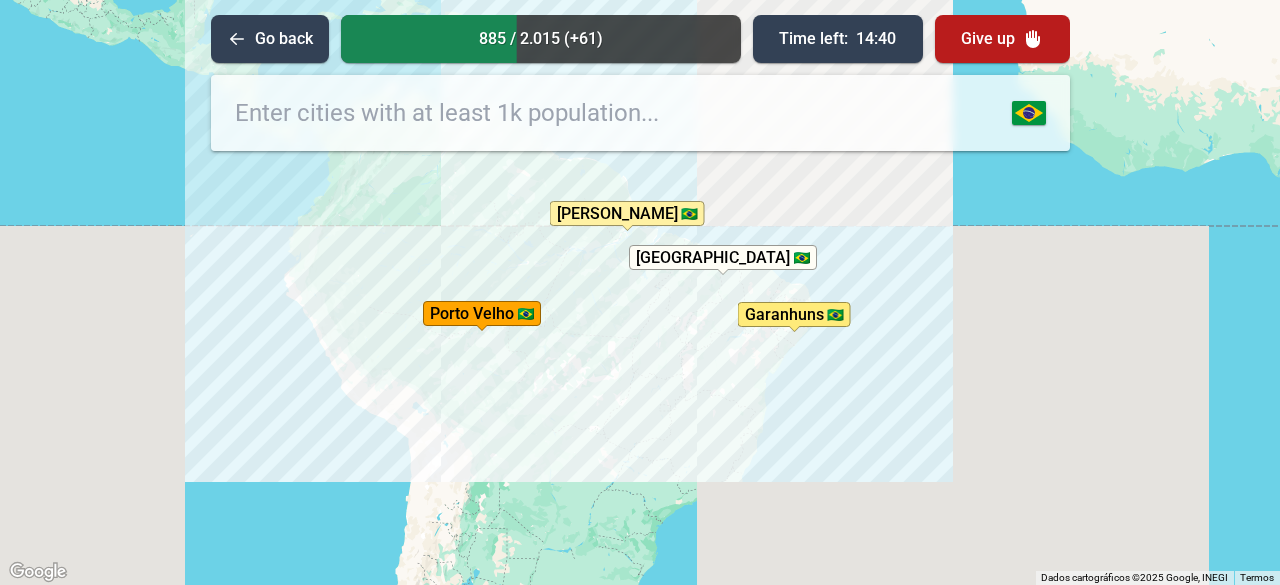 drag, startPoint x: 796, startPoint y: 294, endPoint x: 778, endPoint y: 379, distance: 86.88498 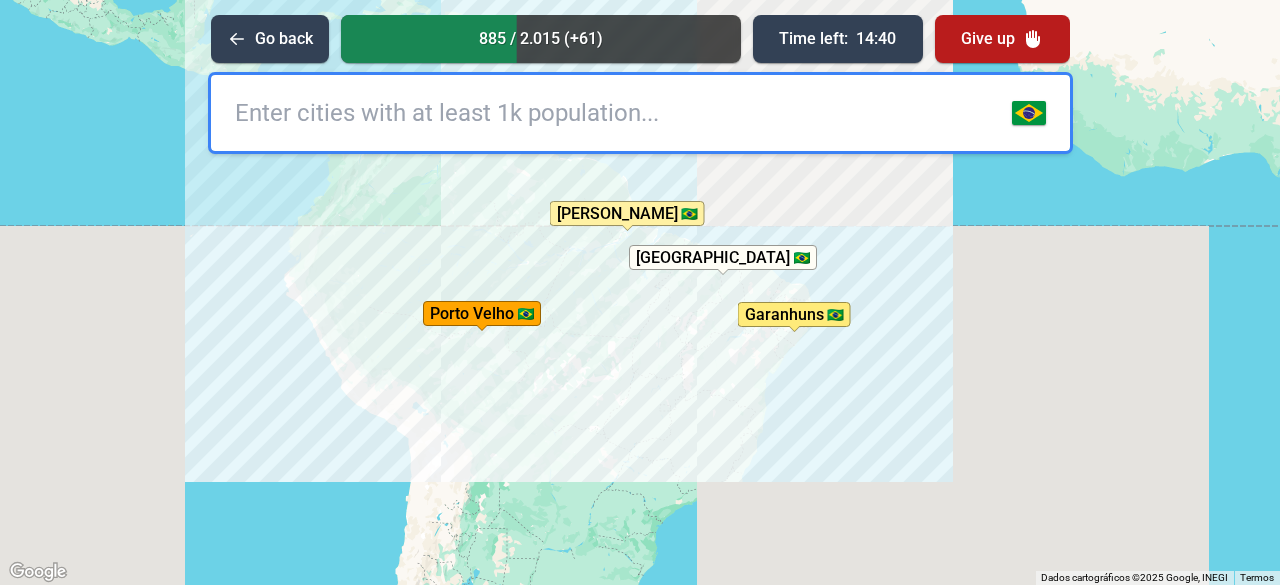 click on "Para iniciar o trajeto, pressione as teclas de seta. Pressione as teclas Alt + Enter para ativar o recurso de arrastar com o teclado. Depois disso, use as teclas de seta para mover o marcador. Pressione a tecla Enter quando quiser parar de arrastar. Para cancelar, pressione Esc. Garanhuns Santana [GEOGRAPHIC_DATA] [GEOGRAPHIC_DATA]" at bounding box center [640, 292] 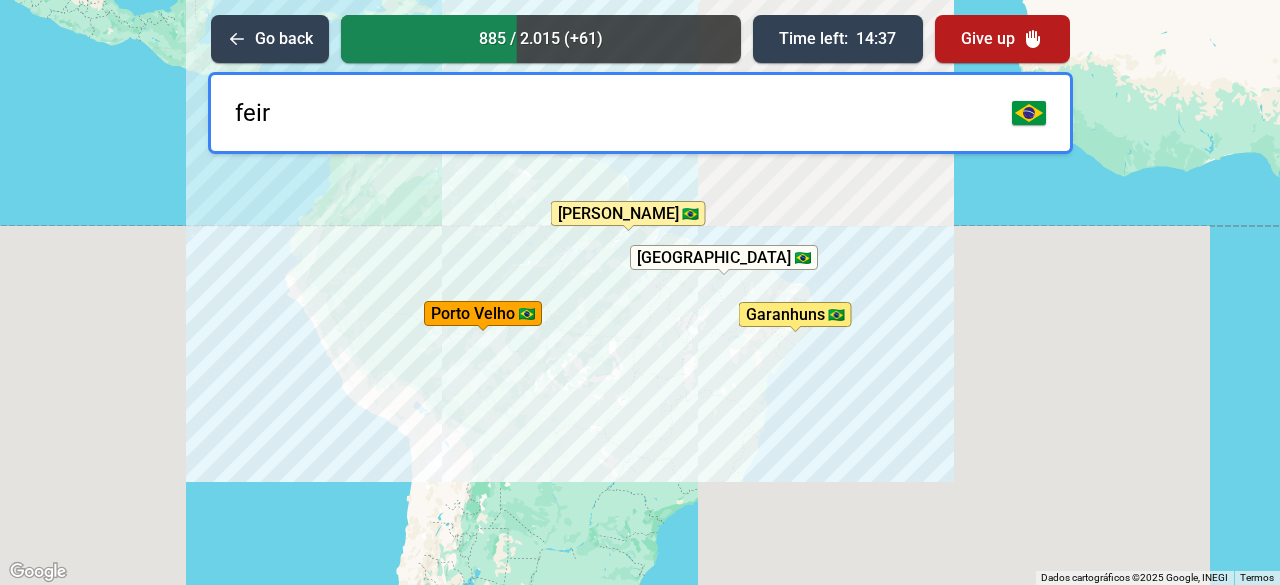 type on "feira" 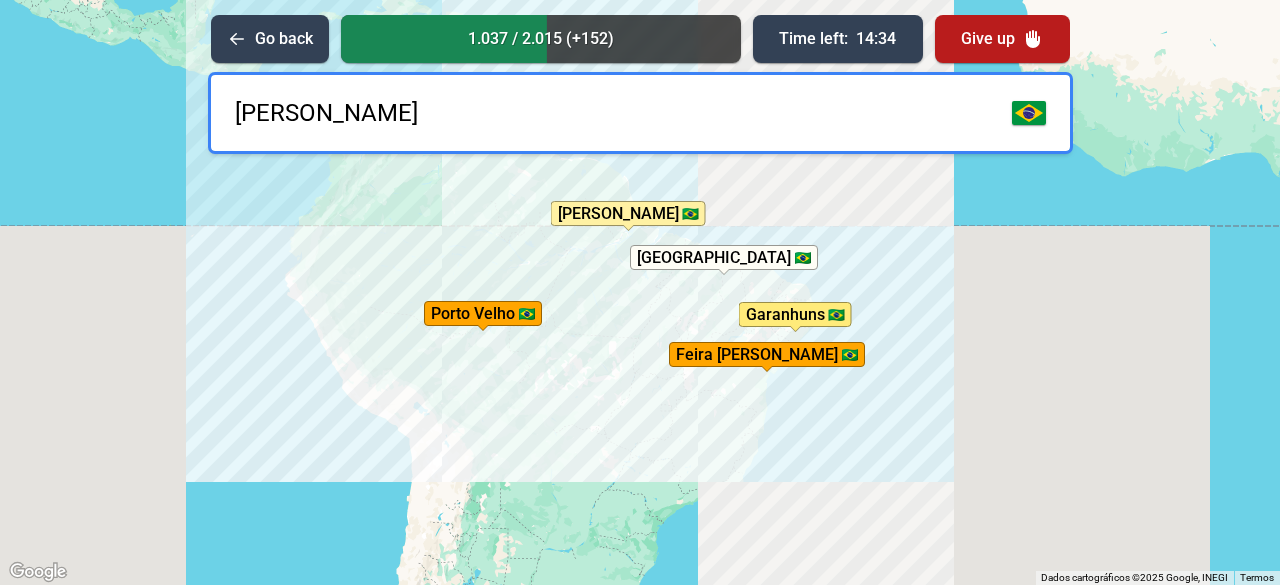 type on "vitoria" 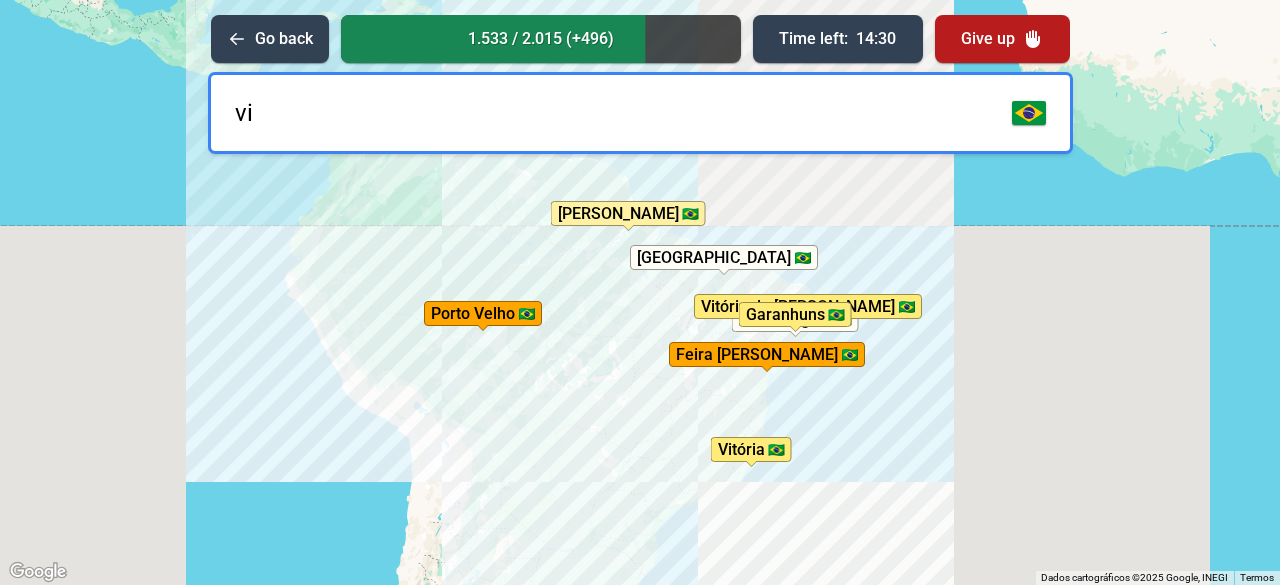 type on "v" 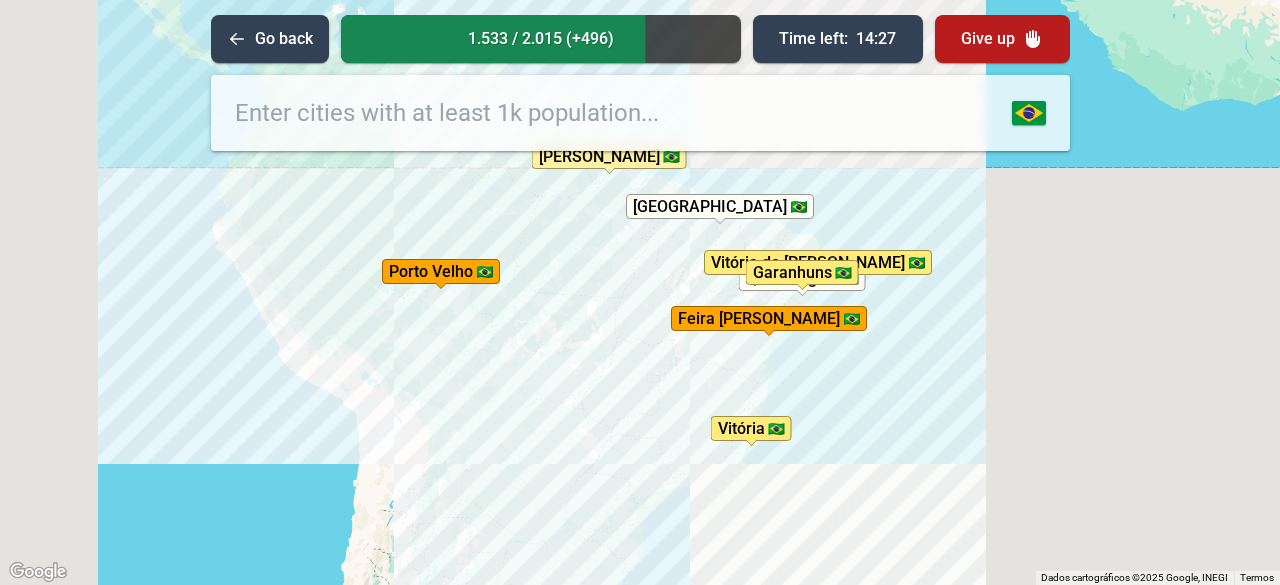 drag, startPoint x: 750, startPoint y: 396, endPoint x: 796, endPoint y: 288, distance: 117.388245 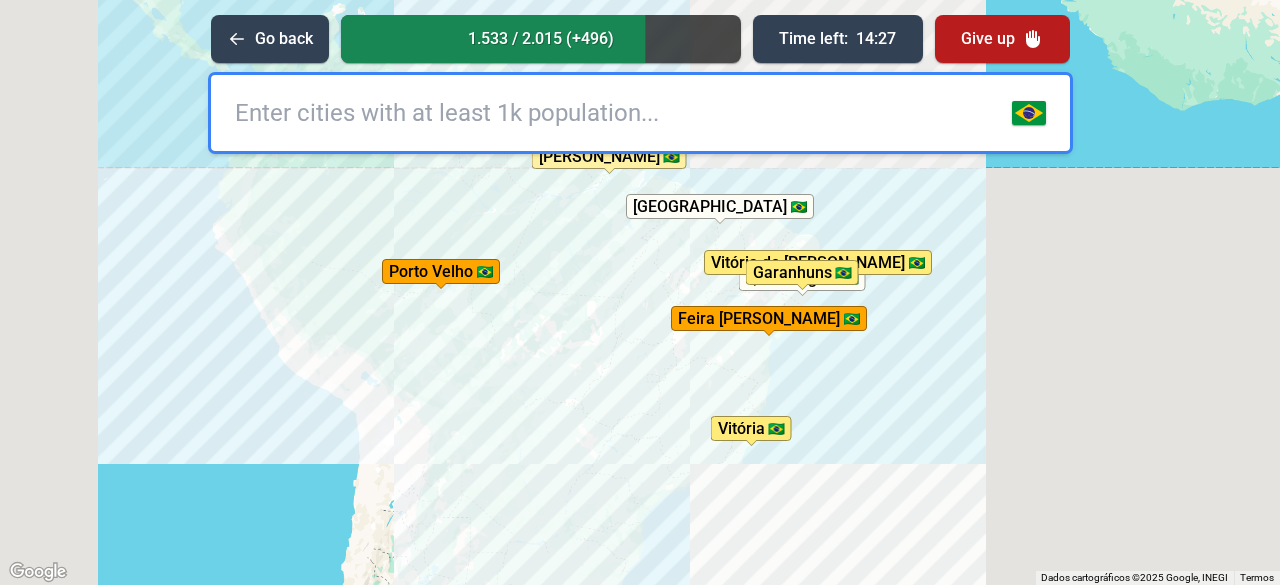 click on "Garanhuns Santana [GEOGRAPHIC_DATA] [GEOGRAPHIC_DATA][PERSON_NAME] [GEOGRAPHIC_DATA] de [PERSON_NAME] [GEOGRAPHIC_DATA] Quebrangulo [GEOGRAPHIC_DATA]" at bounding box center [1320, 205] 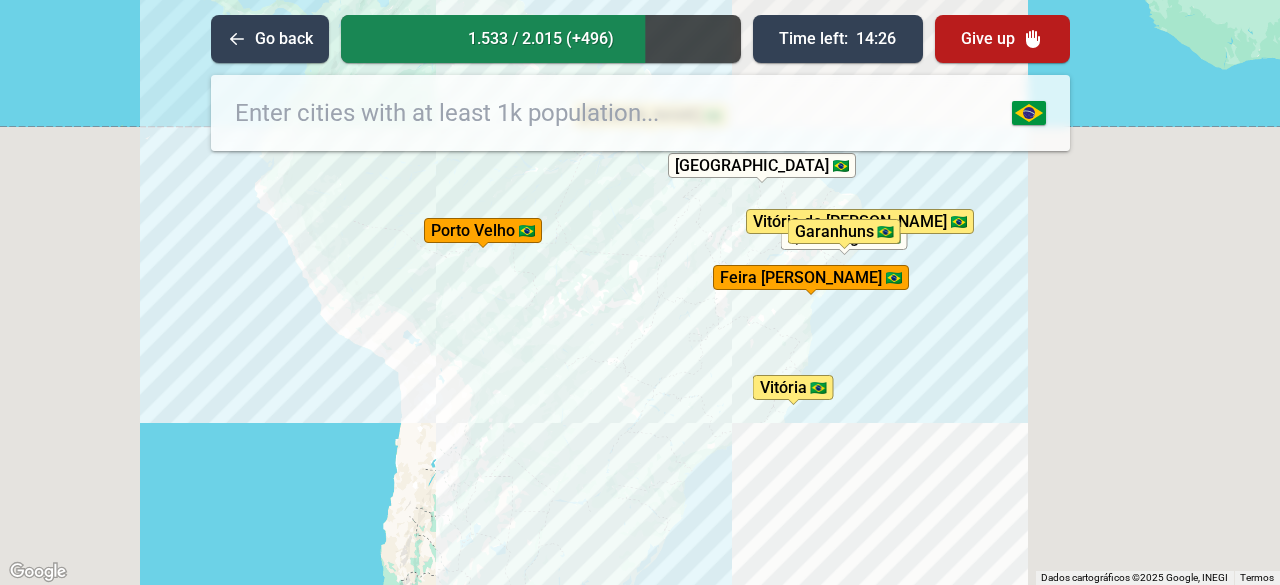 drag, startPoint x: 888, startPoint y: 379, endPoint x: 904, endPoint y: 358, distance: 26.400757 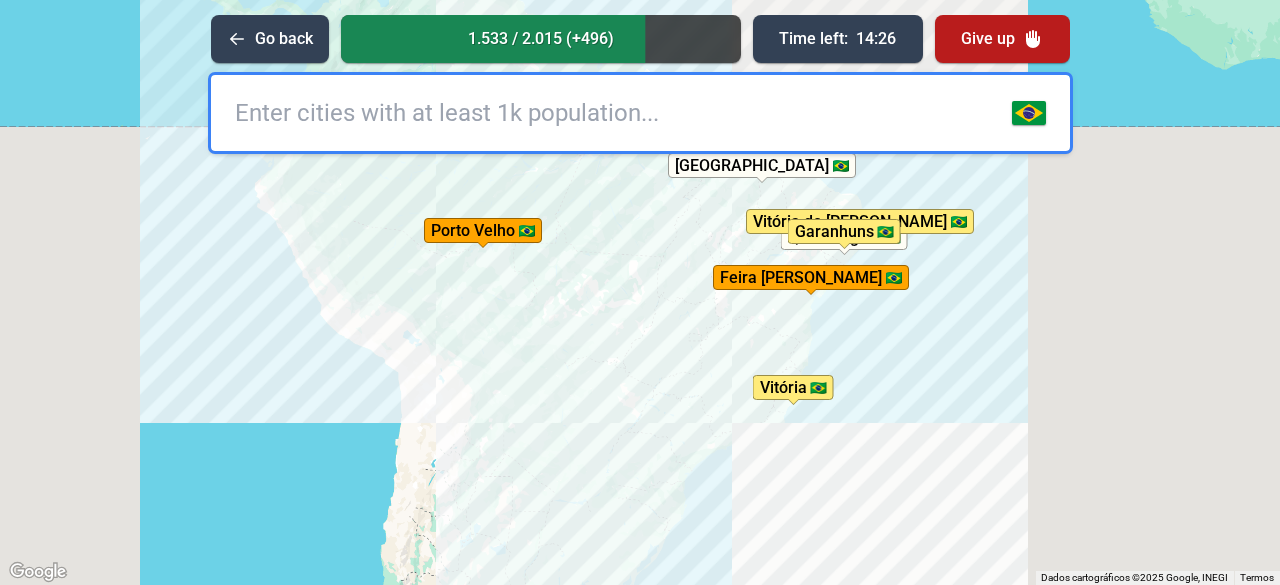 click on "Para iniciar o trajeto, pressione as teclas de seta. Pressione as teclas Alt + Enter para ativar o recurso de arrastar com o teclado. Depois disso, use as teclas de seta para mover o marcador. Pressione a tecla Enter quando quiser parar de arrastar. Para cancelar, pressione Esc. Garanhuns Santana [GEOGRAPHIC_DATA] [GEOGRAPHIC_DATA][PERSON_NAME] [GEOGRAPHIC_DATA][PERSON_NAME] [GEOGRAPHIC_DATA] [GEOGRAPHIC_DATA] [GEOGRAPHIC_DATA]" at bounding box center (640, 292) 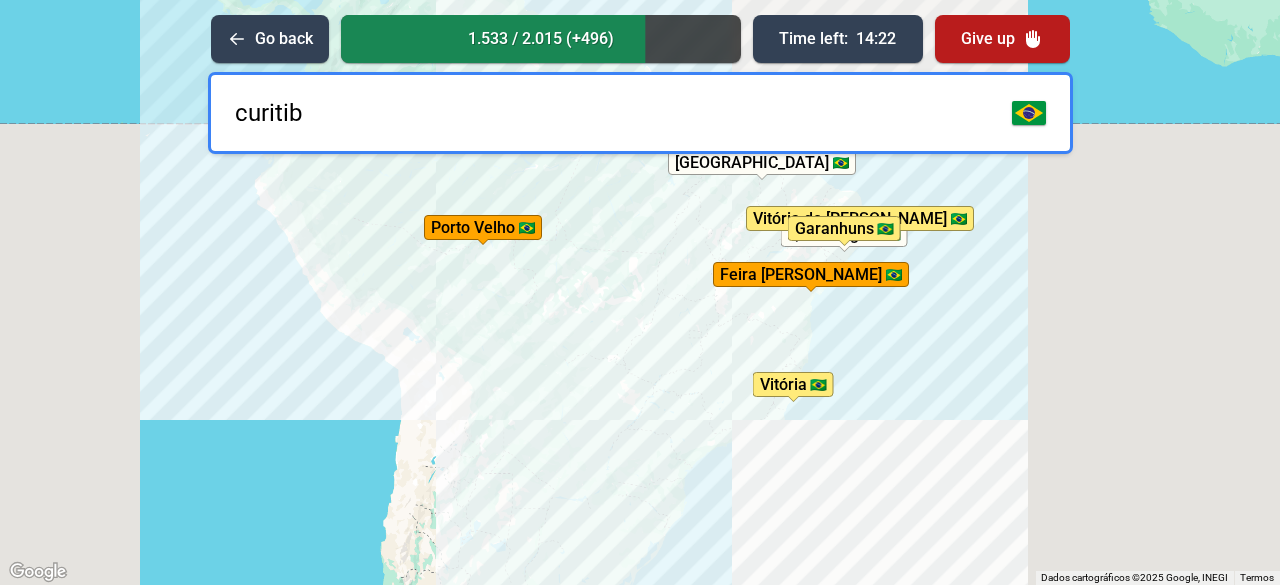 type on "[GEOGRAPHIC_DATA]" 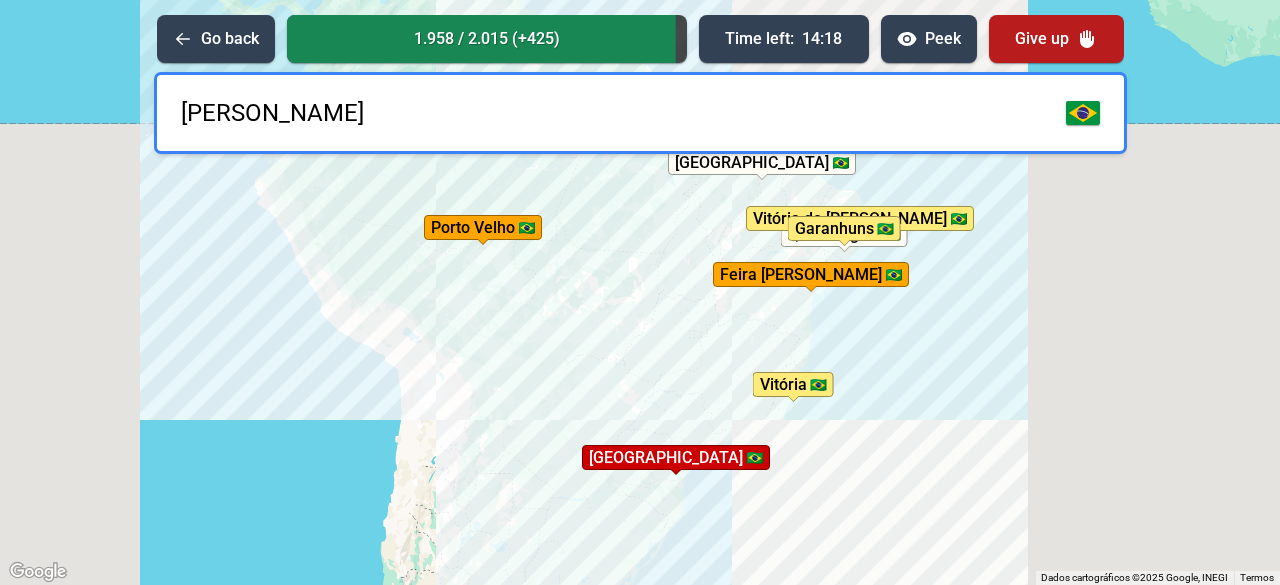 type on "brasilia" 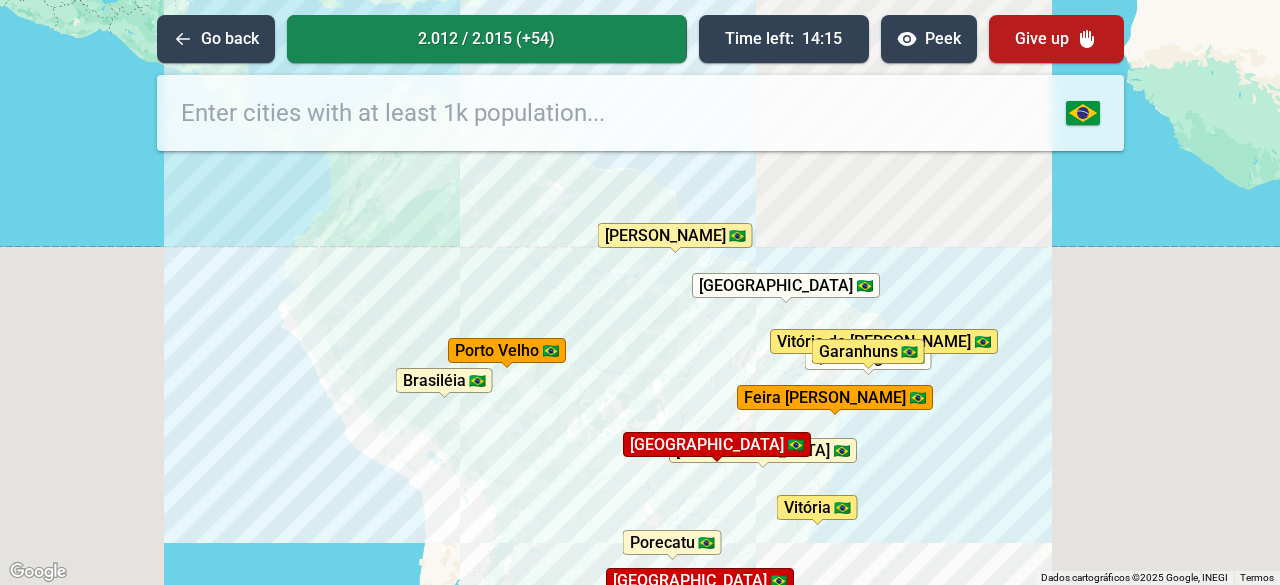 drag, startPoint x: 903, startPoint y: 376, endPoint x: 904, endPoint y: 449, distance: 73.00685 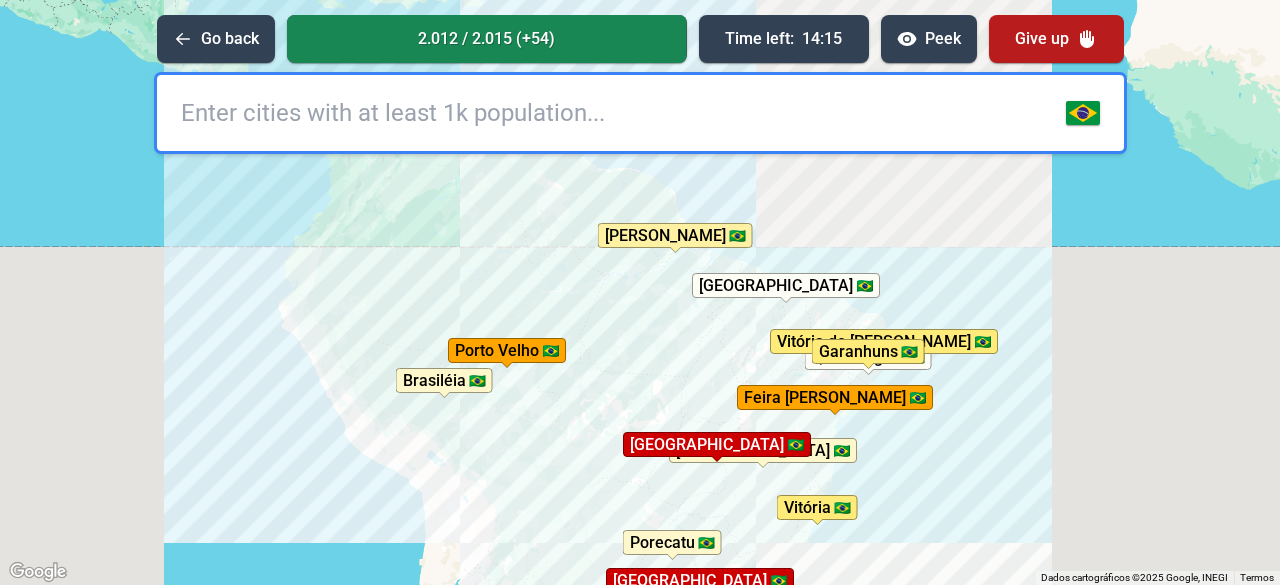 click on "Para iniciar o trajeto, pressione as teclas de seta. Pressione as teclas Alt + Enter para ativar o recurso de arrastar com o teclado. Depois disso, use as teclas de seta para mover o marcador. Pressione a tecla Enter quando quiser parar de arrastar. Para cancelar, pressione Esc. Garanhuns Santana [GEOGRAPHIC_DATA] [GEOGRAPHIC_DATA][PERSON_NAME] [GEOGRAPHIC_DATA][PERSON_NAME] [GEOGRAPHIC_DATA] [GEOGRAPHIC_DATA] [GEOGRAPHIC_DATA] [GEOGRAPHIC_DATA] [GEOGRAPHIC_DATA] de [GEOGRAPHIC_DATA] [GEOGRAPHIC_DATA] [GEOGRAPHIC_DATA] [GEOGRAPHIC_DATA]" at bounding box center [640, 292] 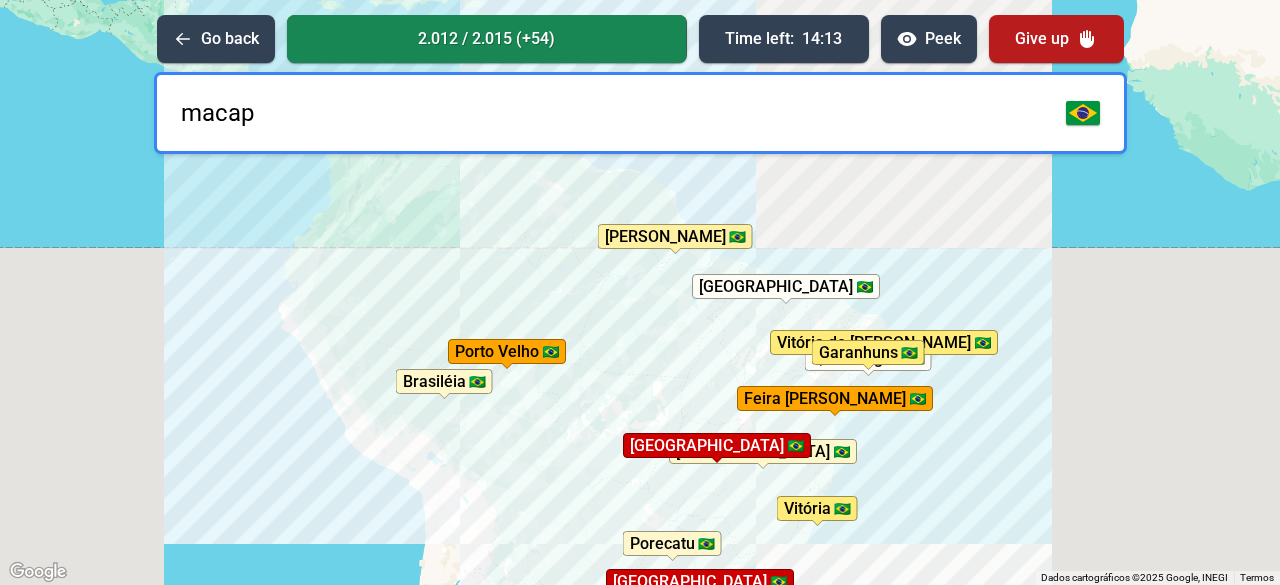 type on "macapa" 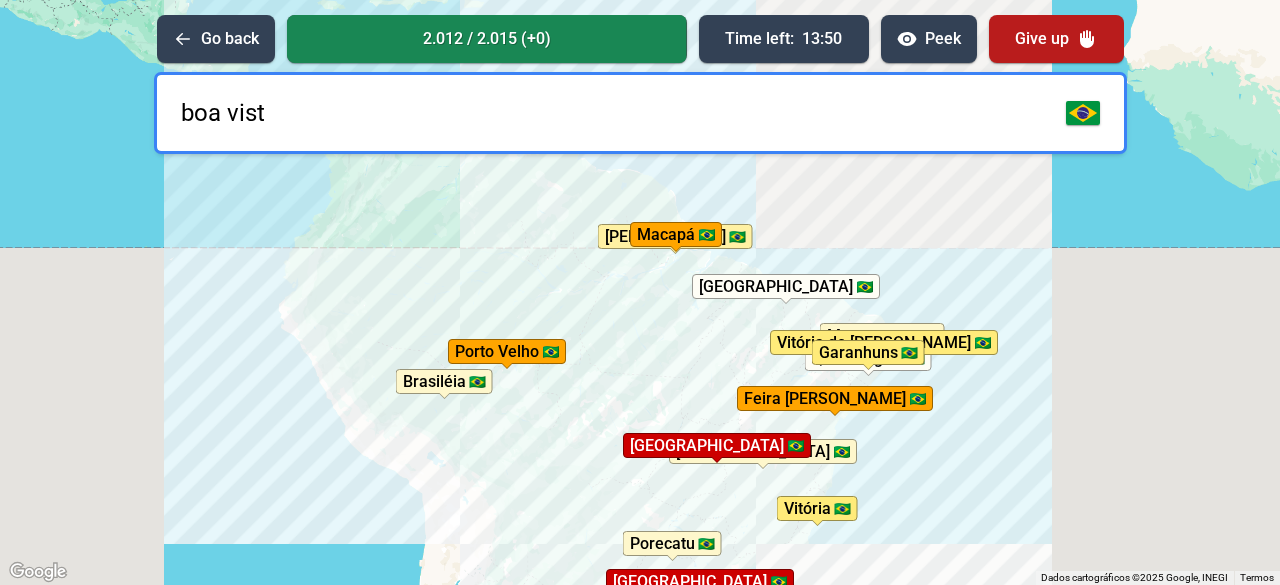 type on "boa vista" 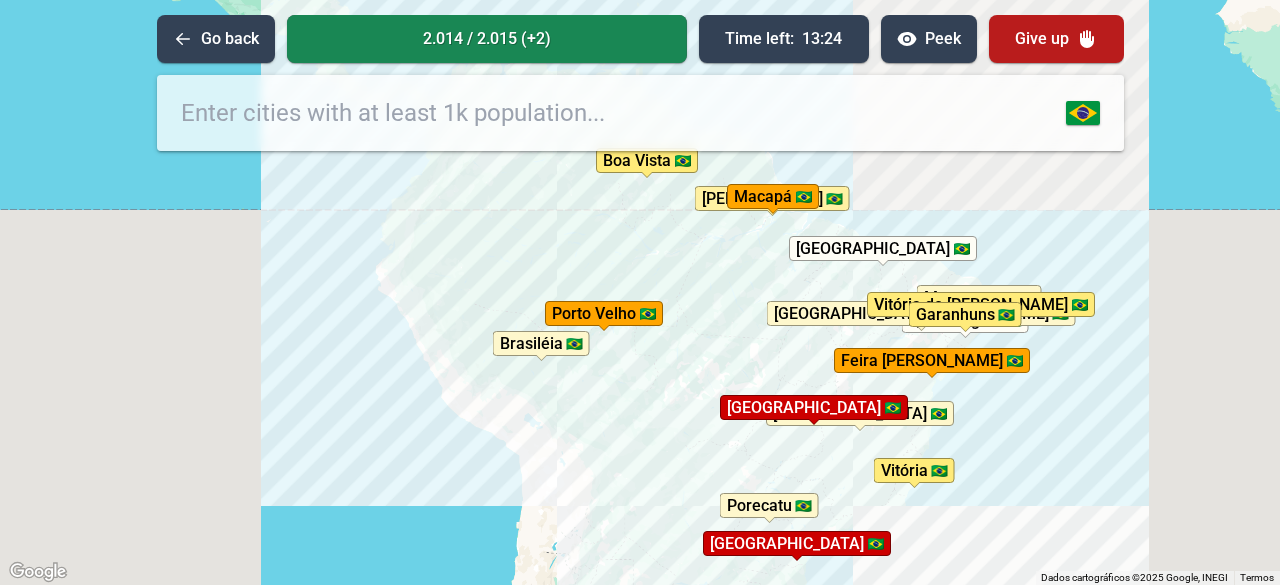 drag, startPoint x: 553, startPoint y: 349, endPoint x: 650, endPoint y: 311, distance: 104.177734 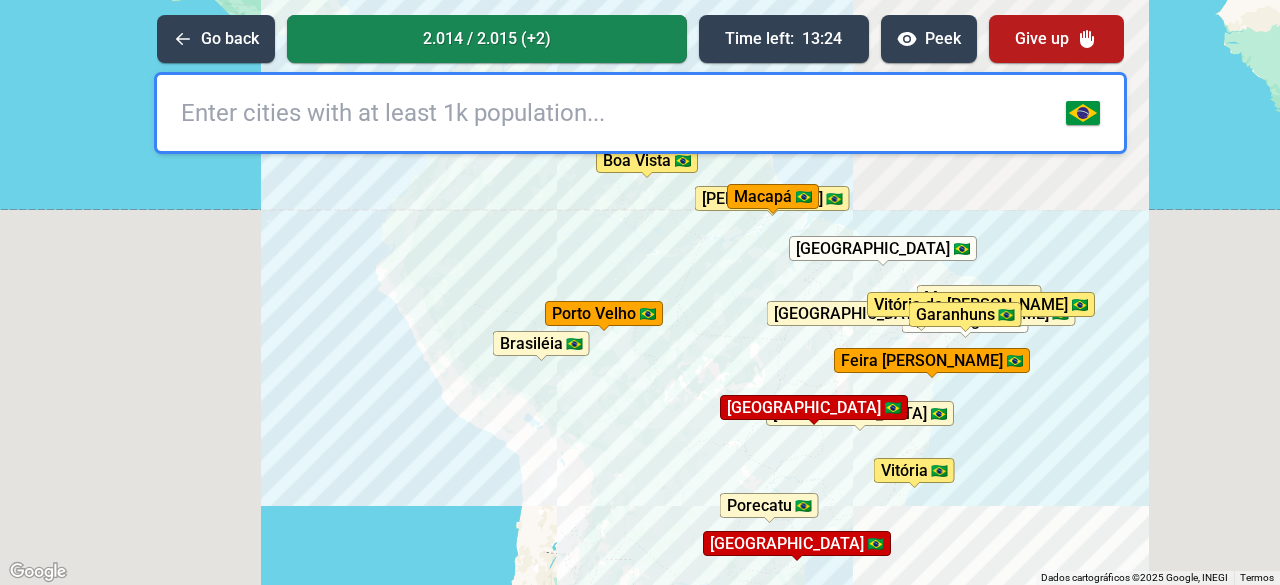 click on "Porto Velho" at bounding box center [604, 313] 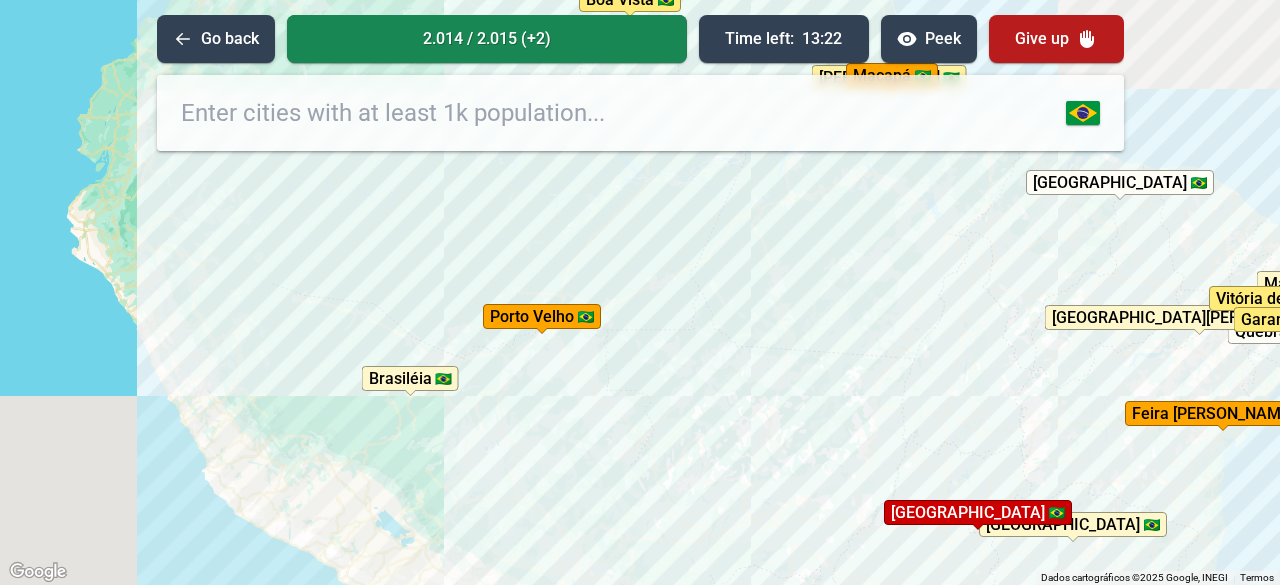 drag, startPoint x: 792, startPoint y: 331, endPoint x: 688, endPoint y: 252, distance: 130.60245 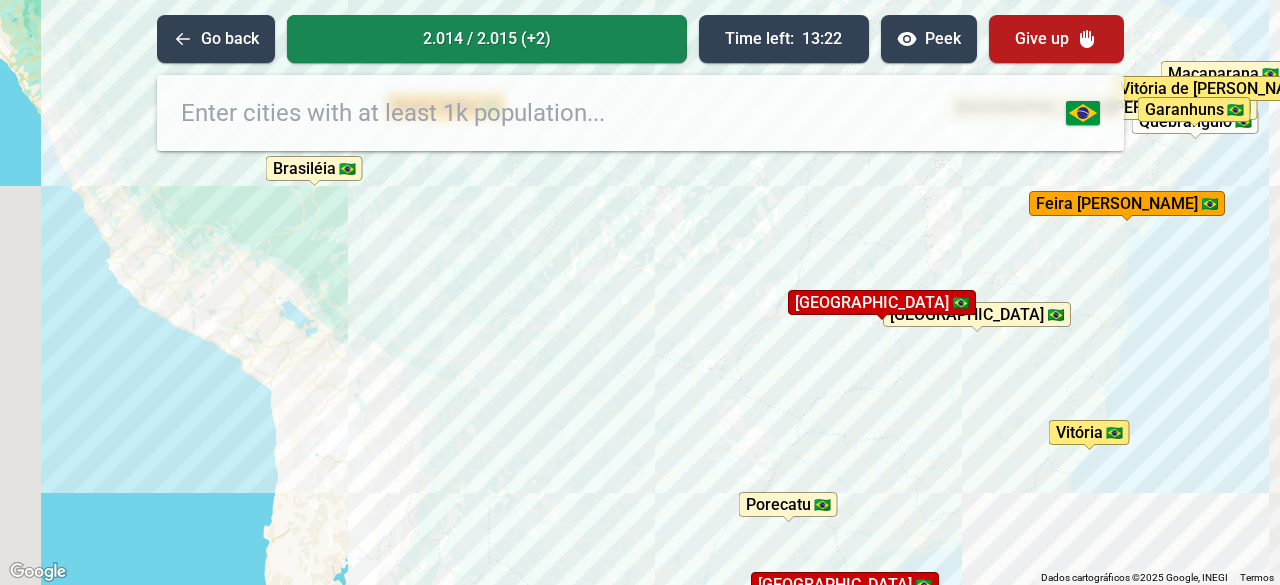 drag, startPoint x: 751, startPoint y: 357, endPoint x: 817, endPoint y: 296, distance: 89.87213 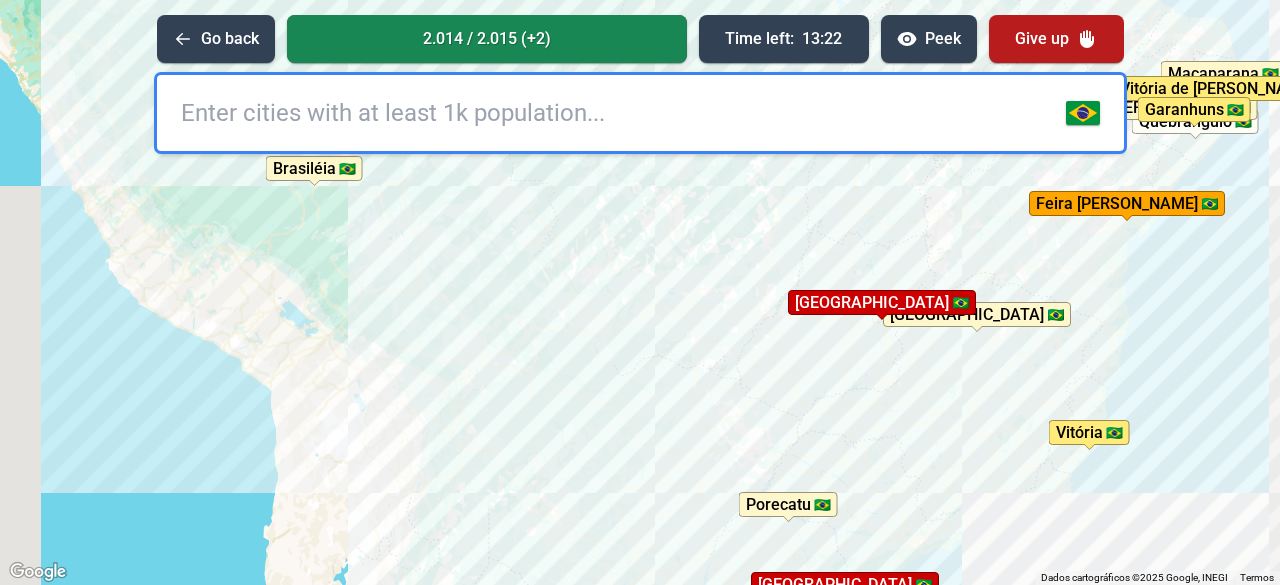 click on "Para iniciar o trajeto, pressione as teclas de seta. Pressione as teclas Alt + Enter para ativar o recurso de arrastar com o teclado. Depois disso, use as teclas de seta para mover o marcador. Pressione a tecla Enter quando quiser parar de arrastar. Para cancelar, pressione Esc. Garanhuns Santana [GEOGRAPHIC_DATA] [GEOGRAPHIC_DATA][PERSON_NAME] [GEOGRAPHIC_DATA][PERSON_NAME] [GEOGRAPHIC_DATA] [GEOGRAPHIC_DATA] [GEOGRAPHIC_DATA] [GEOGRAPHIC_DATA] [GEOGRAPHIC_DATA] de [GEOGRAPHIC_DATA] [GEOGRAPHIC_DATA] Porecatu [GEOGRAPHIC_DATA] [GEOGRAPHIC_DATA] [GEOGRAPHIC_DATA] [GEOGRAPHIC_DATA] [GEOGRAPHIC_DATA][PERSON_NAME]" at bounding box center (640, 292) 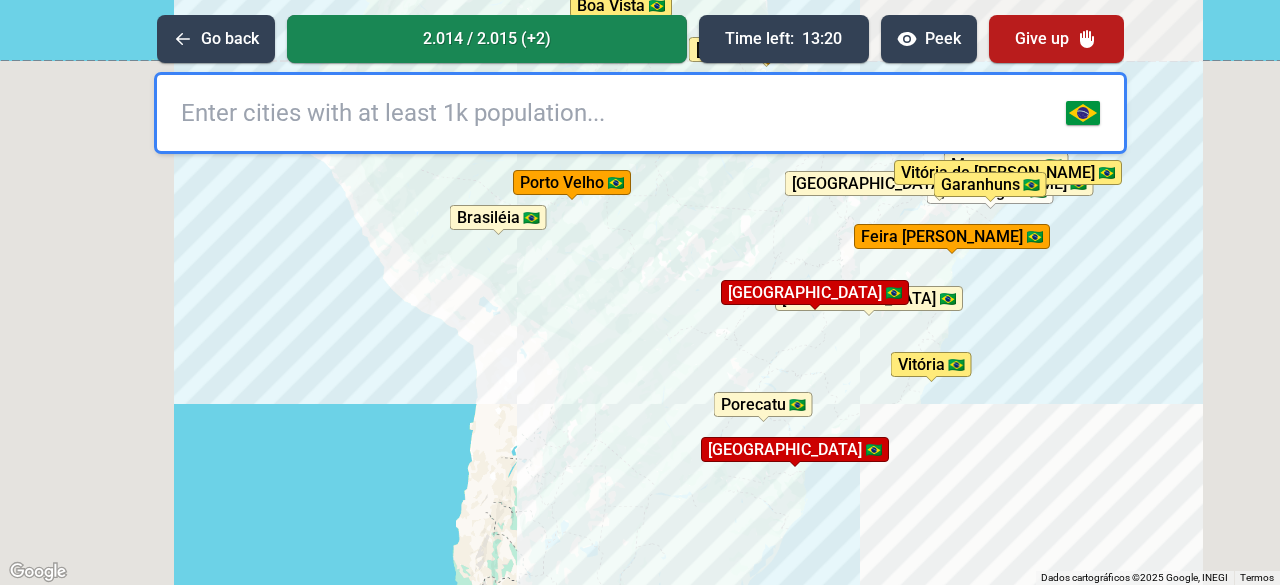 click at bounding box center [640, 113] 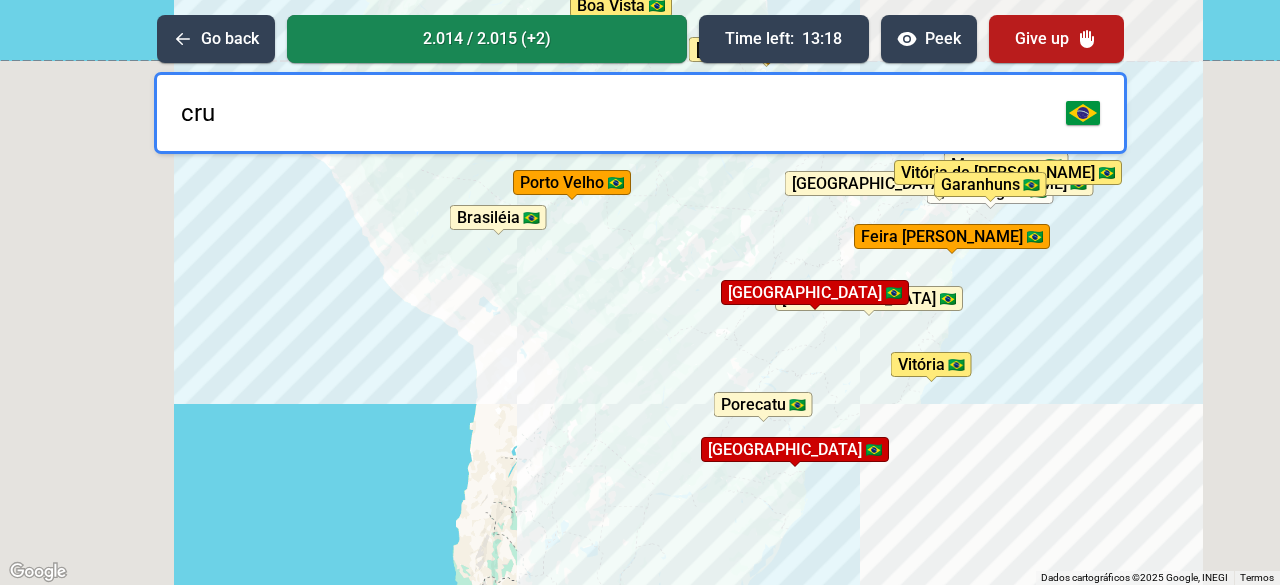 type on "[PERSON_NAME]" 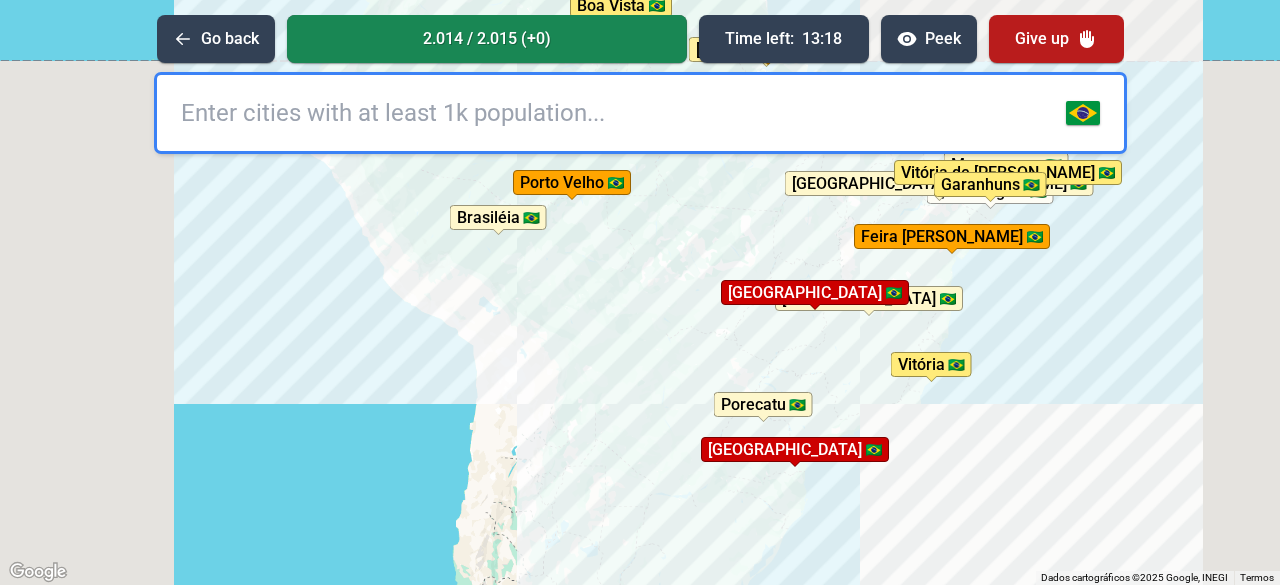 type on "i" 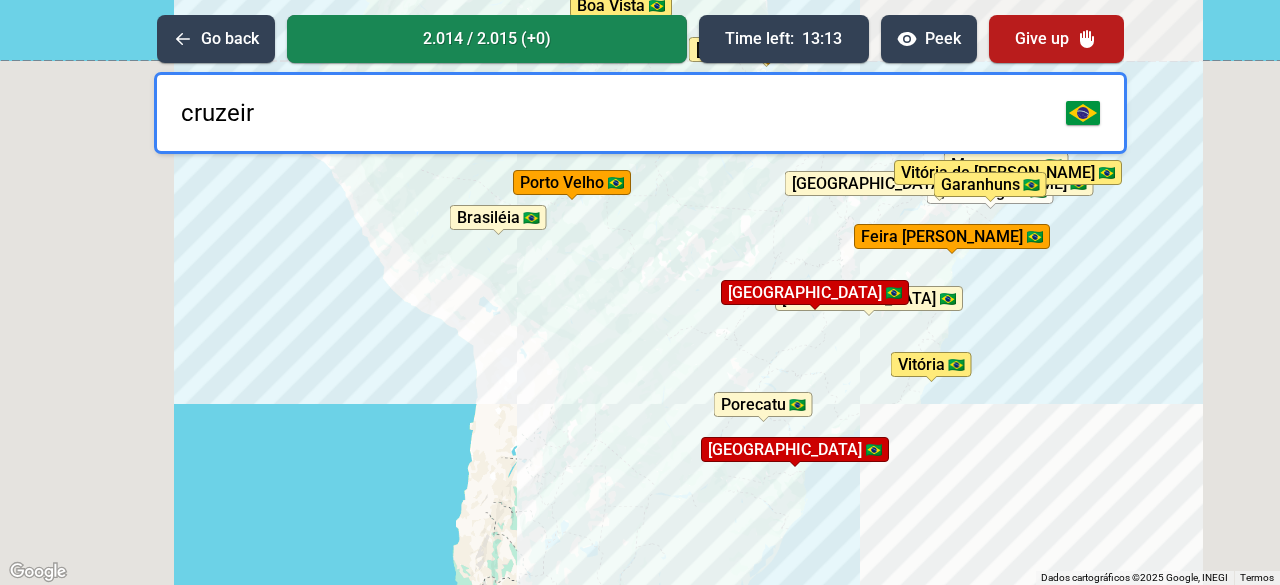 type on "cruzeiro" 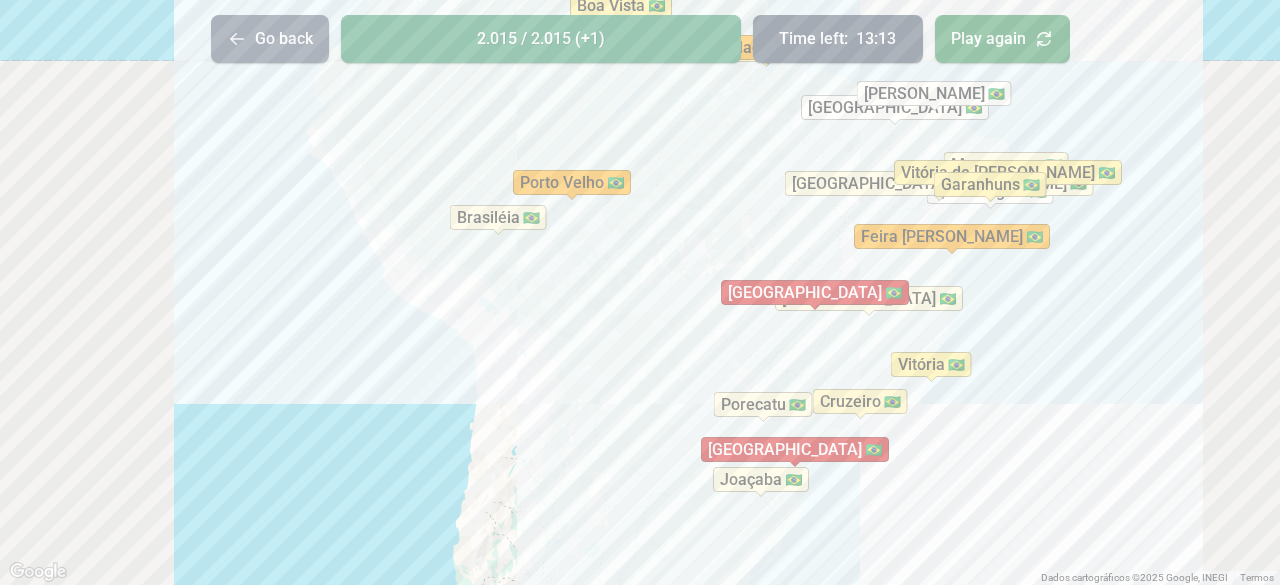 click on "Go back" at bounding box center (270, 39) 